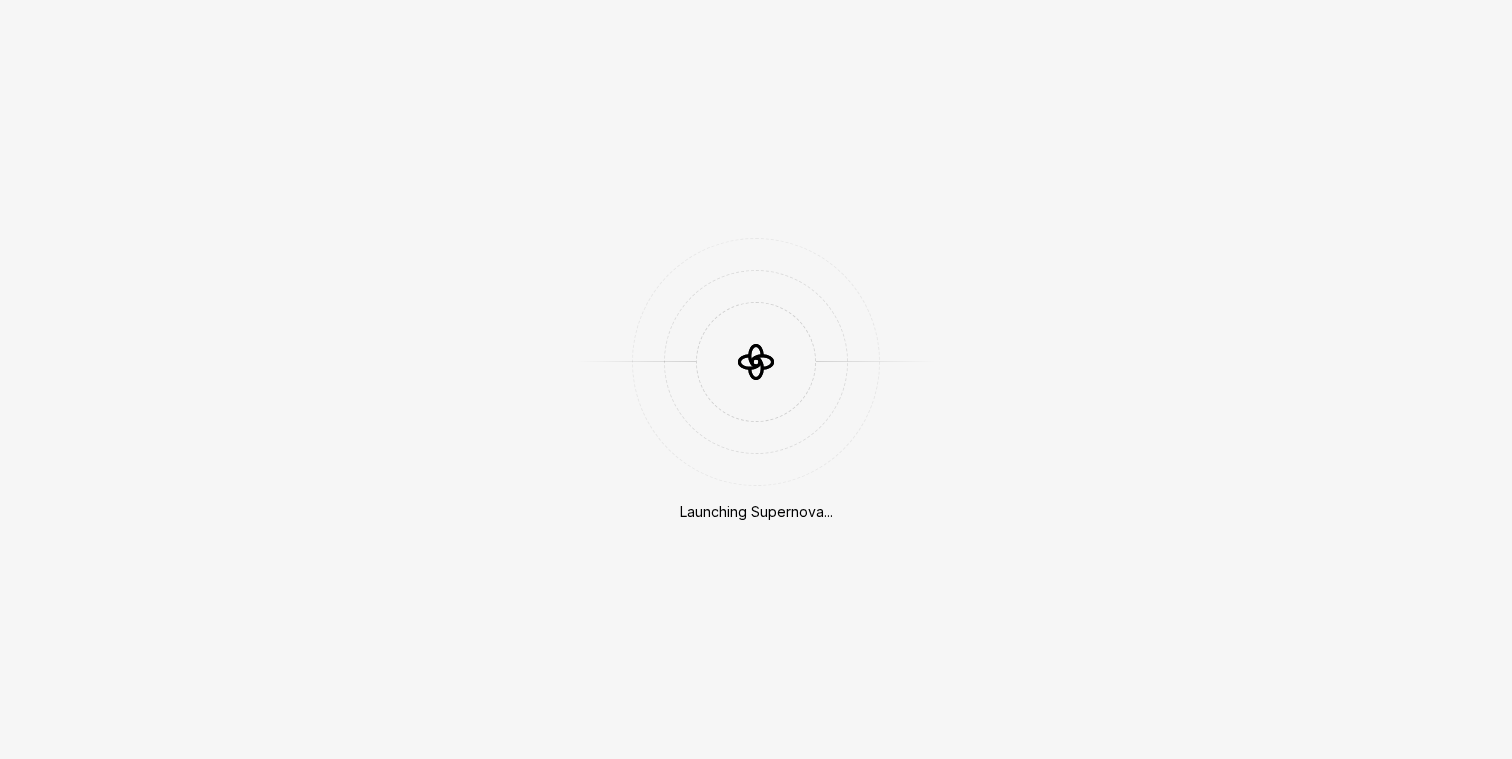 scroll, scrollTop: 0, scrollLeft: 0, axis: both 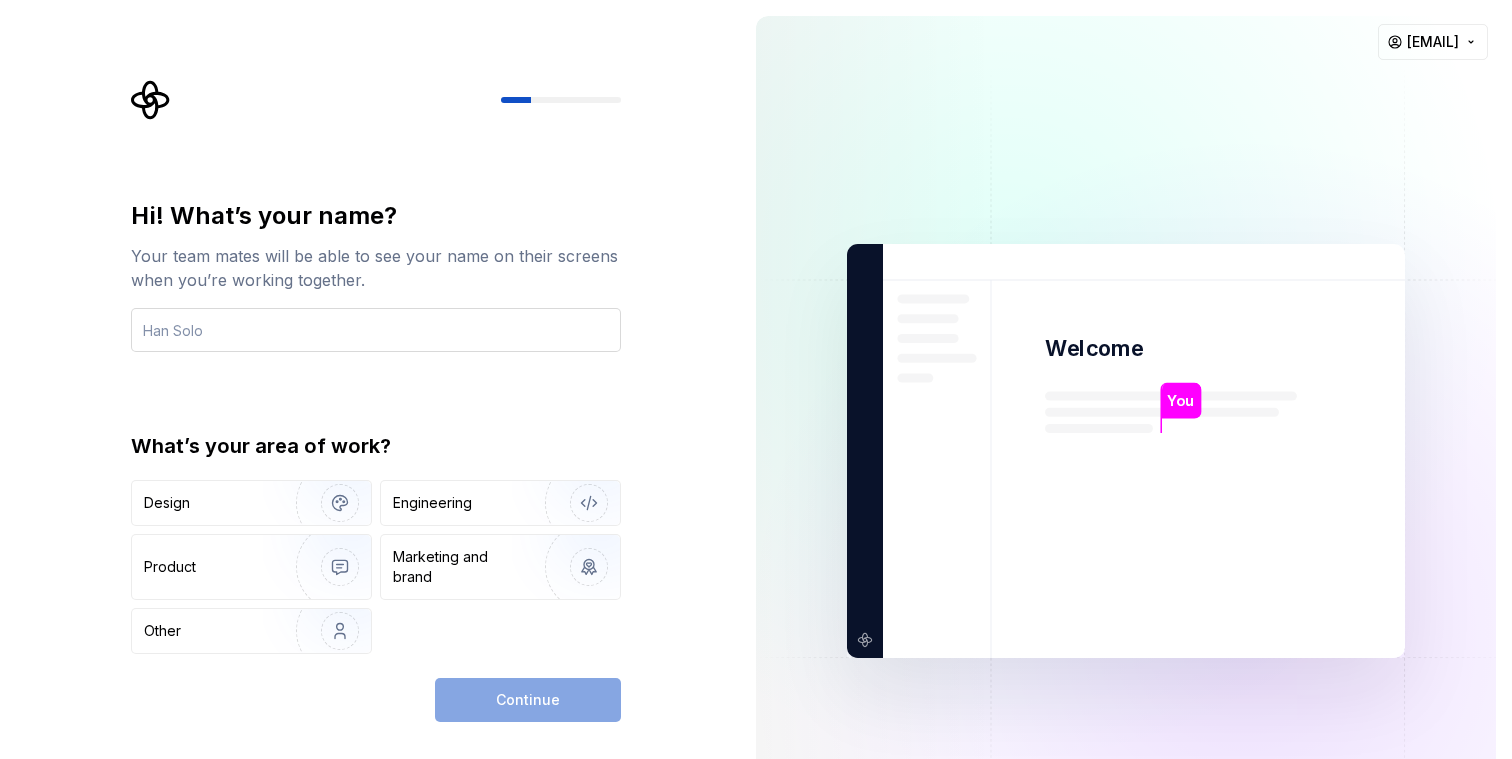 click at bounding box center (376, 330) 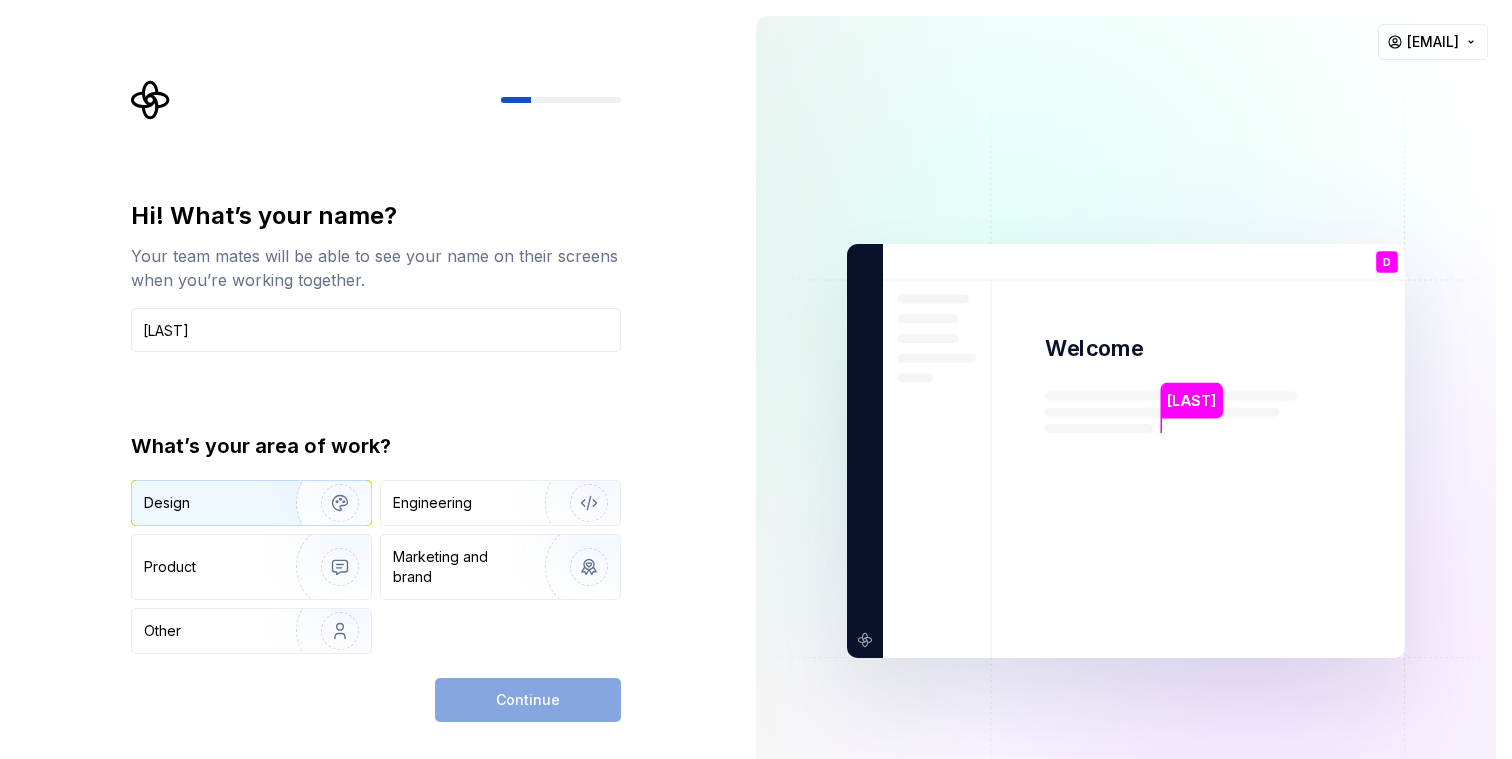 type on "[LAST]" 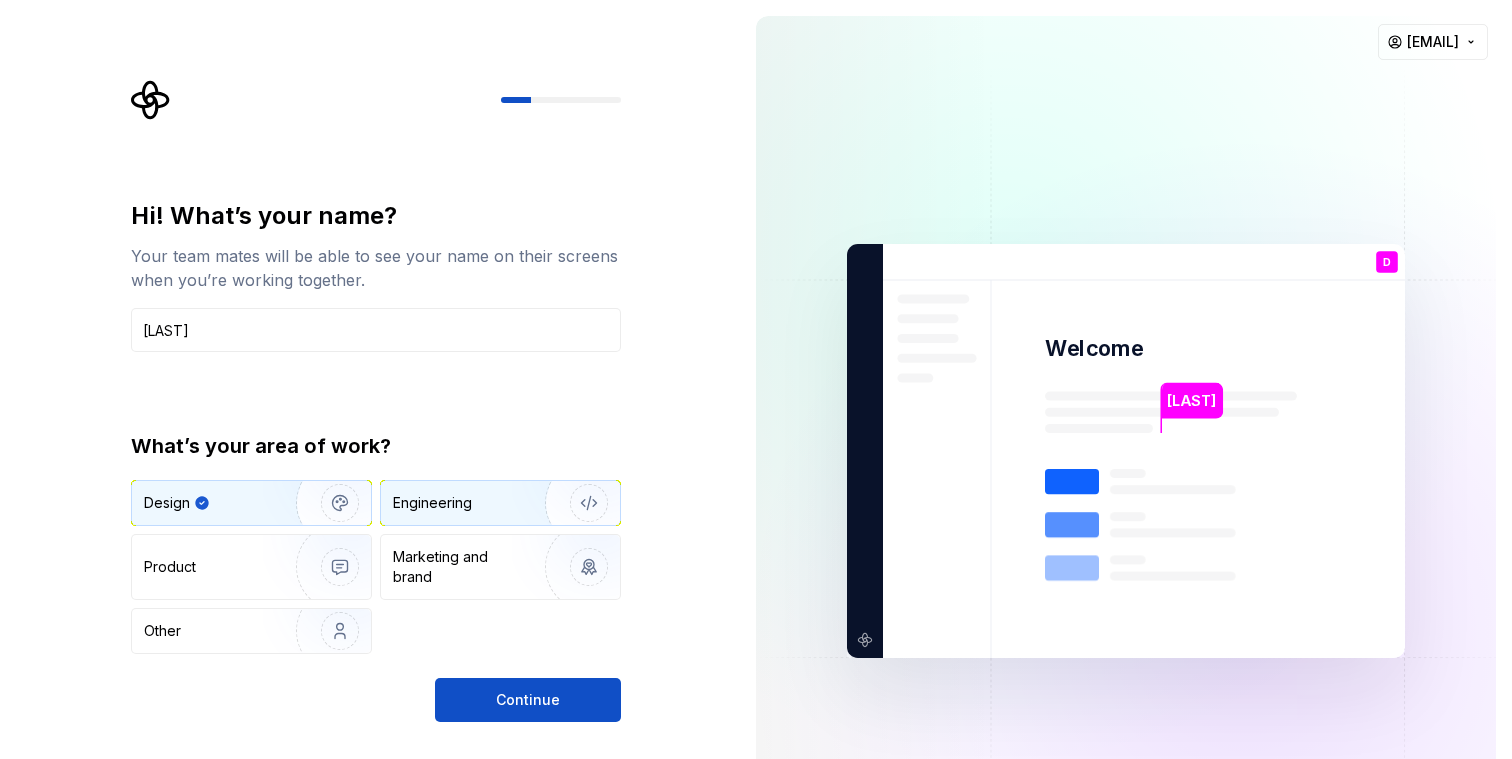 click on "Engineering" at bounding box center (432, 503) 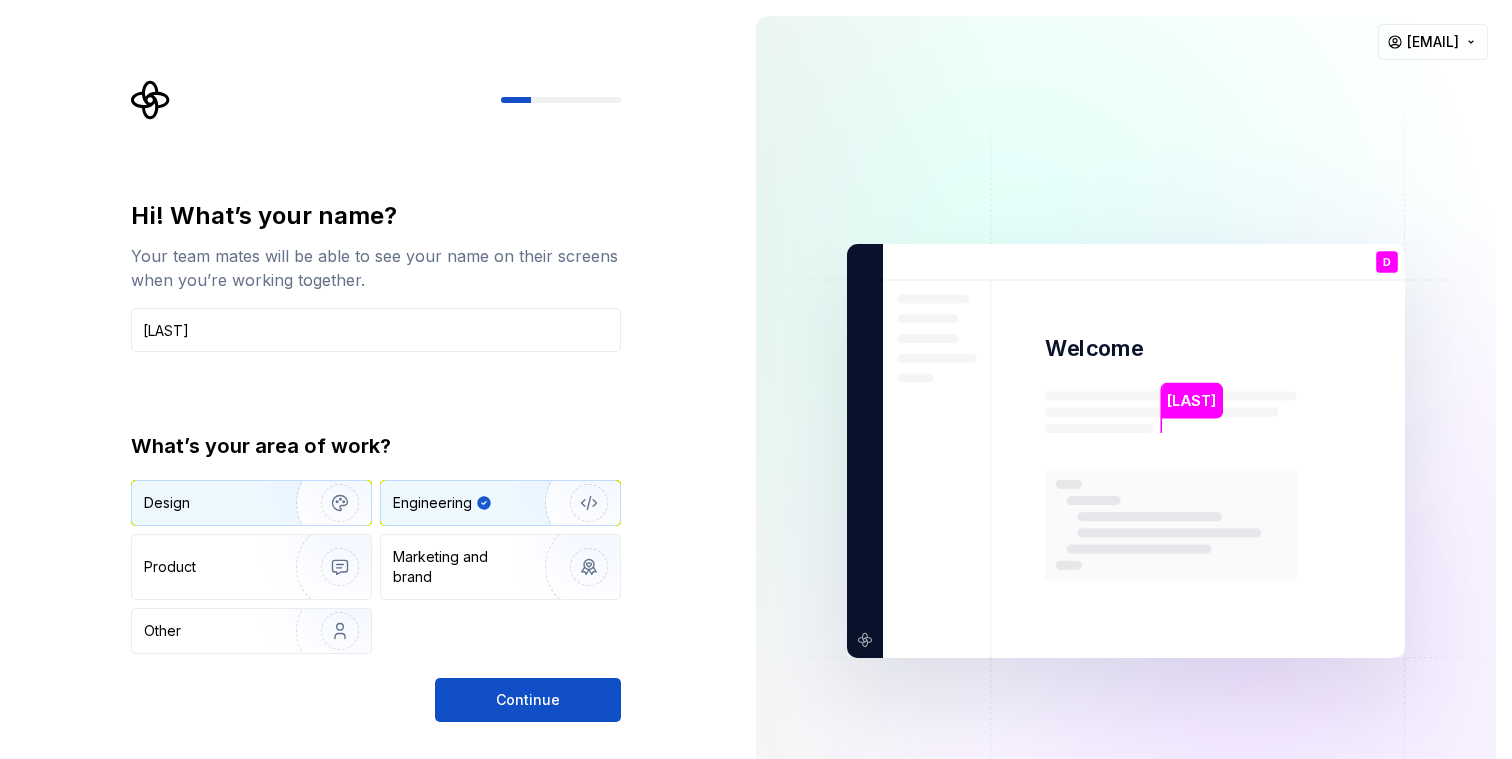 click at bounding box center (327, 503) 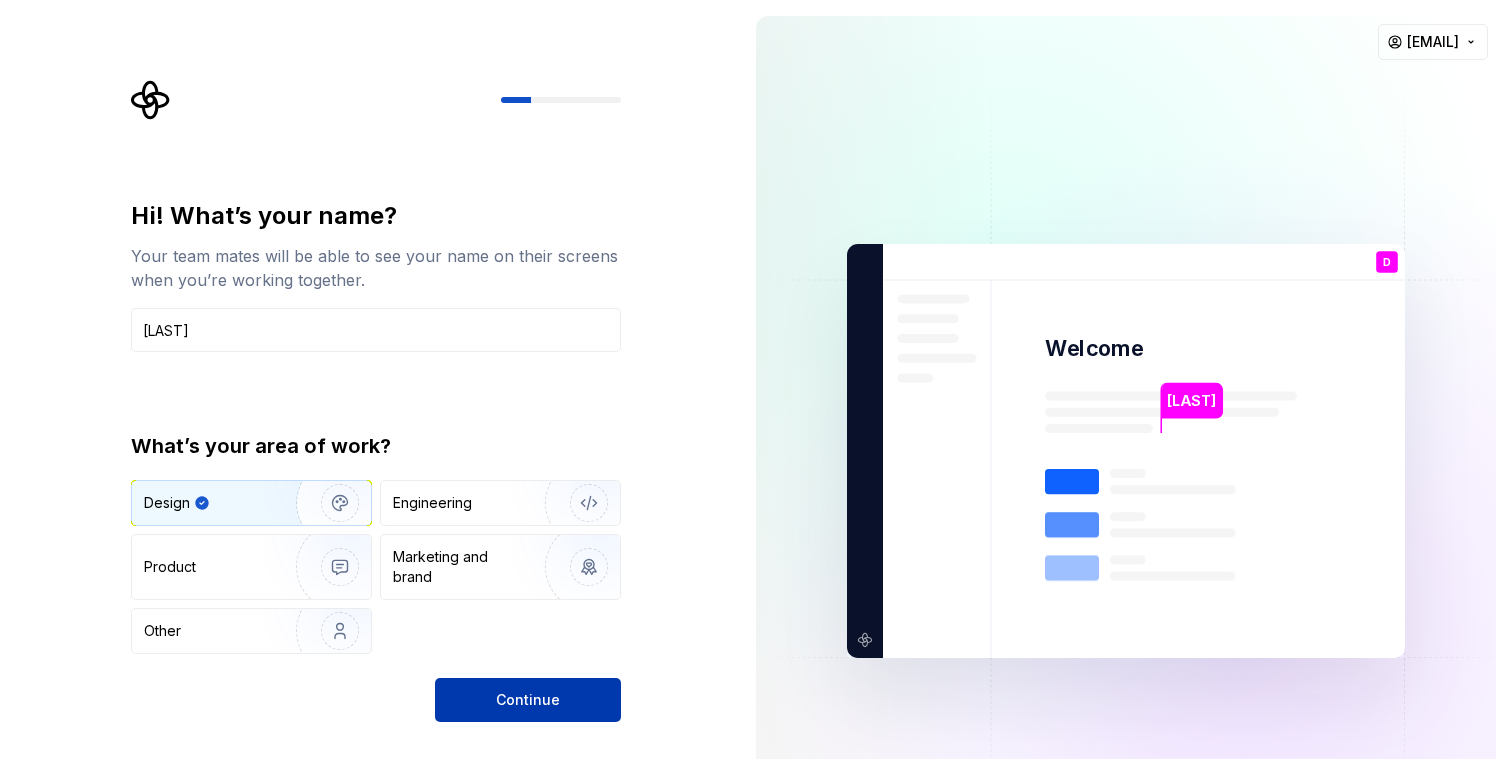 click on "Continue" at bounding box center (528, 700) 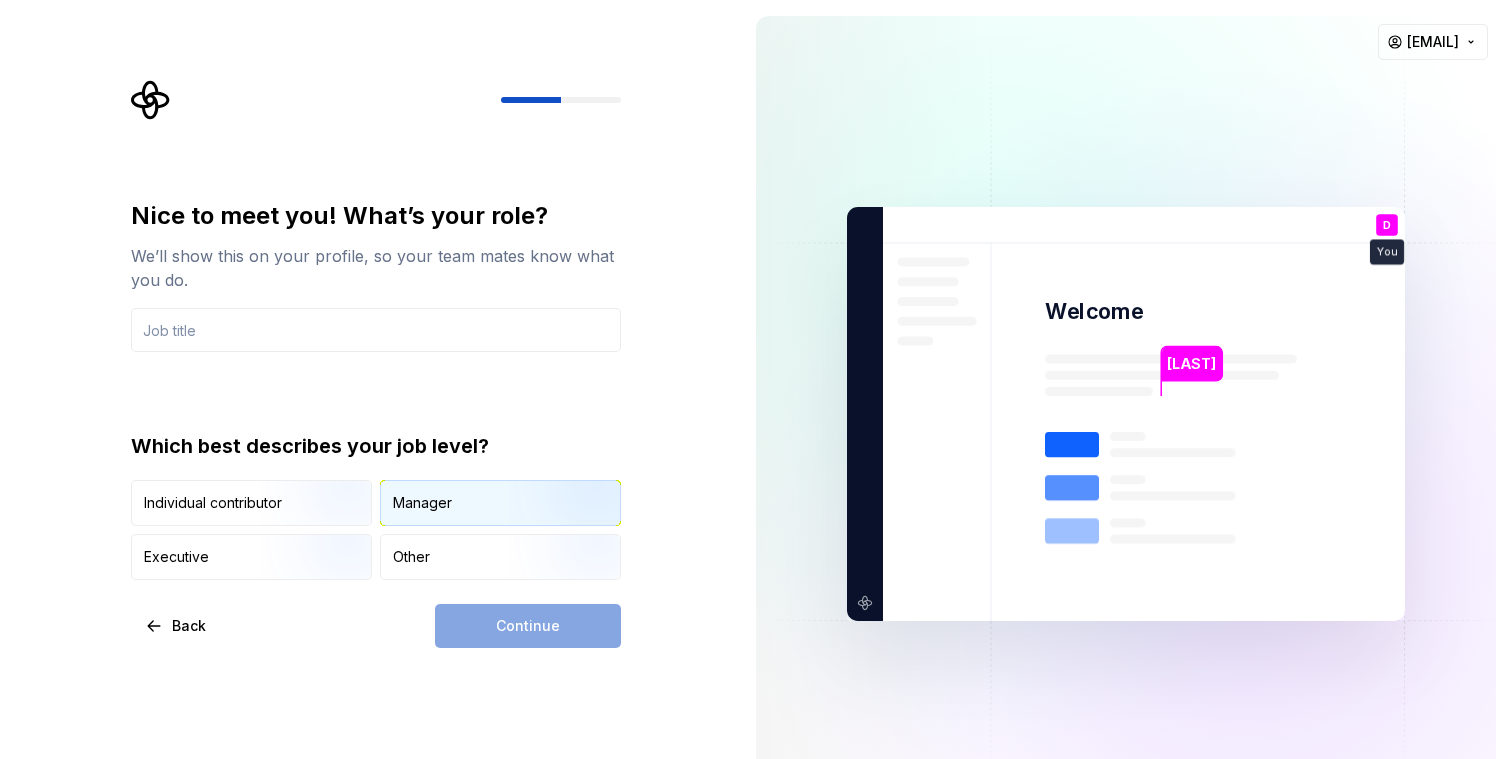 click on "Manager" at bounding box center (422, 503) 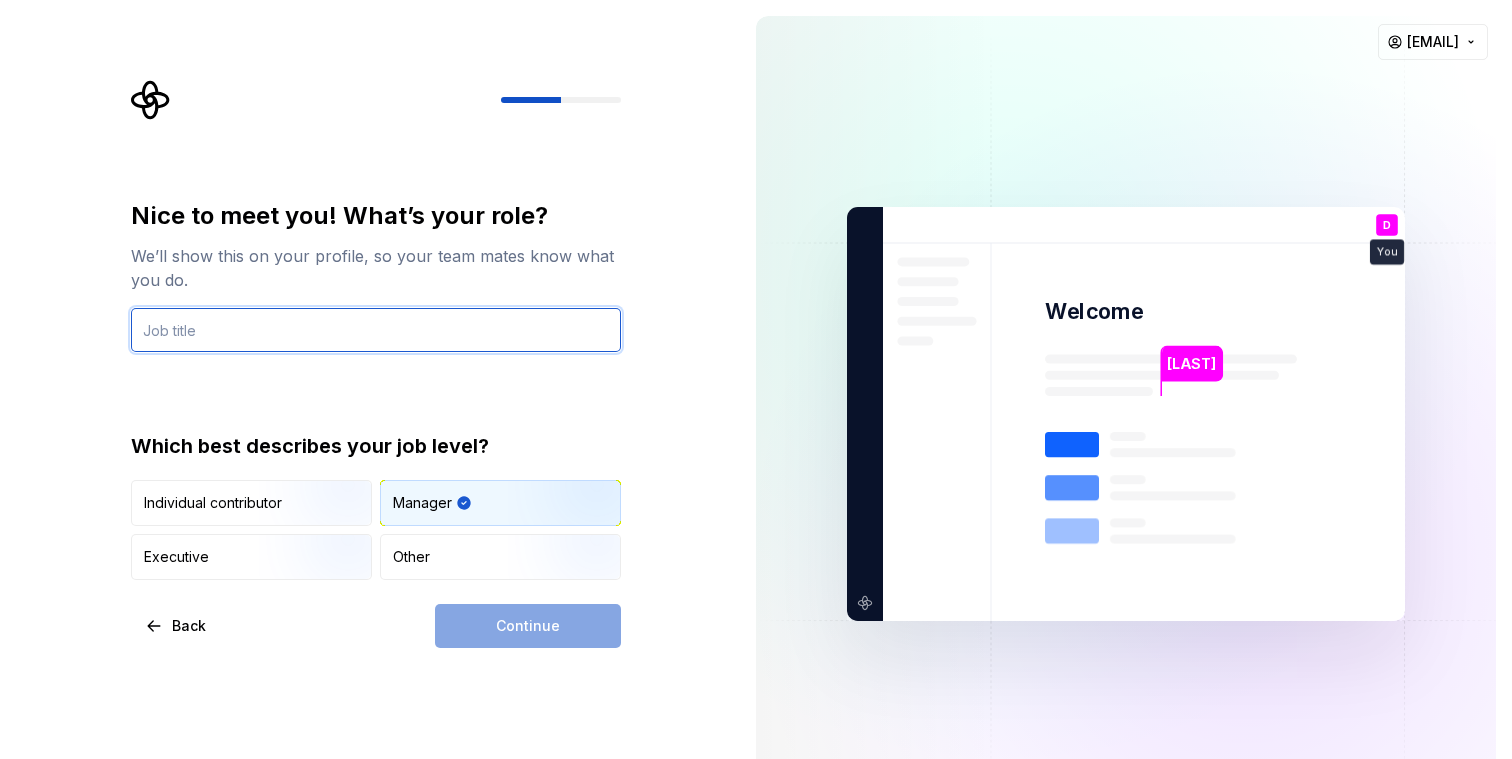 click at bounding box center (376, 330) 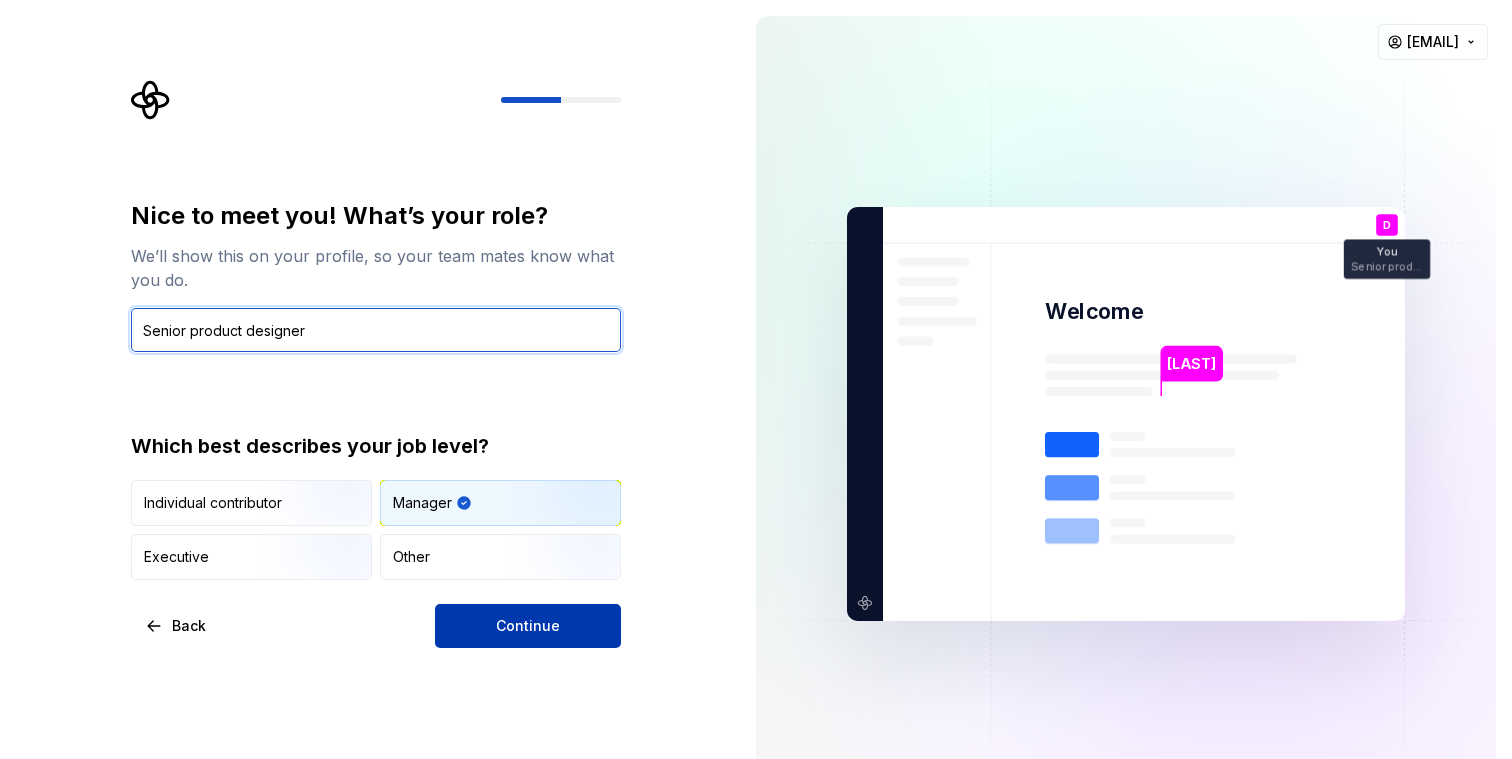type on "Senior product designer" 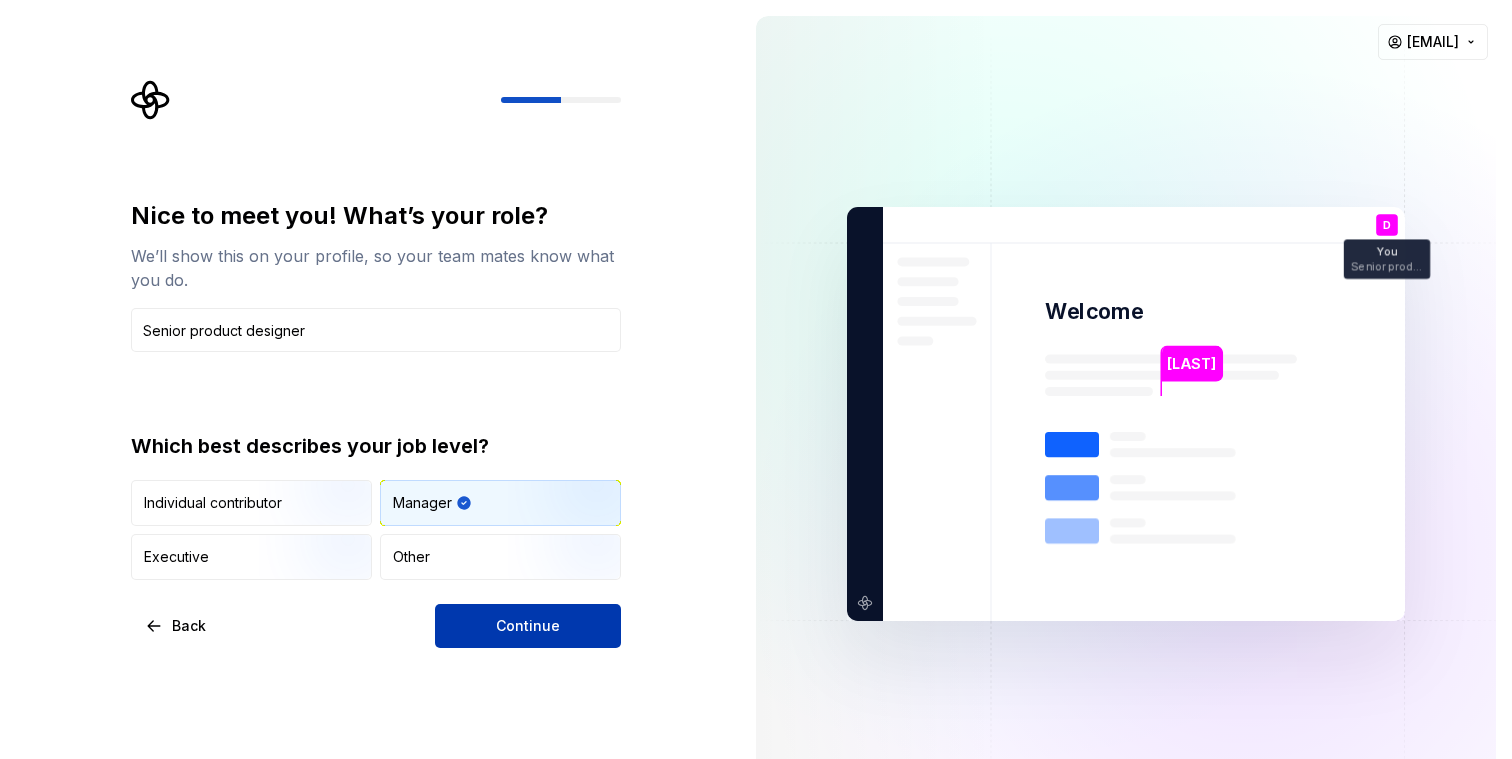 click on "Continue" at bounding box center (528, 626) 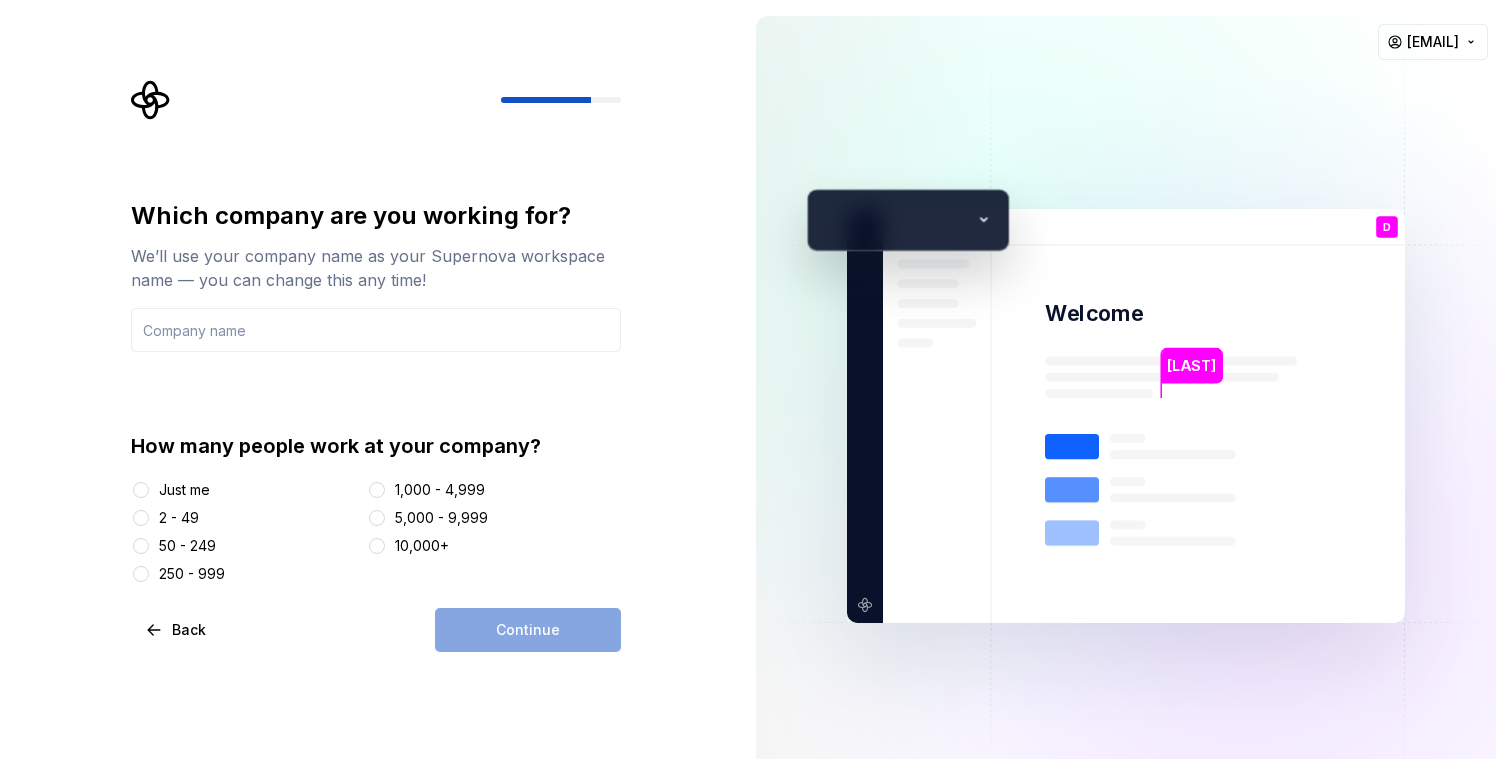 click on "Just me" at bounding box center (184, 490) 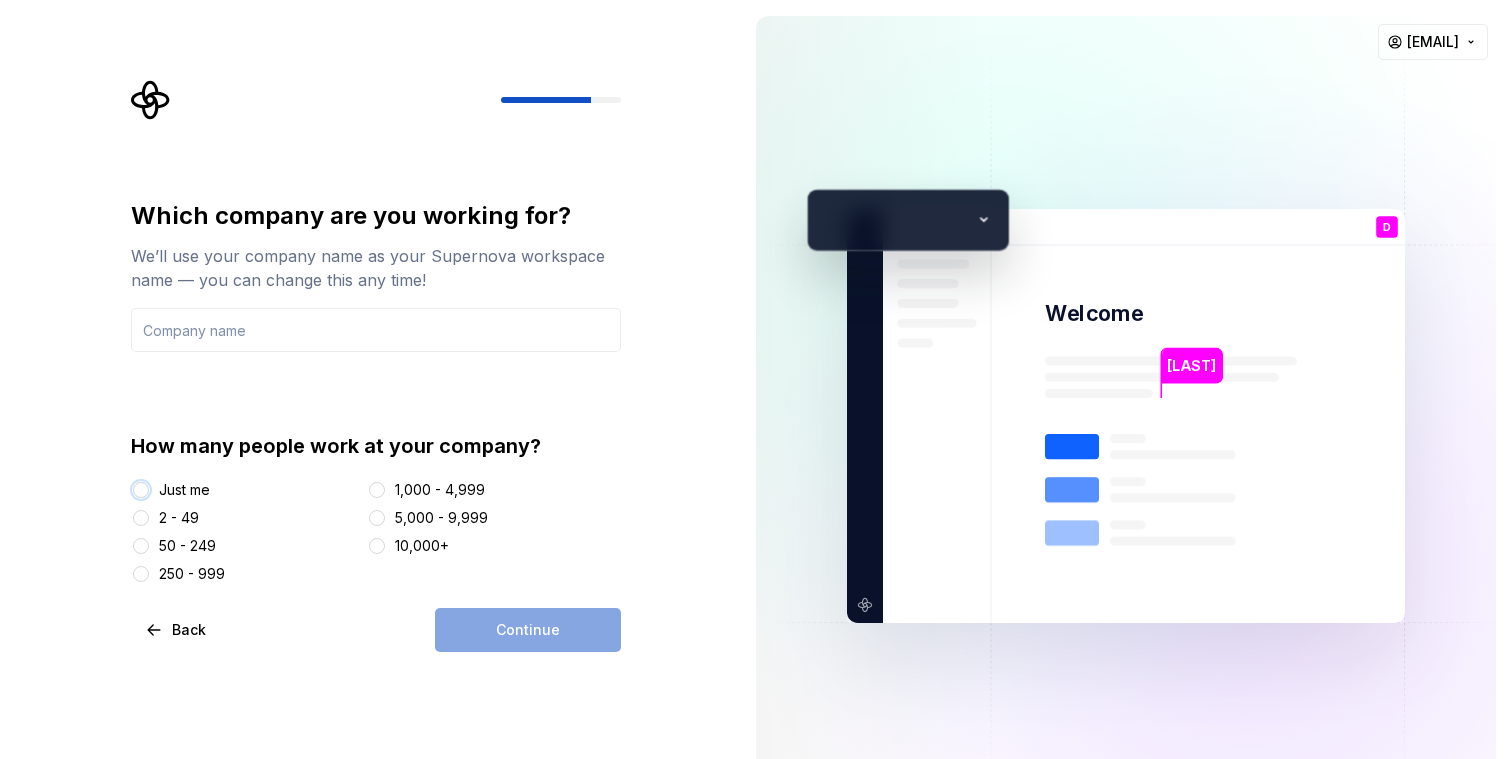 click on "Just me" at bounding box center (141, 490) 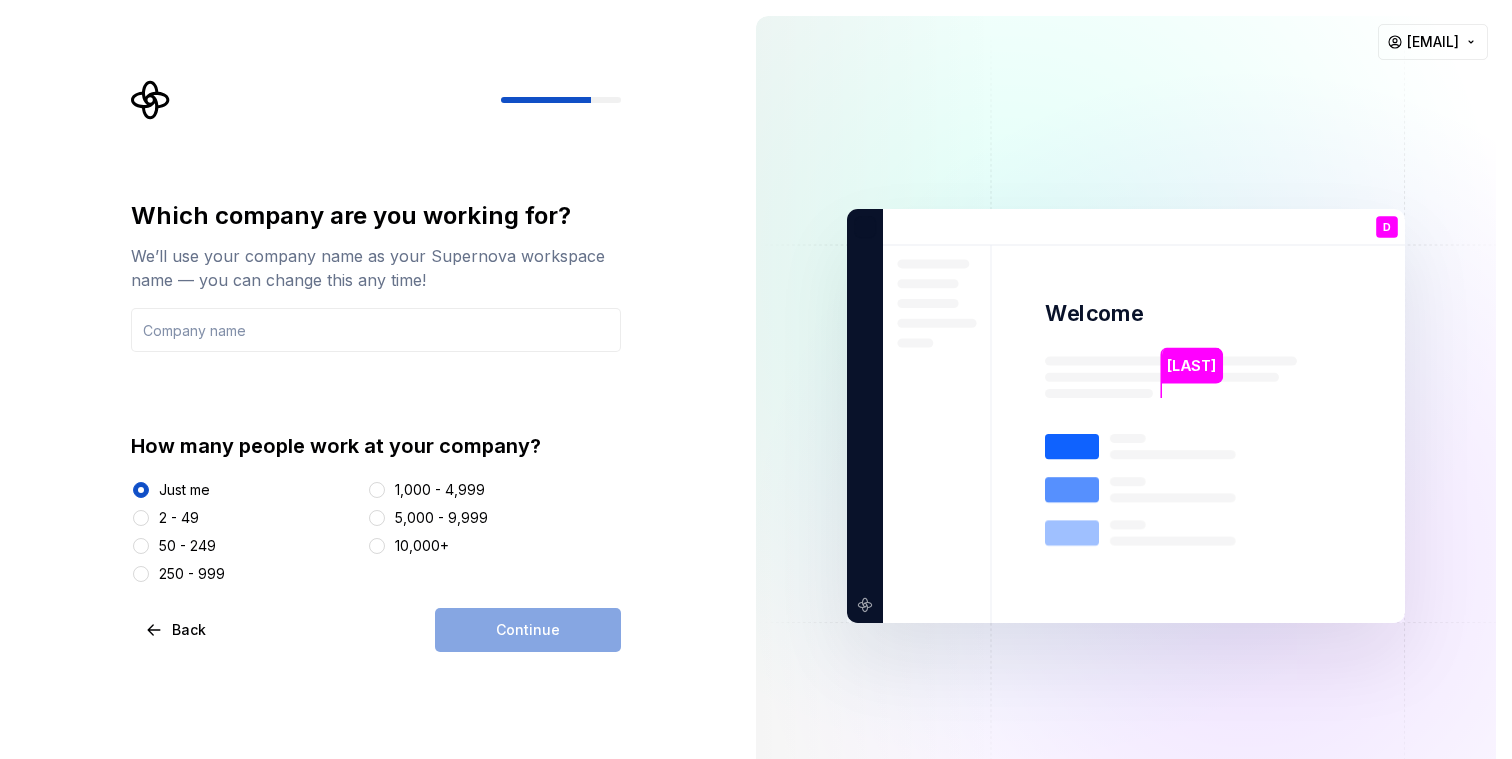 click on "2 - 49" at bounding box center (179, 518) 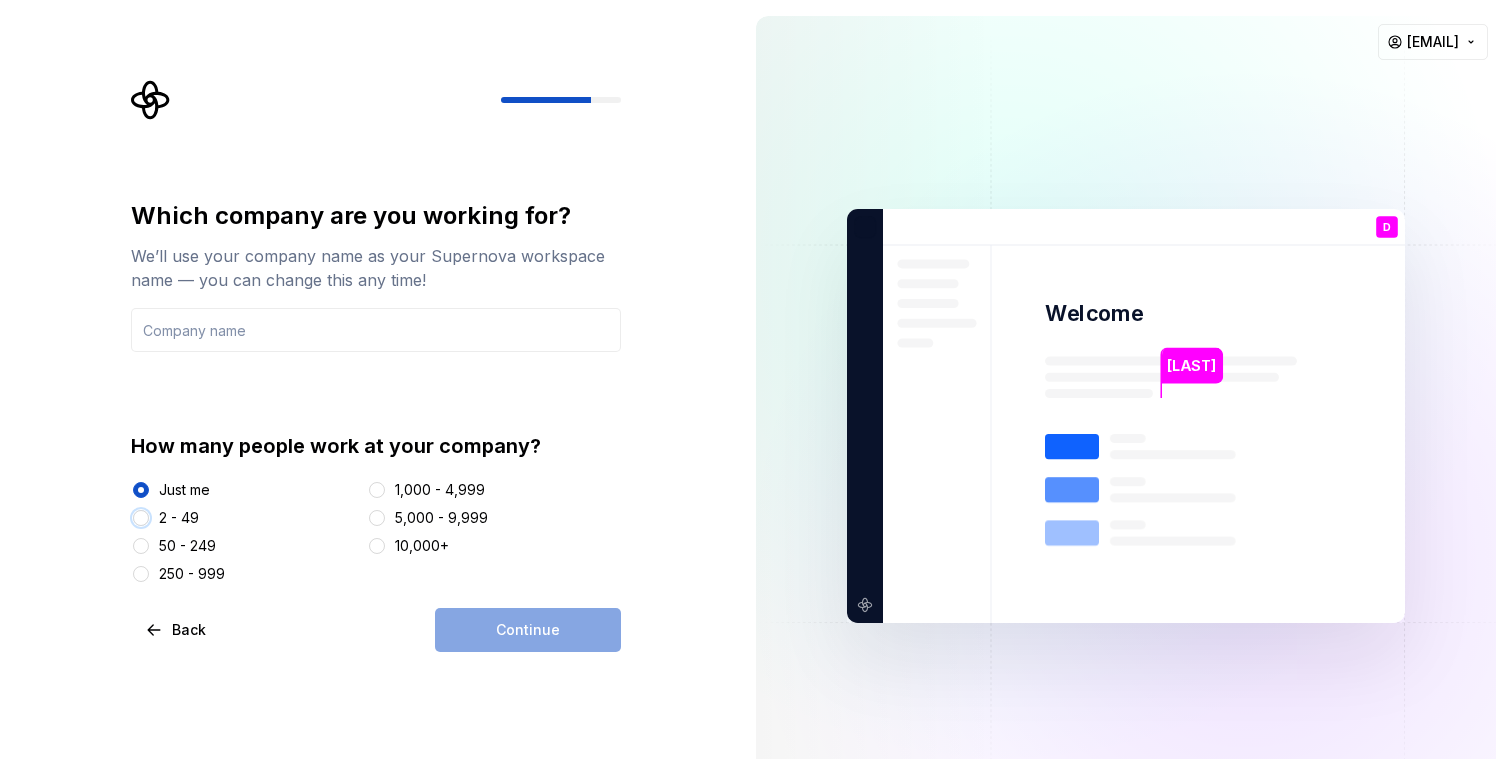 click on "2 - 49" at bounding box center (141, 518) 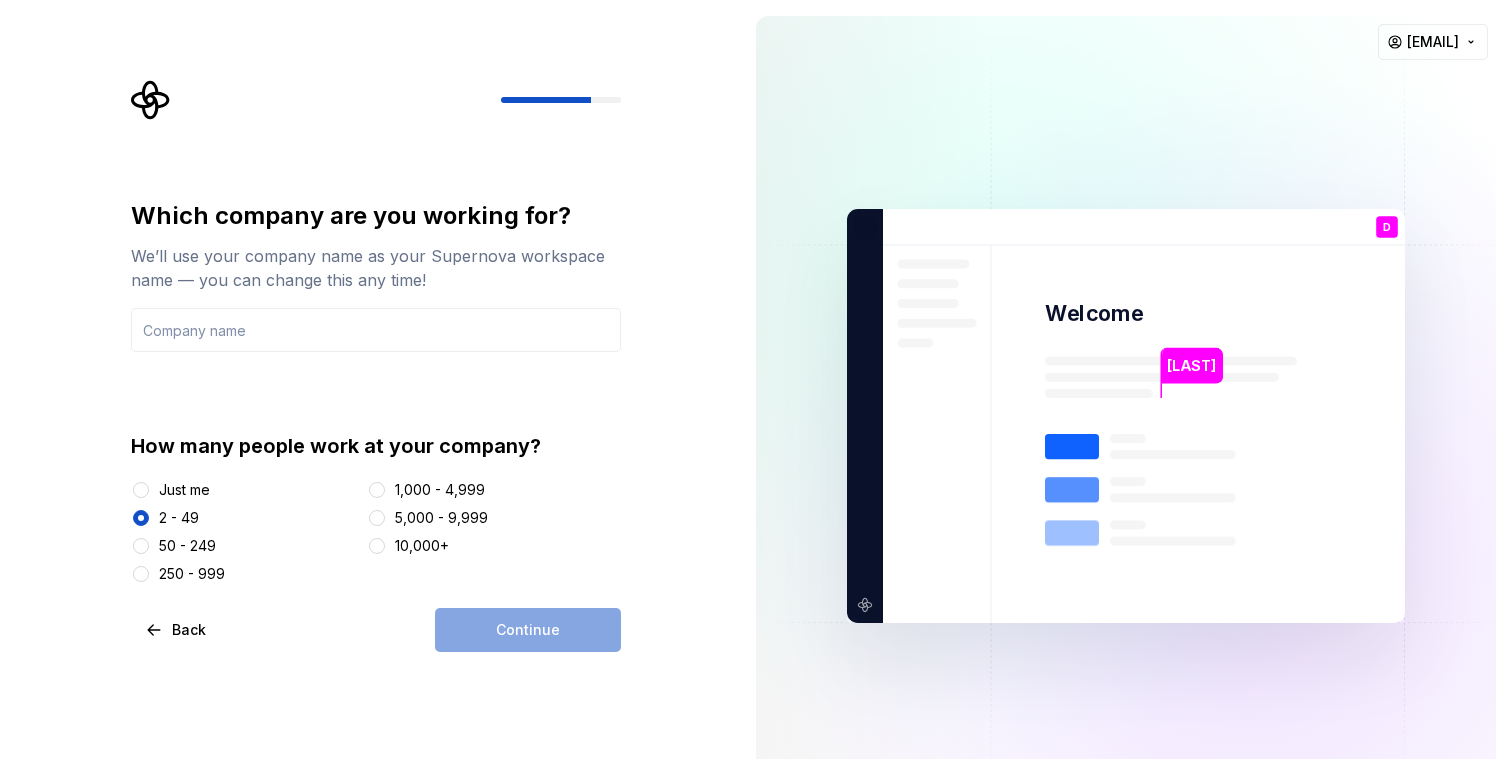 click on "50 - 249" at bounding box center [187, 546] 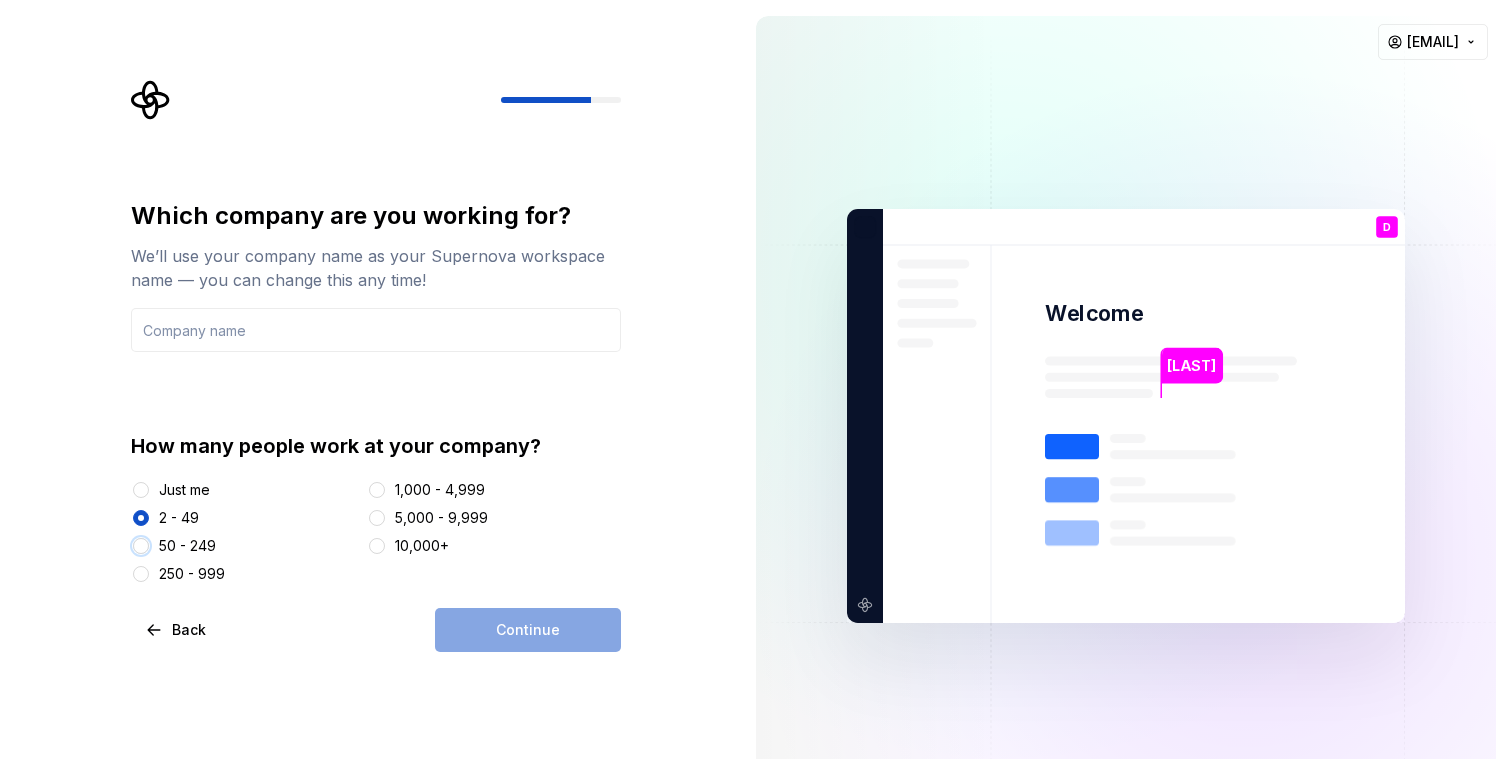 click on "50 - 249" at bounding box center [141, 546] 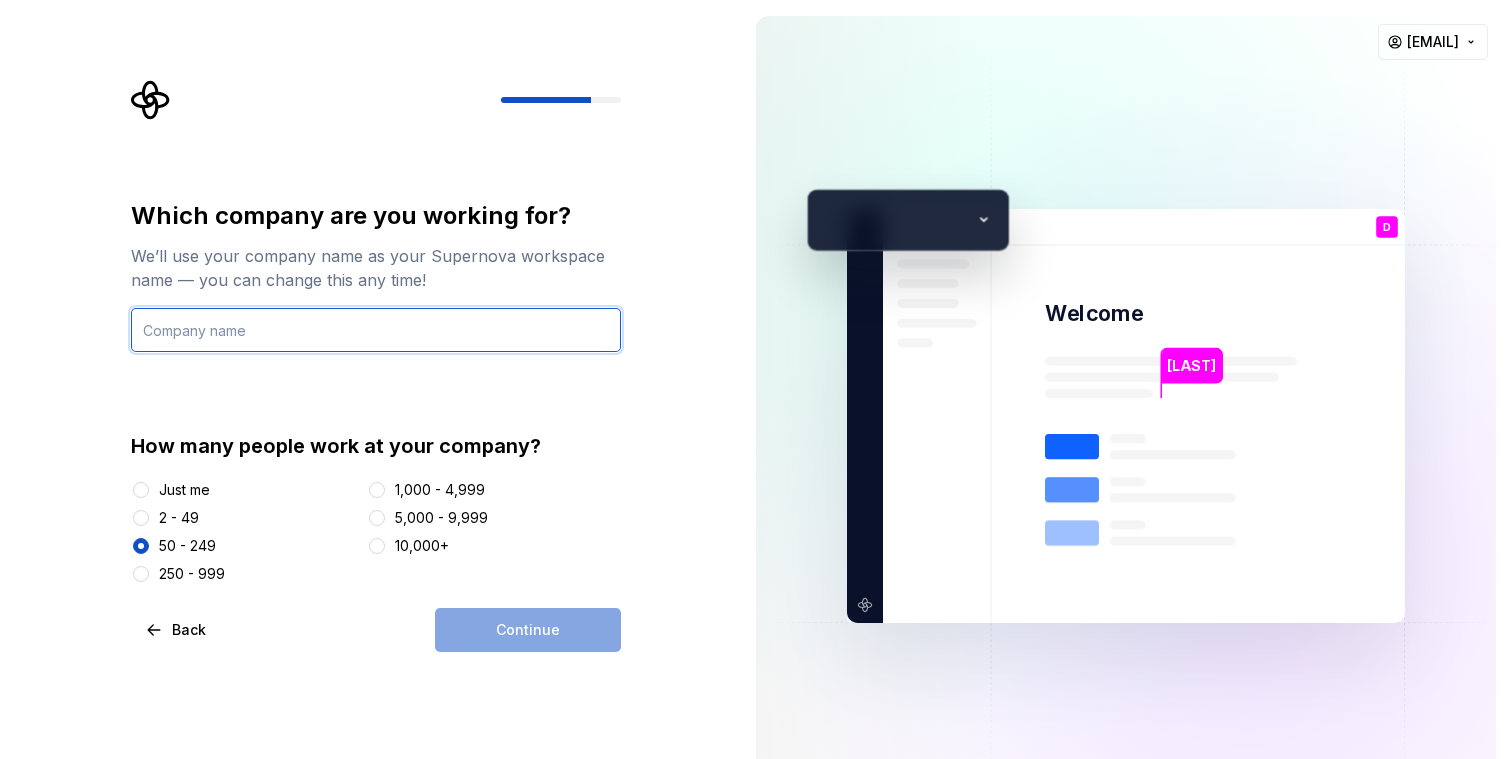 click at bounding box center [376, 330] 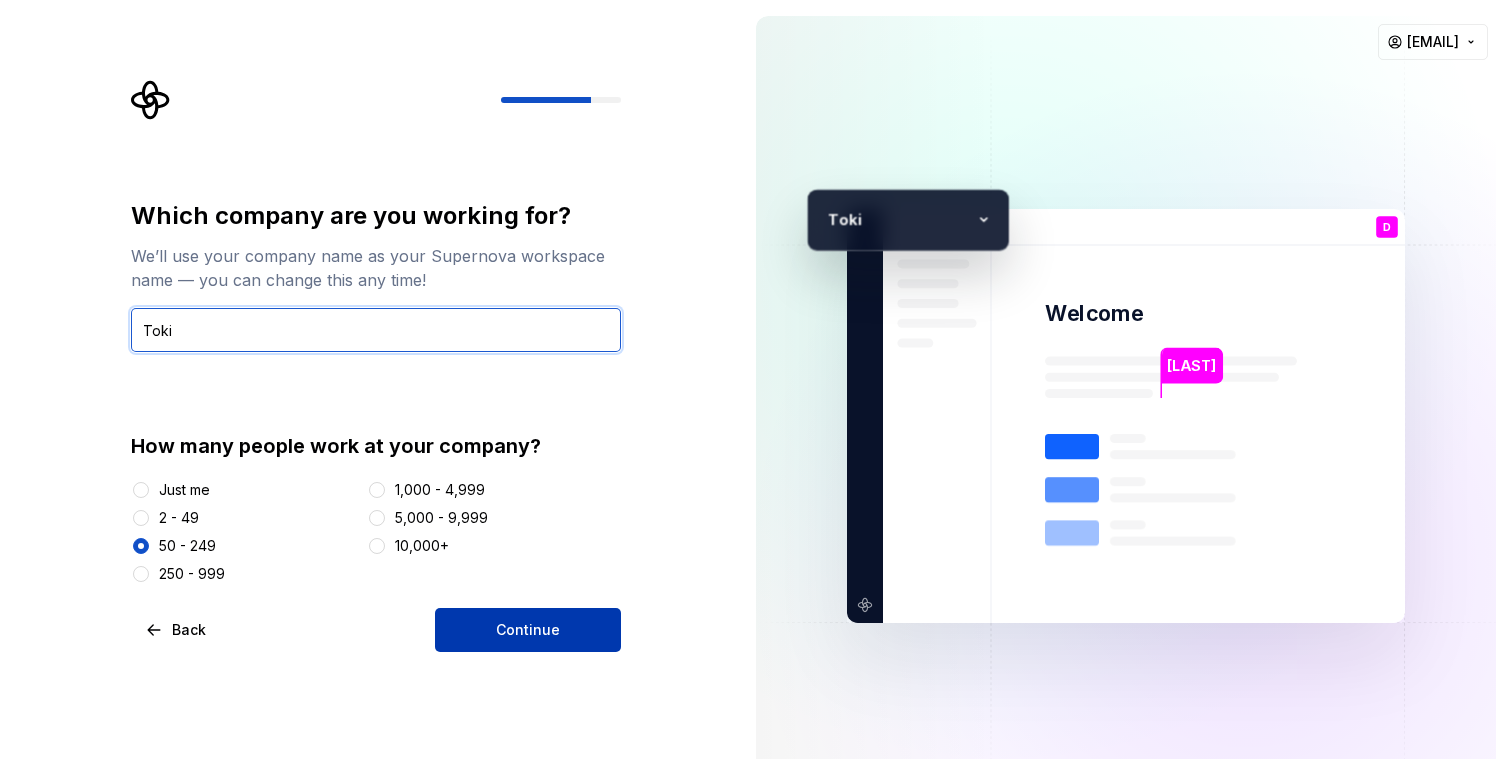 type on "Toki" 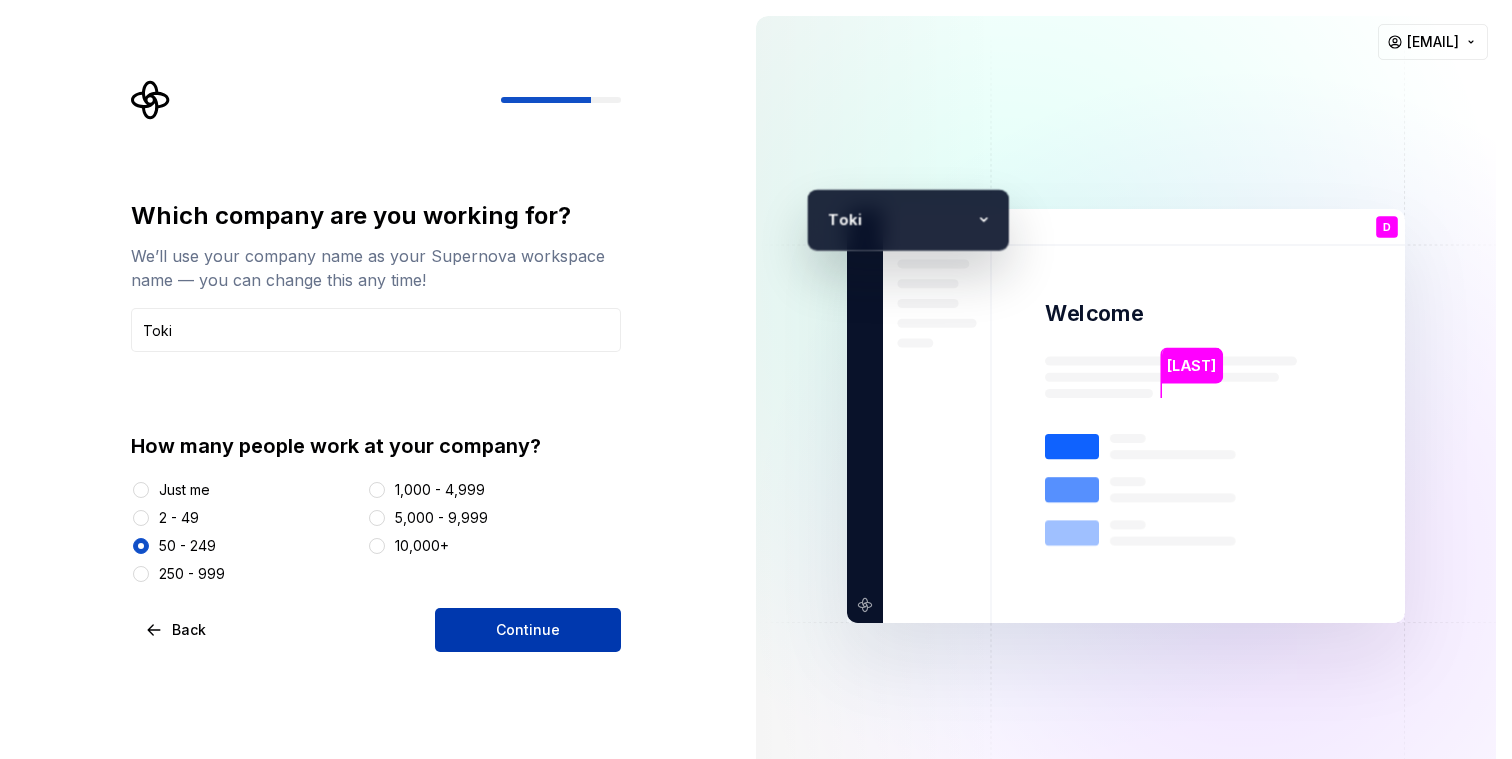click on "Continue" at bounding box center (528, 630) 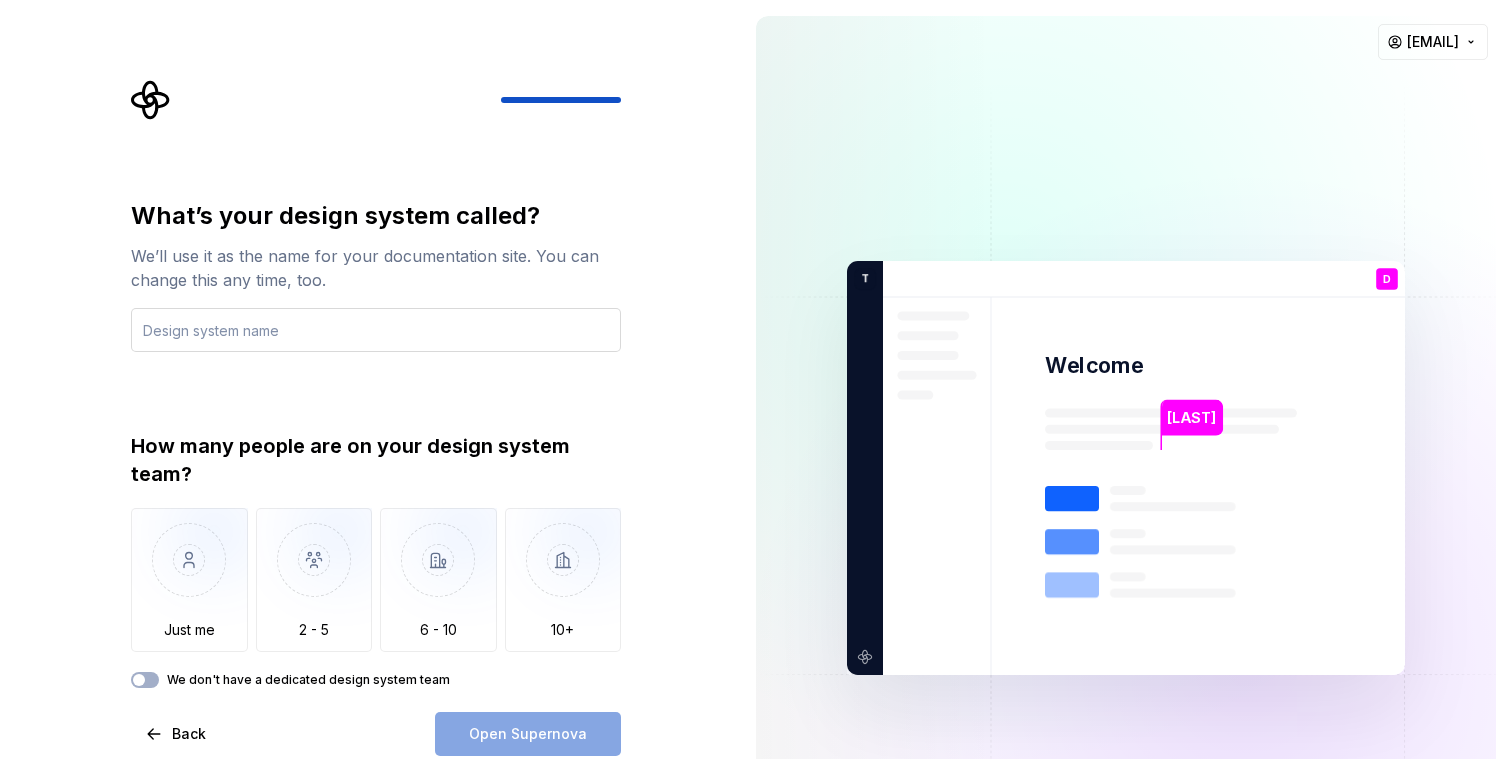 click at bounding box center [376, 330] 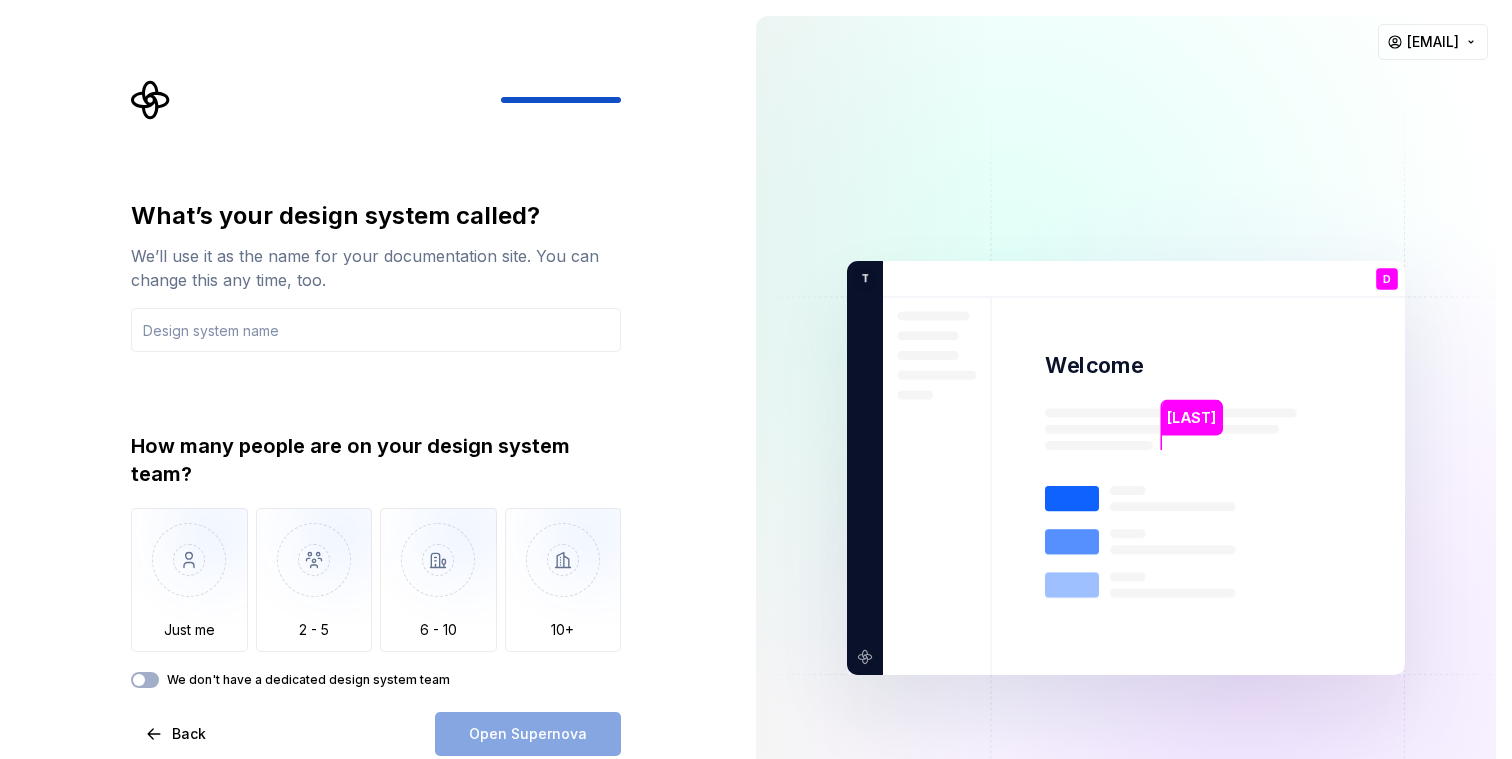 click on "We’ll use it as the name for your documentation site. You can change this any time, too." at bounding box center (376, 268) 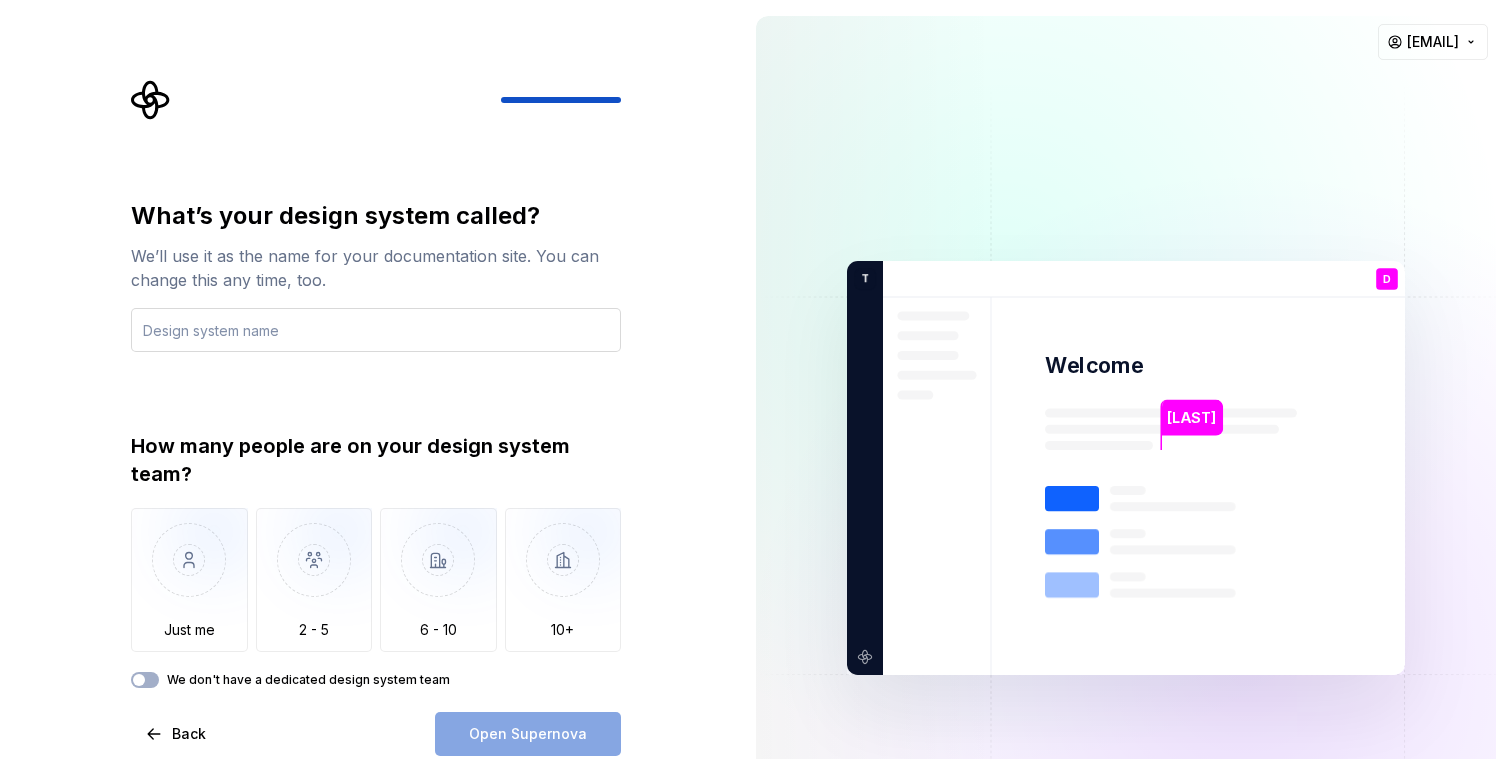click at bounding box center (376, 330) 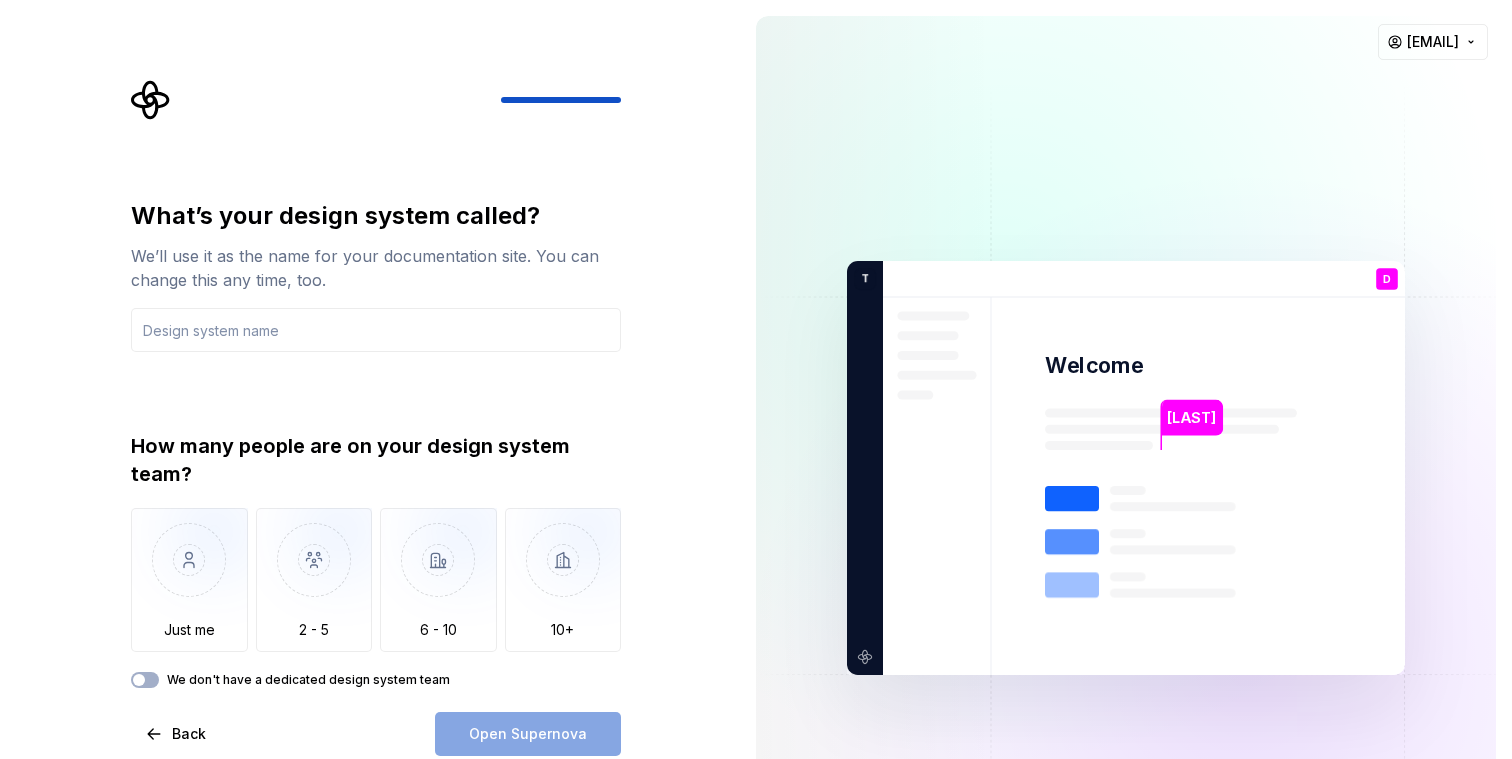 click on "We’ll use it as the name for your documentation site. You can change this any time, too." at bounding box center [376, 268] 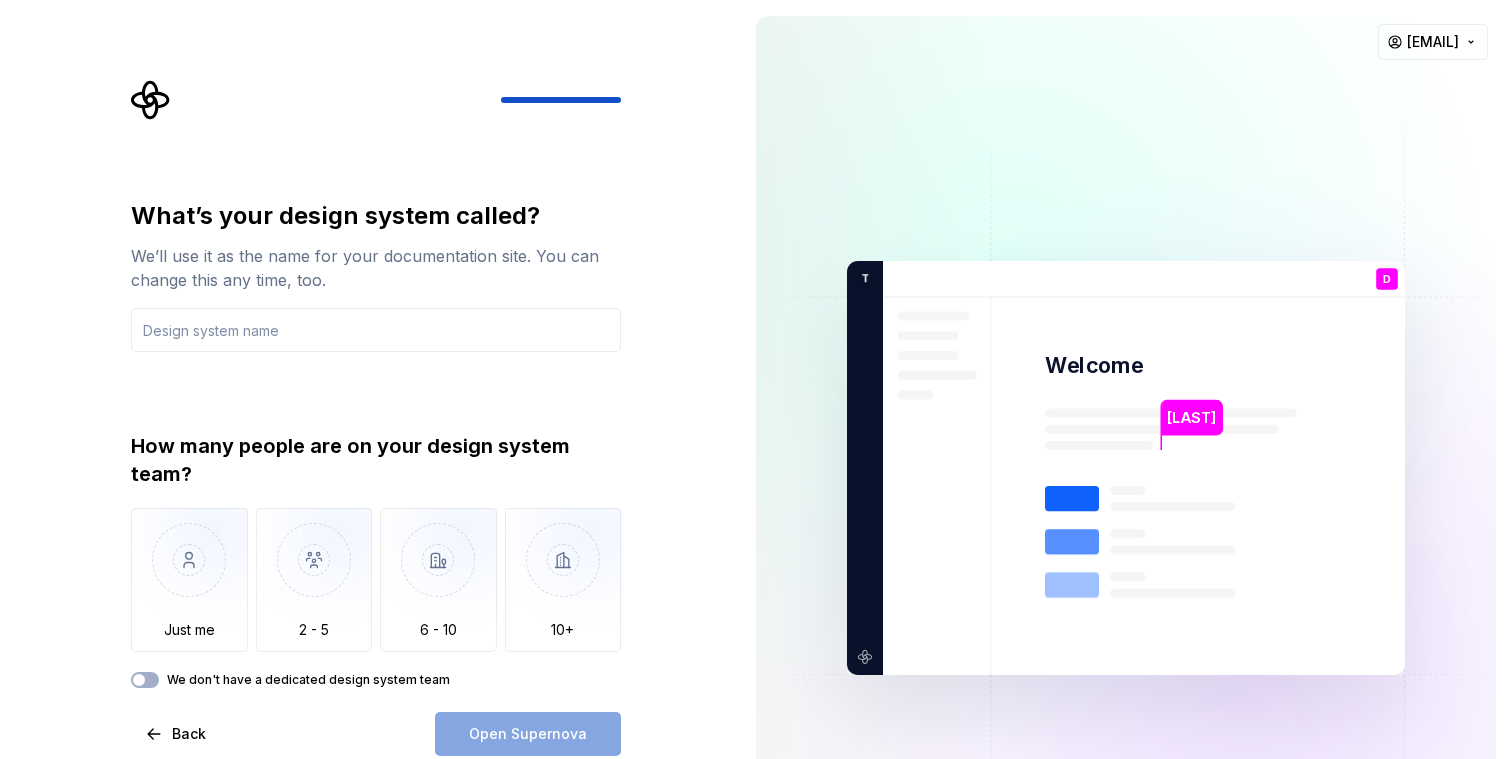 click on "What’s your design system called? We’ll use it as the name for your documentation site. You can change this any time, too. How many people are on your design system team? Just me 2 - 5 6 - 10 10+ We don't have a dedicated design system team" at bounding box center [376, 444] 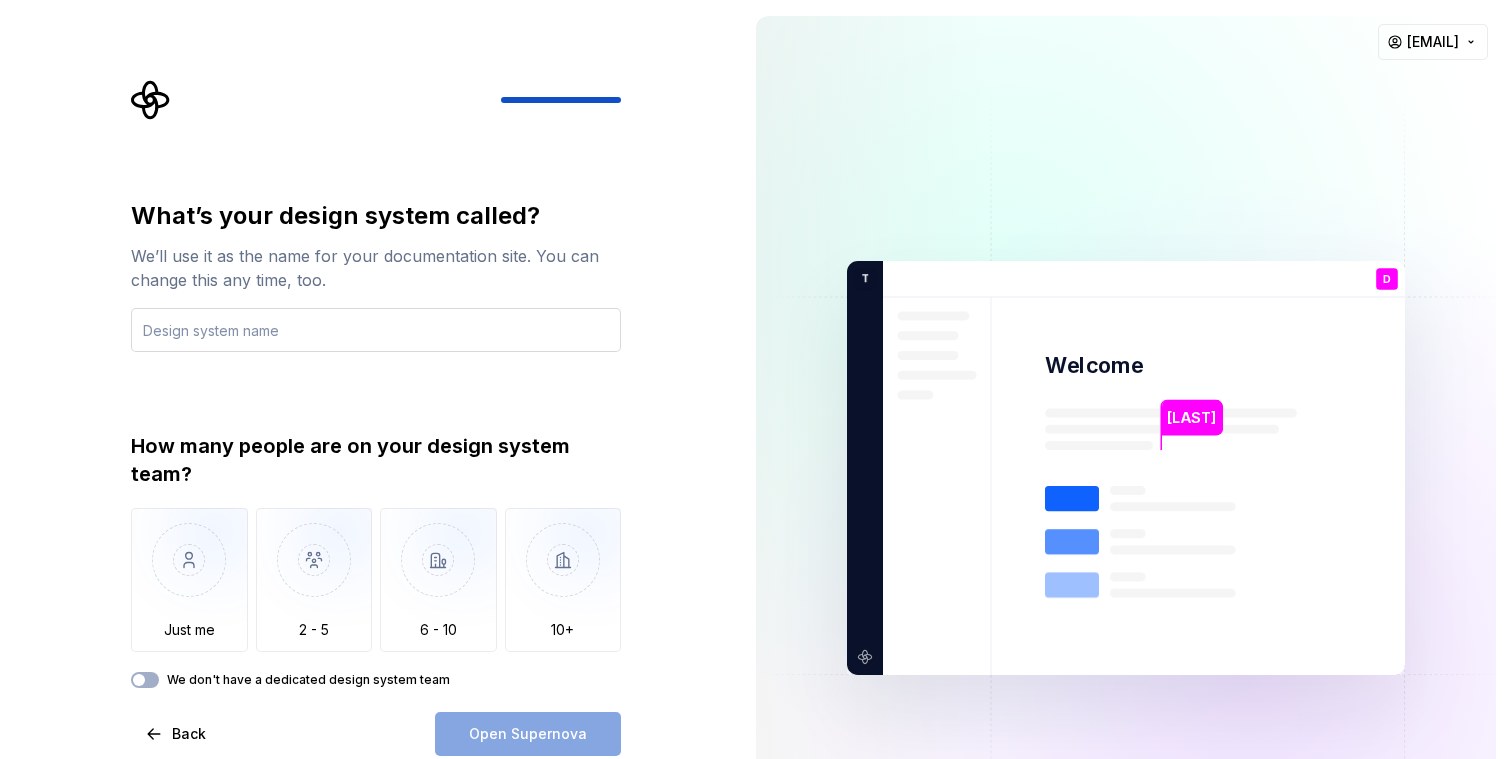 click at bounding box center (376, 330) 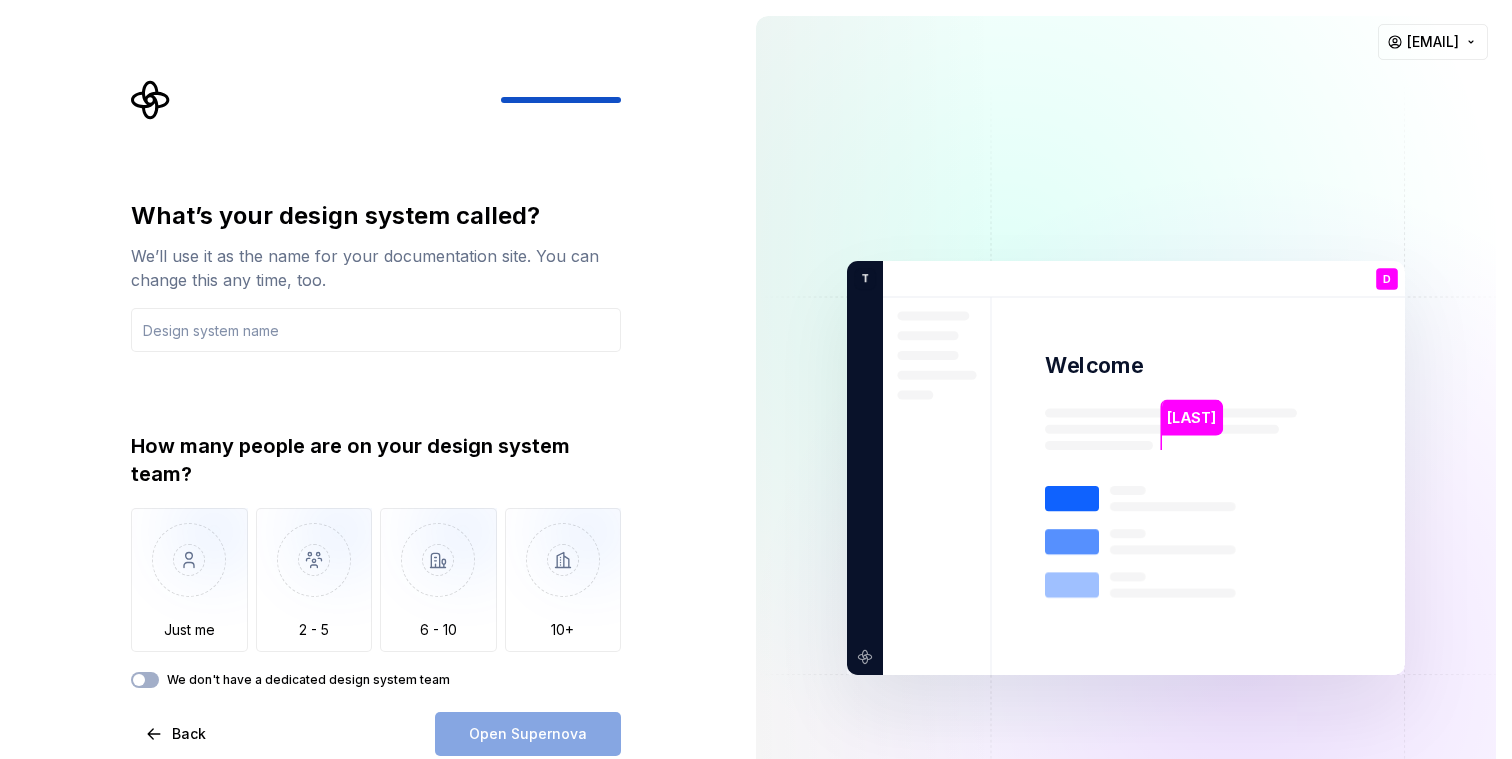 click on "What’s your design system called? We’ll use it as the name for your documentation site. You can change this any time, too. How many people are on your design system team? Just me 2 - 5 6 - 10 10+ We don't have a dedicated design system team" at bounding box center (376, 444) 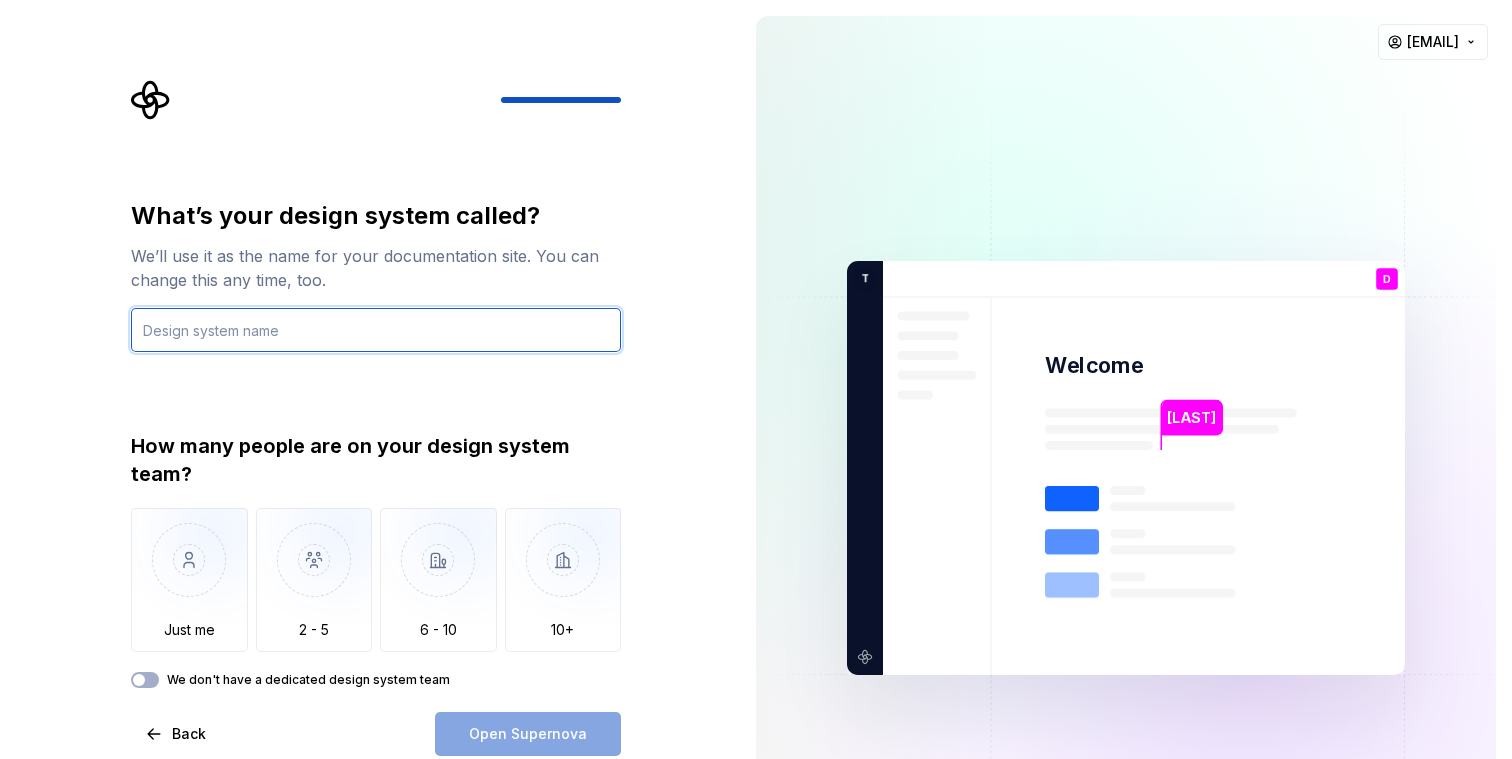 click at bounding box center (376, 330) 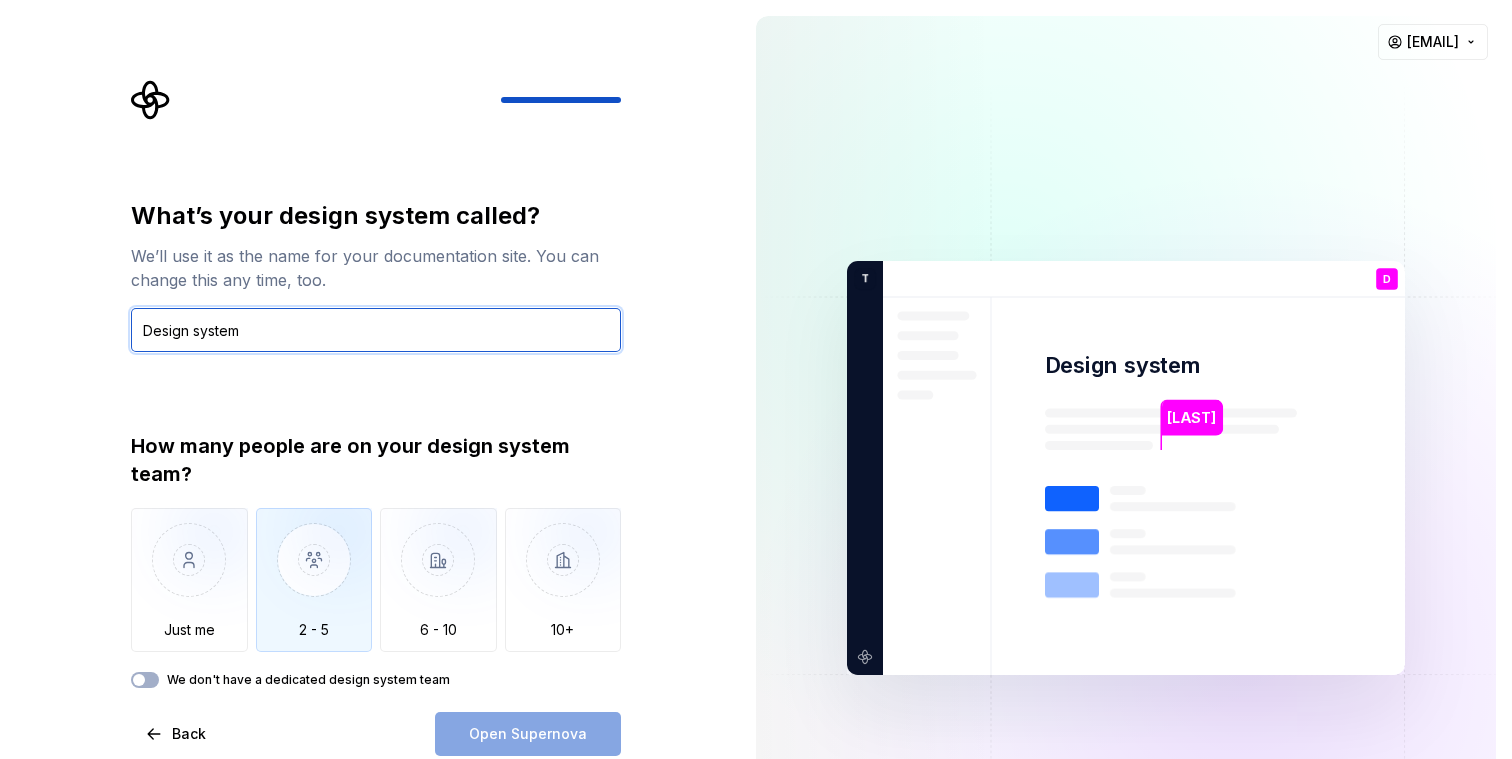 type on "Design system" 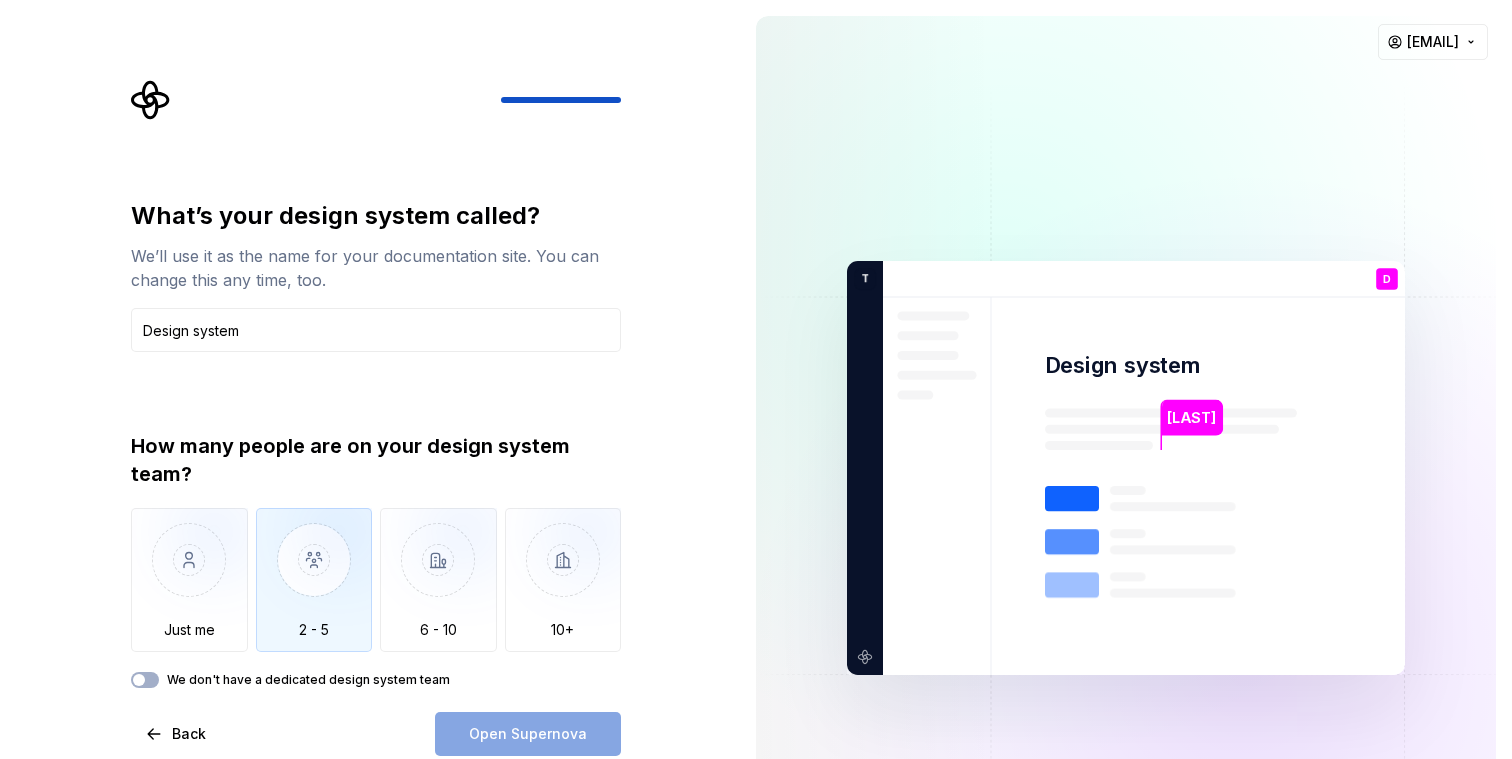 click at bounding box center (314, 575) 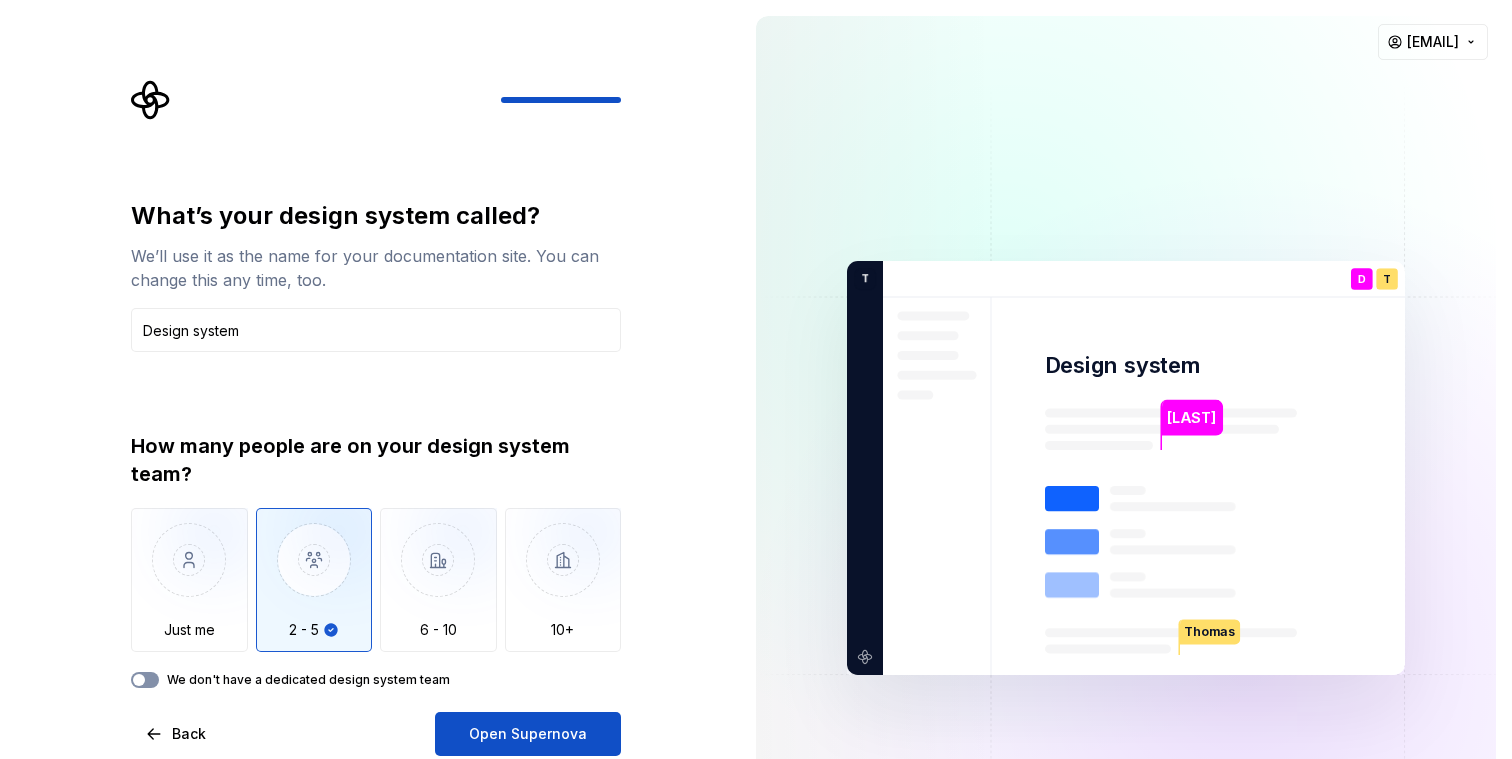 click on "We don't have a dedicated design system team" at bounding box center (145, 680) 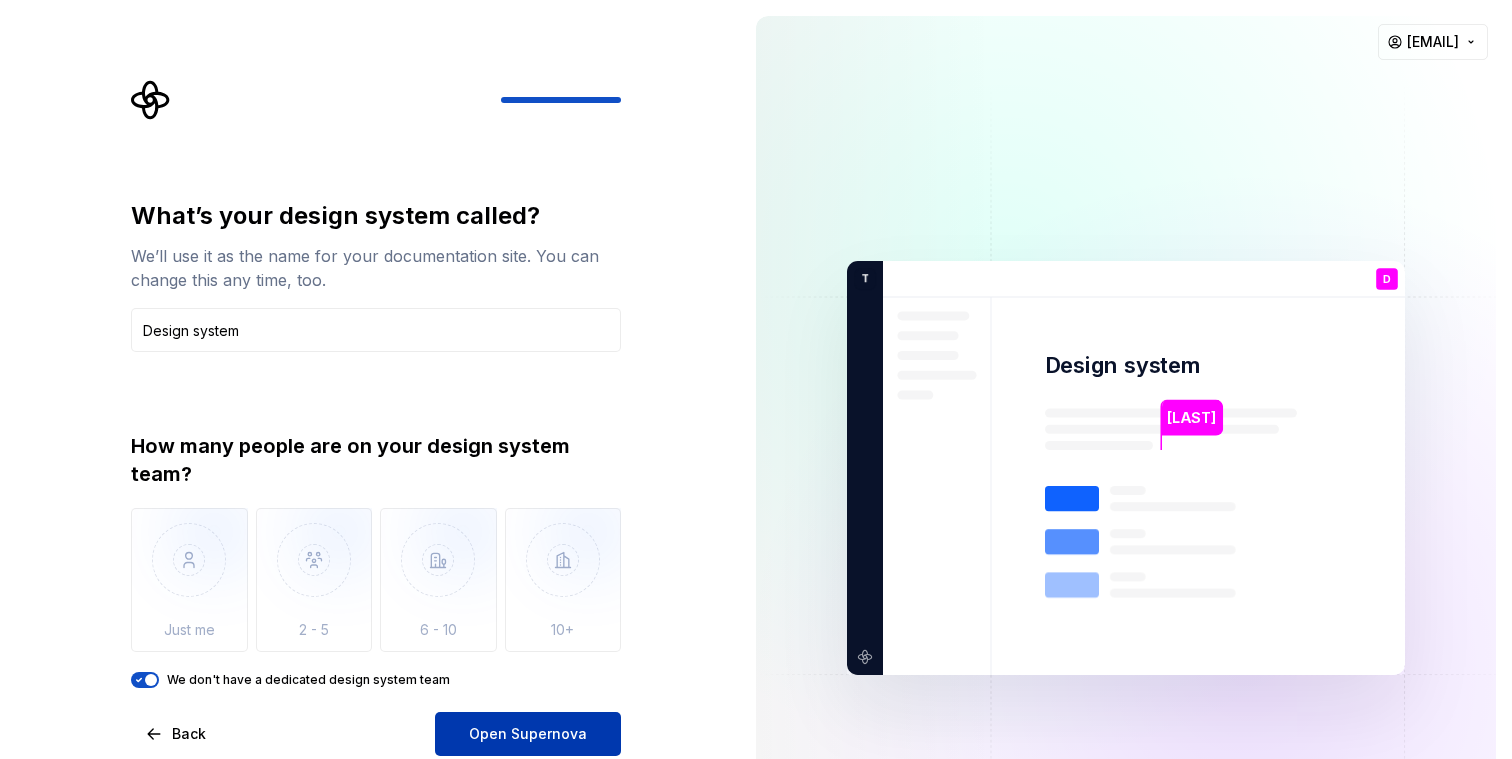 click on "Open Supernova" at bounding box center (528, 734) 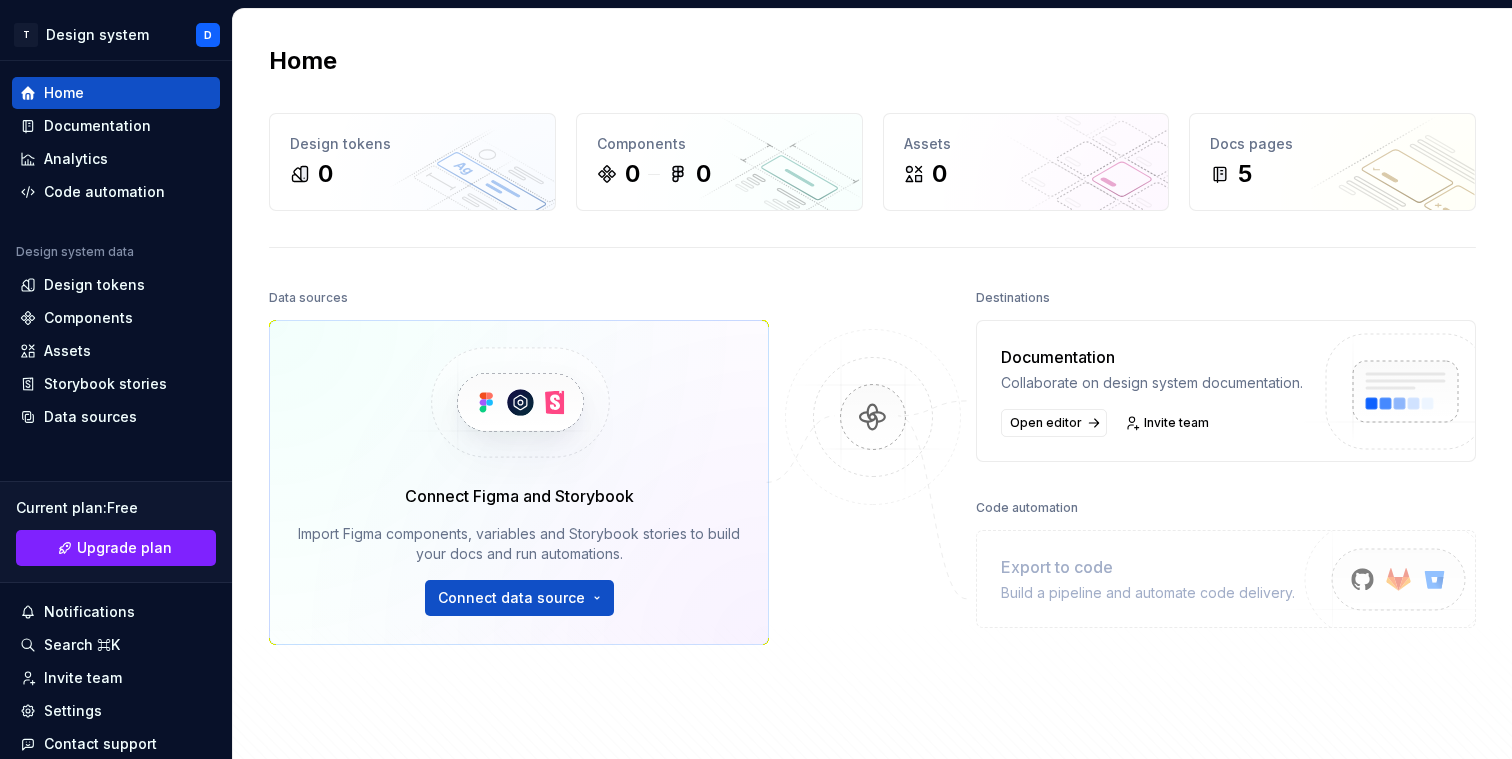 click on "Home Design tokens 0 Components 0 0 Assets 0 Docs pages 5 Data sources Connect Figma and Storybook Import Figma components, variables and Storybook stories to build your docs and run automations. Connect data source Destinations Documentation Collaborate on design system documentation. Open editor Invite team Code automation Export to code Build a pipeline and automate code delivery." at bounding box center [872, 432] 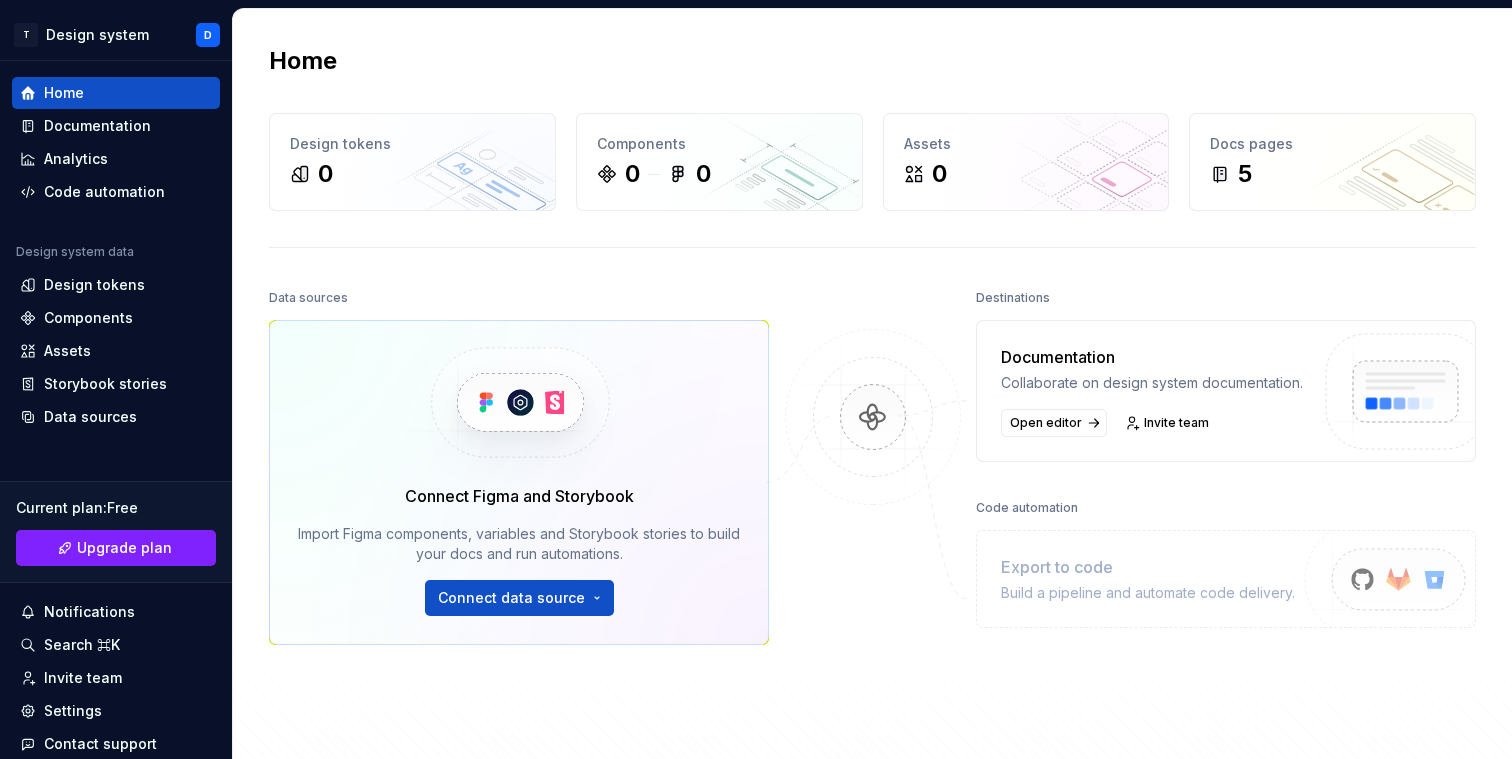 click on "Home Design tokens 0 Components 0 0 Assets 0 Docs pages 5 Data sources Connect Figma and Storybook Import Figma components, variables and Storybook stories to build your docs and run automations. Connect data source Destinations Documentation Collaborate on design system documentation. Open editor Invite team Code automation Export to code Build a pipeline and automate code delivery." at bounding box center (872, 432) 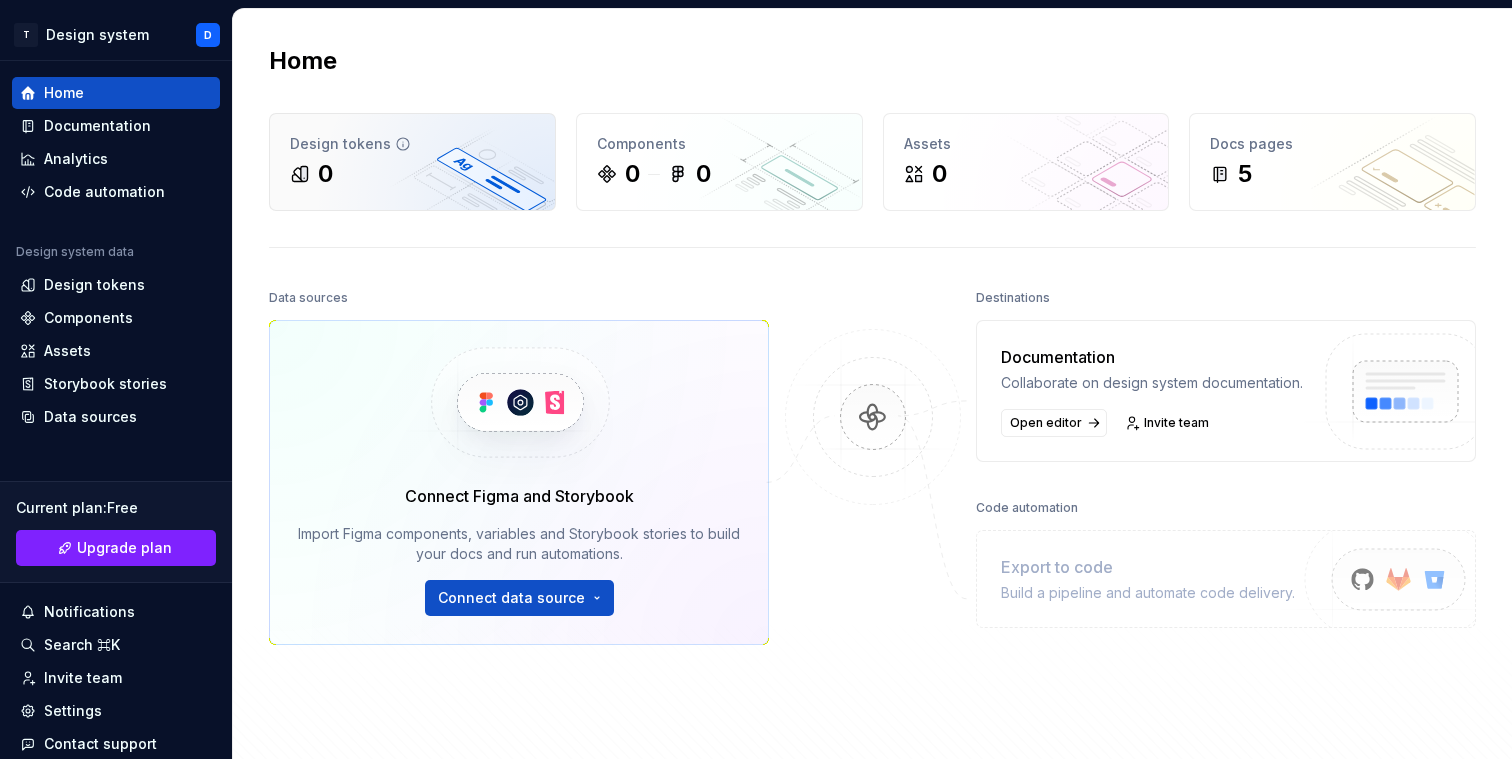 click on "0" at bounding box center [412, 174] 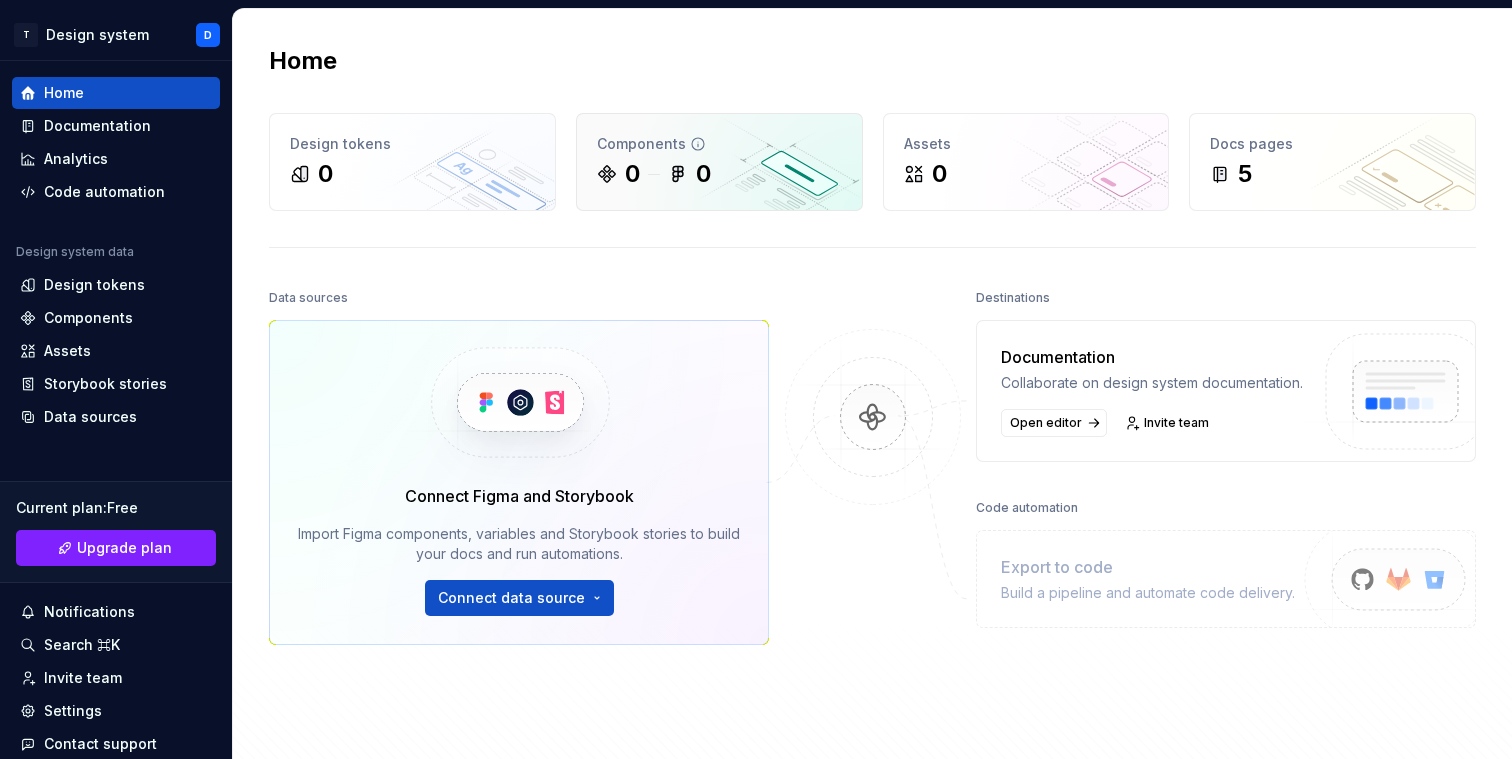 click 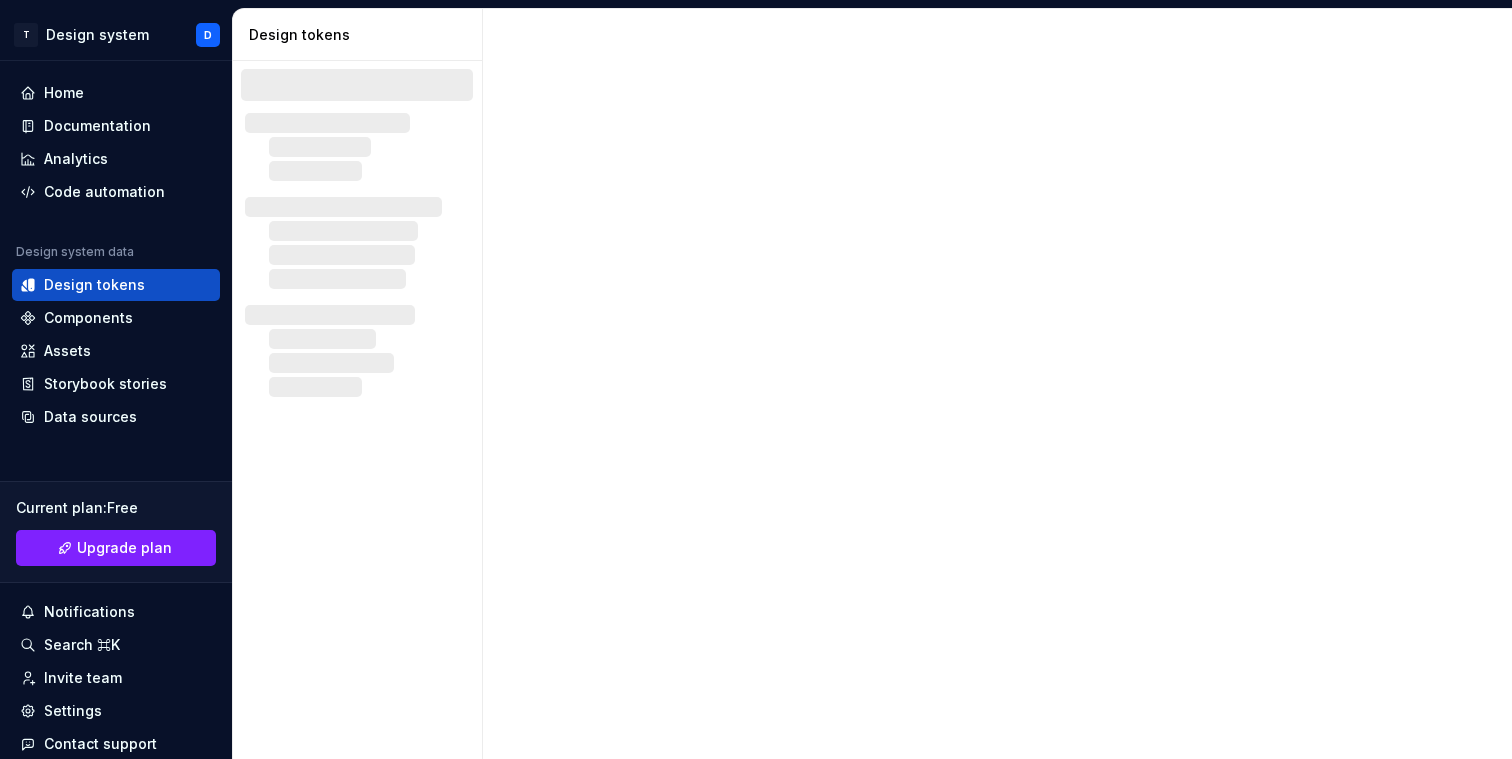 click at bounding box center [997, 384] 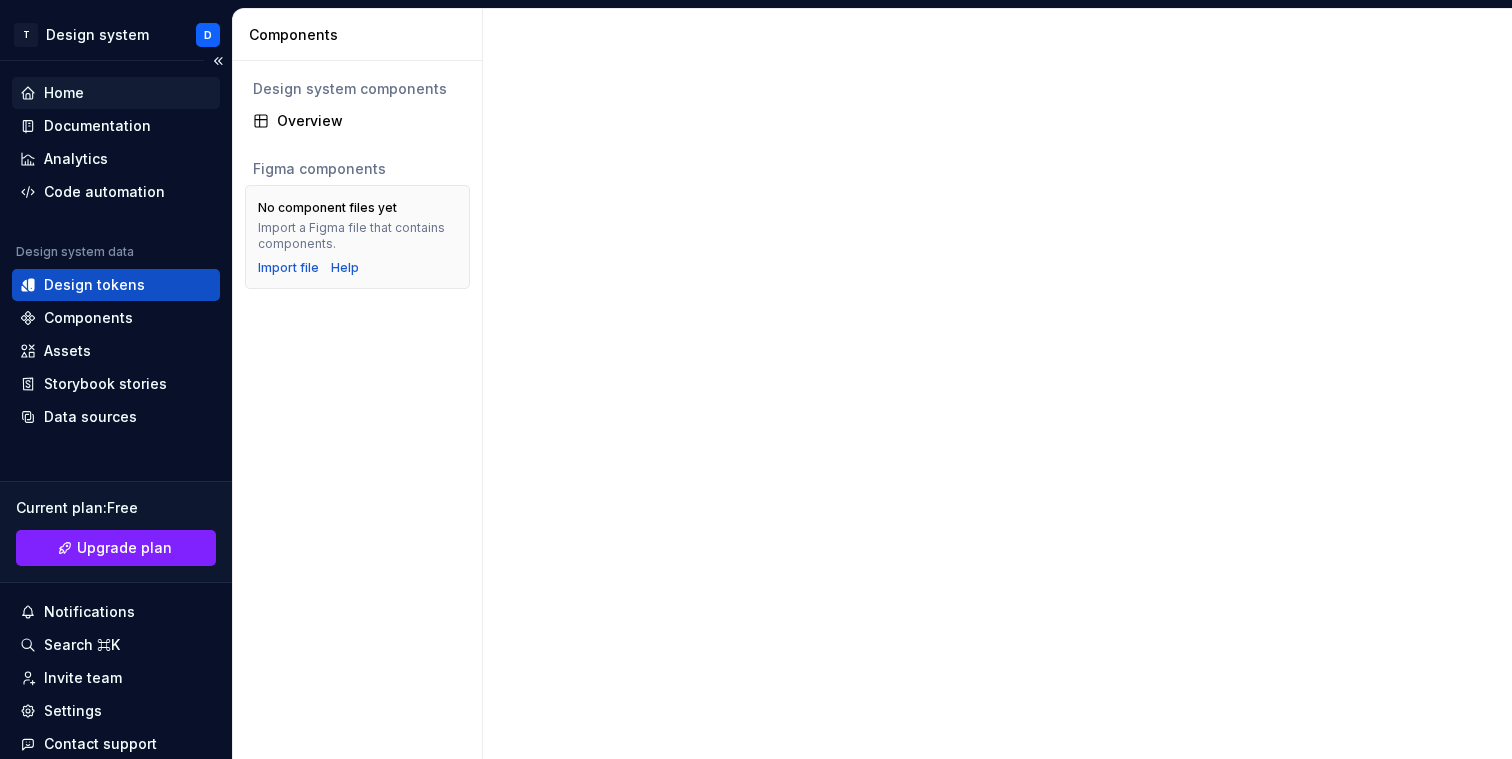 click on "Home" at bounding box center [64, 93] 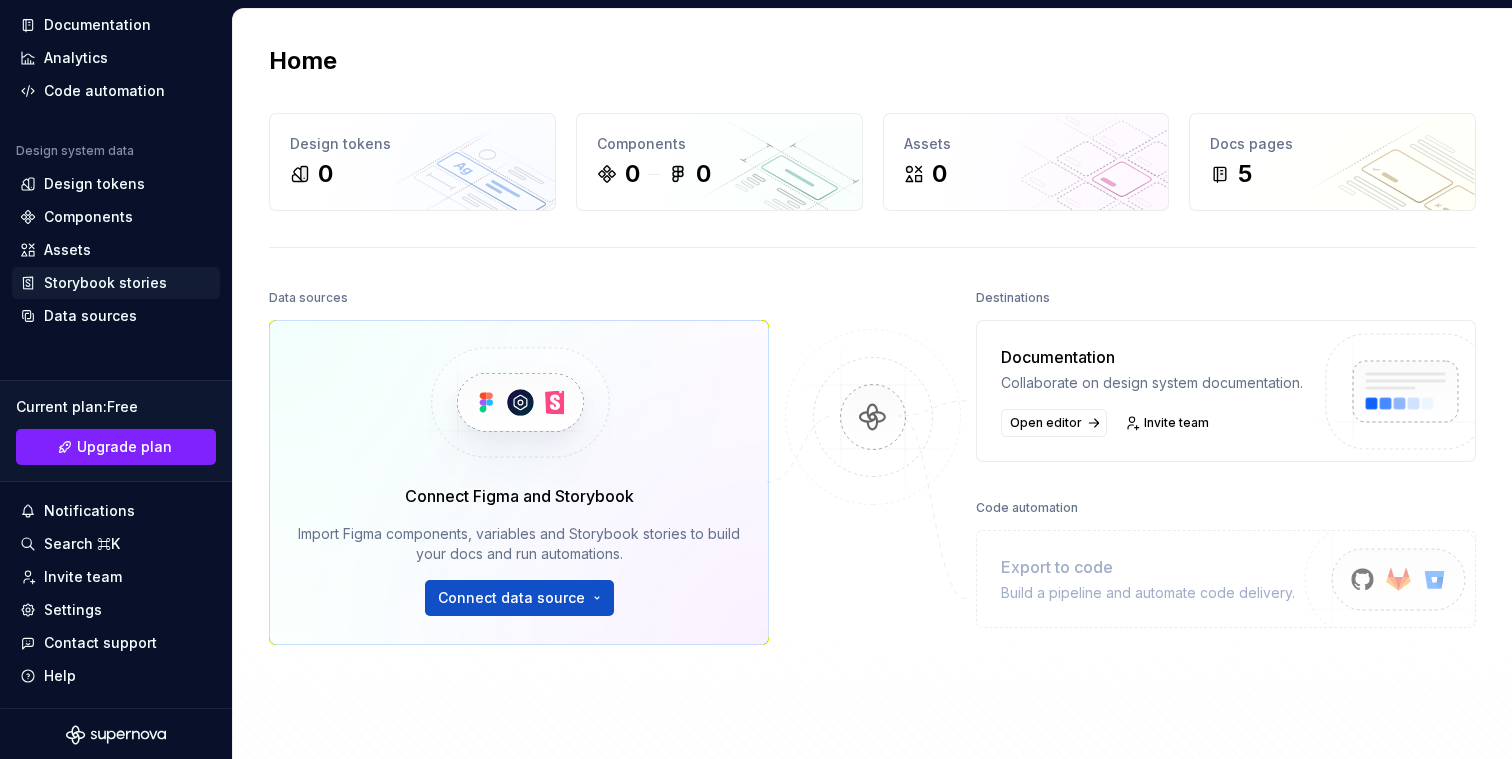 scroll, scrollTop: 103, scrollLeft: 0, axis: vertical 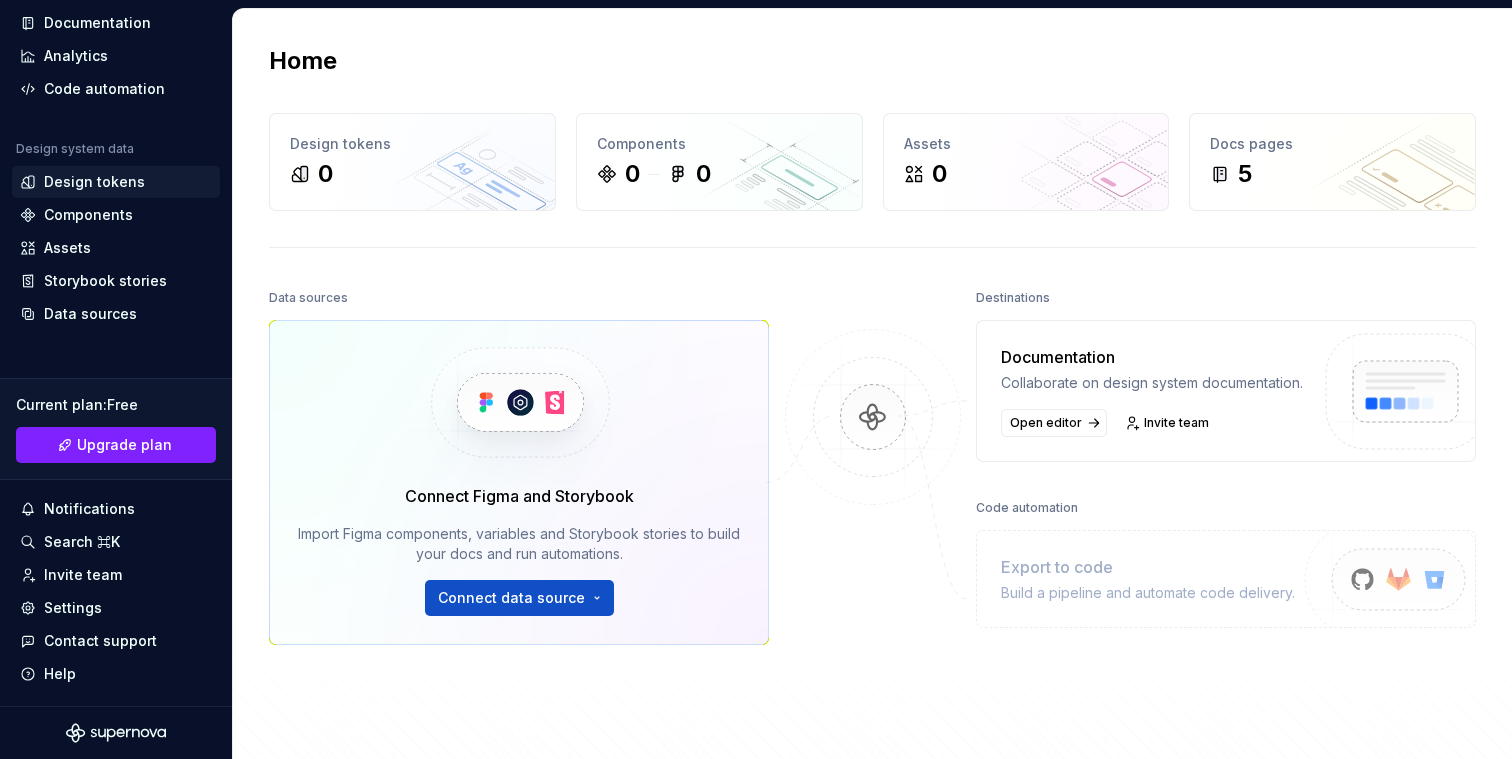 click on "Design tokens" at bounding box center (94, 182) 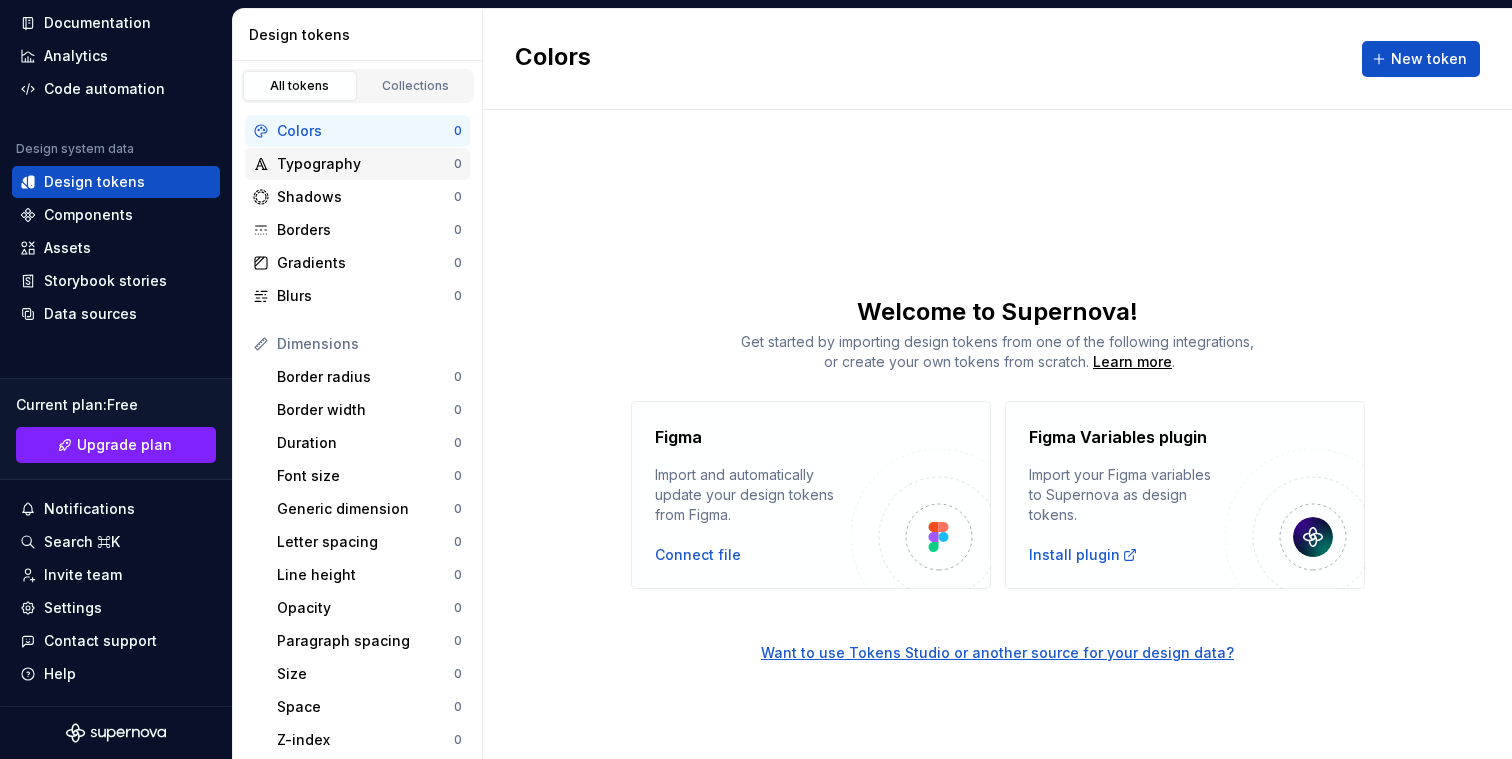 click on "Typography" at bounding box center (365, 164) 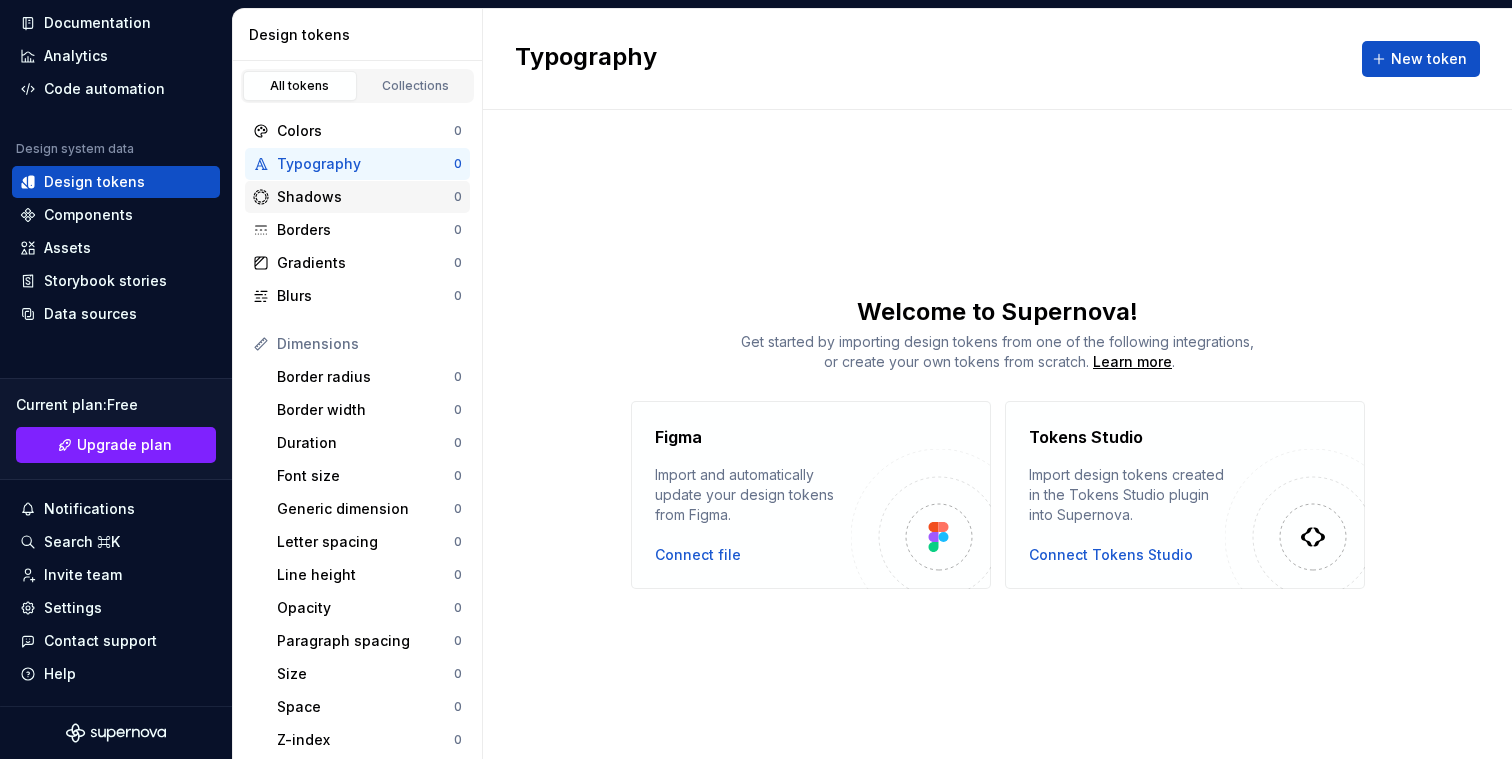 click on "Shadows" at bounding box center [365, 197] 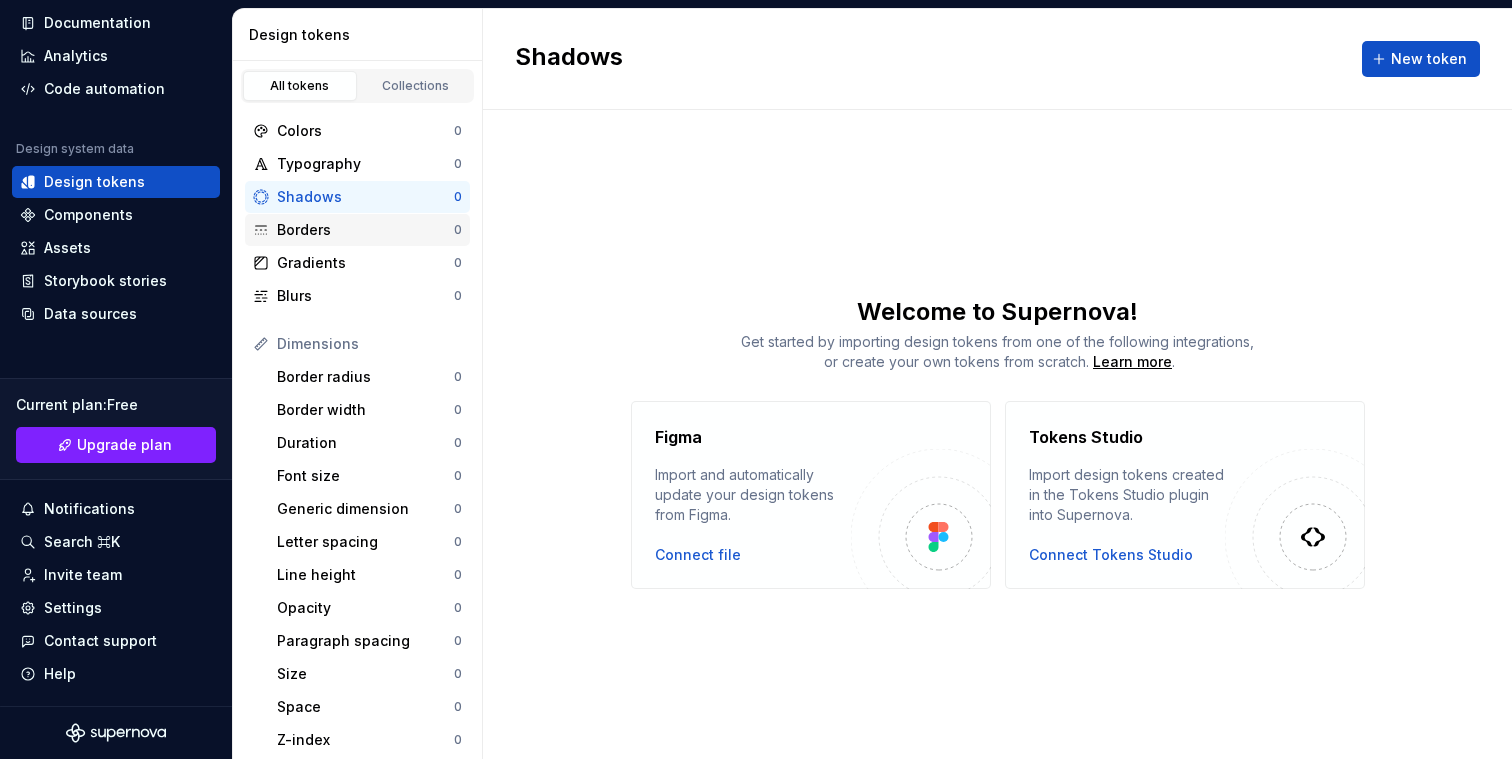 click on "Borders" at bounding box center (365, 230) 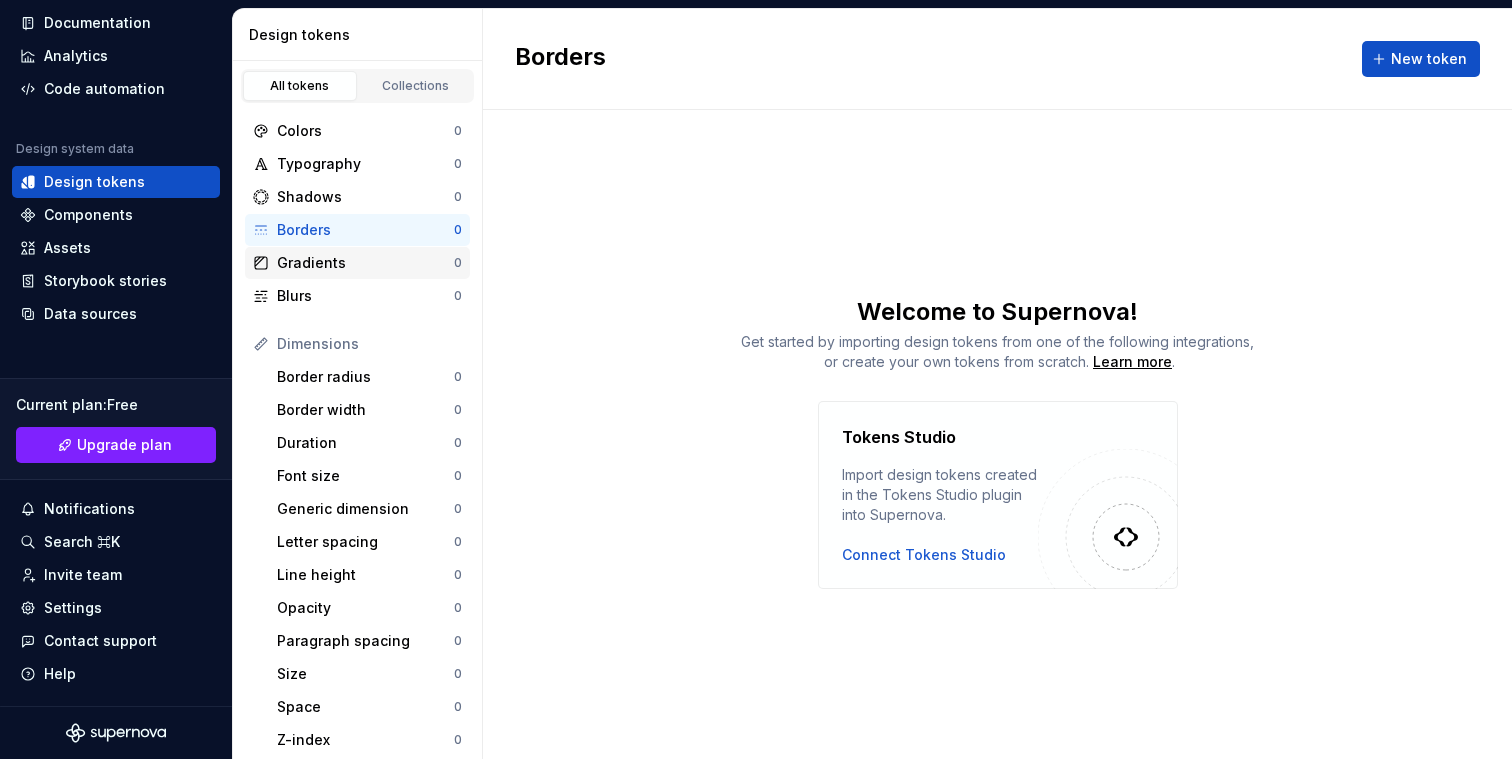 click on "Gradients" at bounding box center (365, 263) 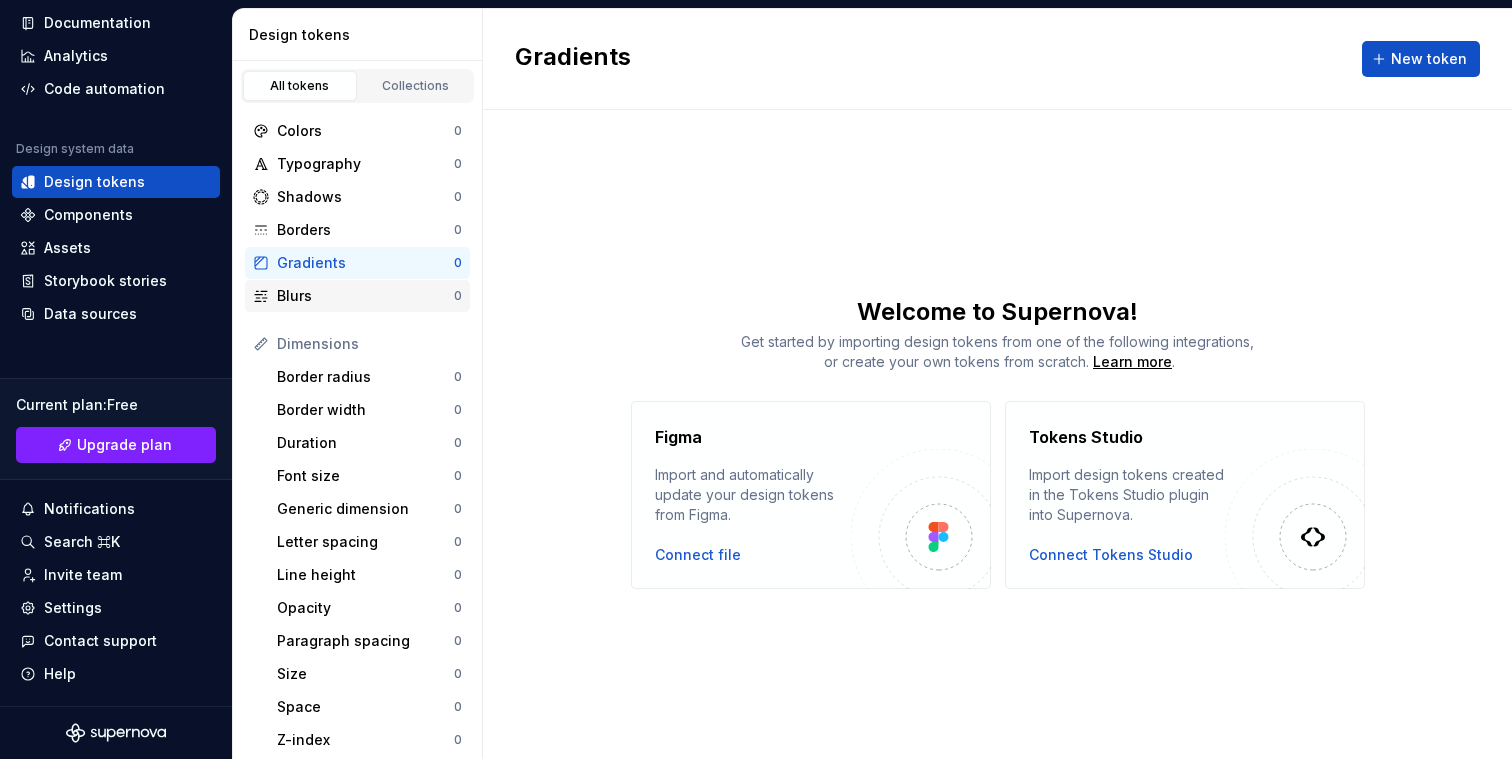 click on "Blurs" at bounding box center (365, 296) 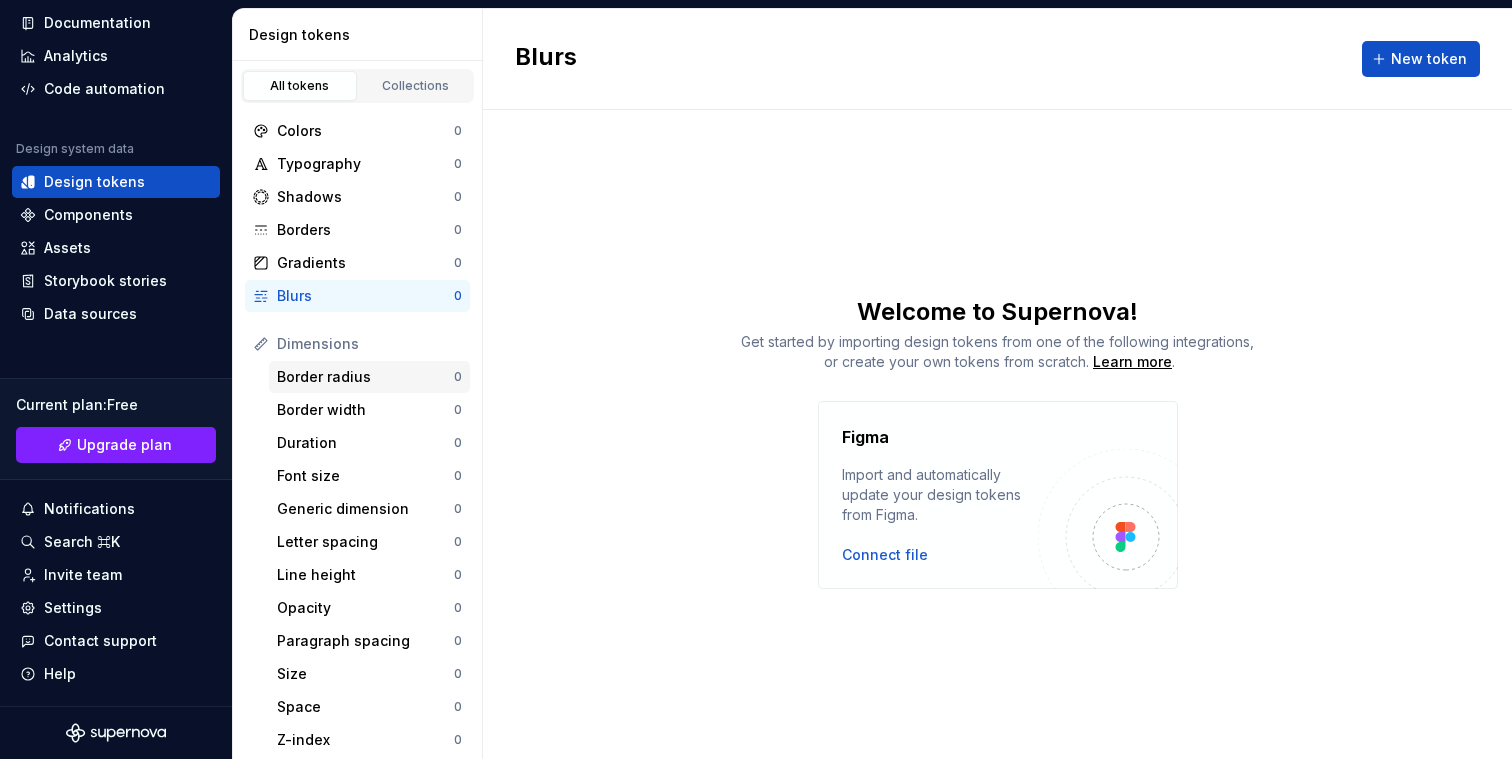 click on "Border radius" at bounding box center (365, 377) 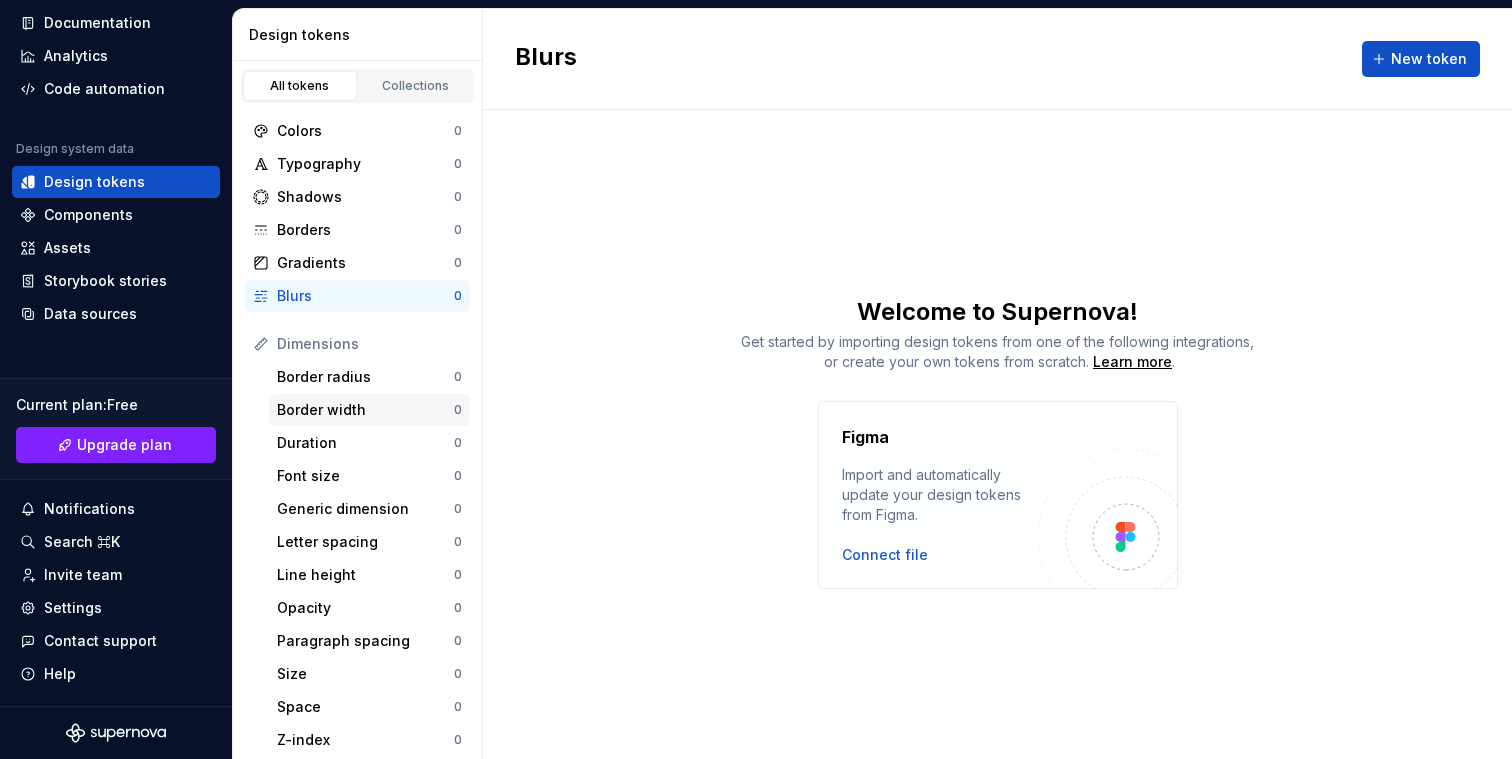 click on "Border width" at bounding box center (365, 410) 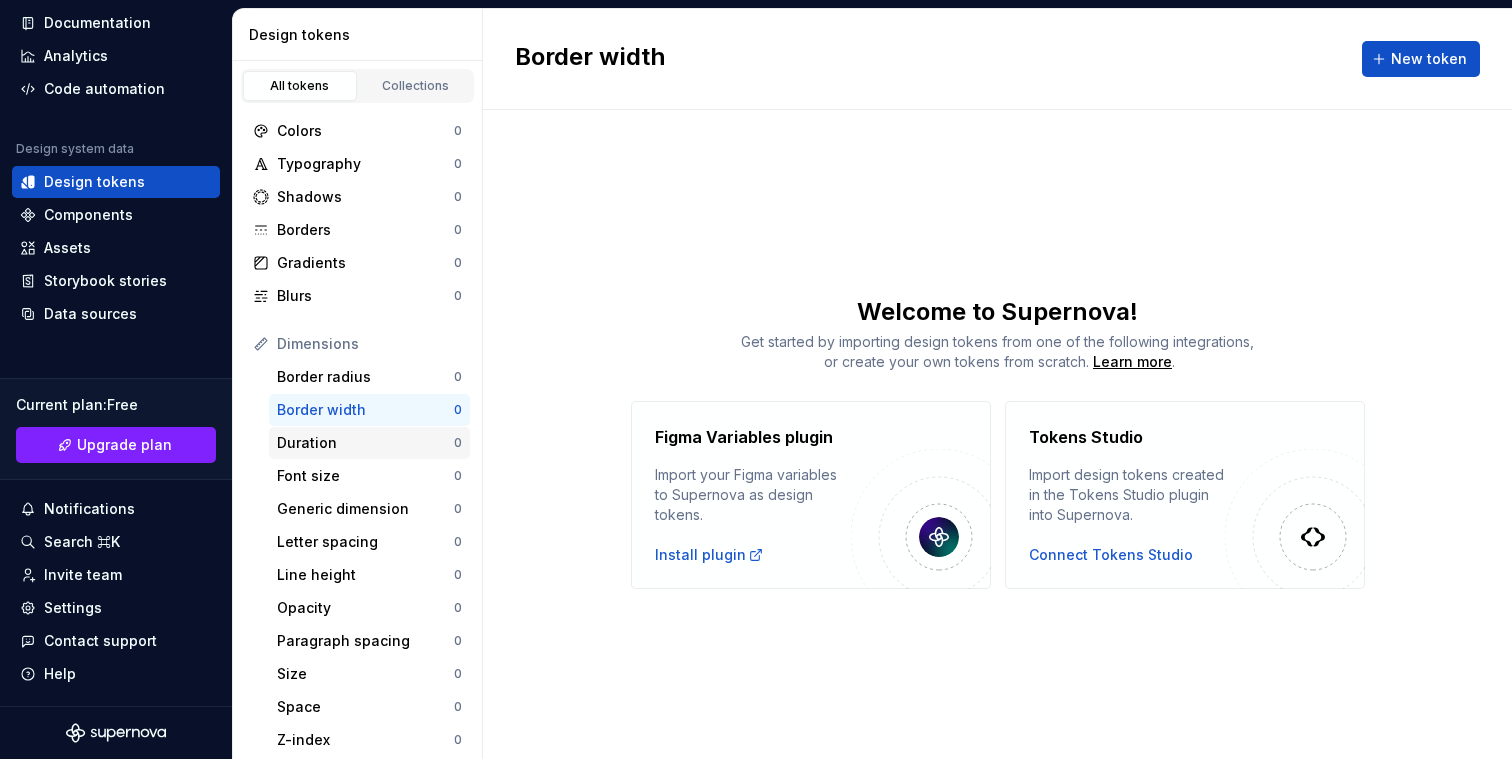 click on "Duration" at bounding box center (365, 443) 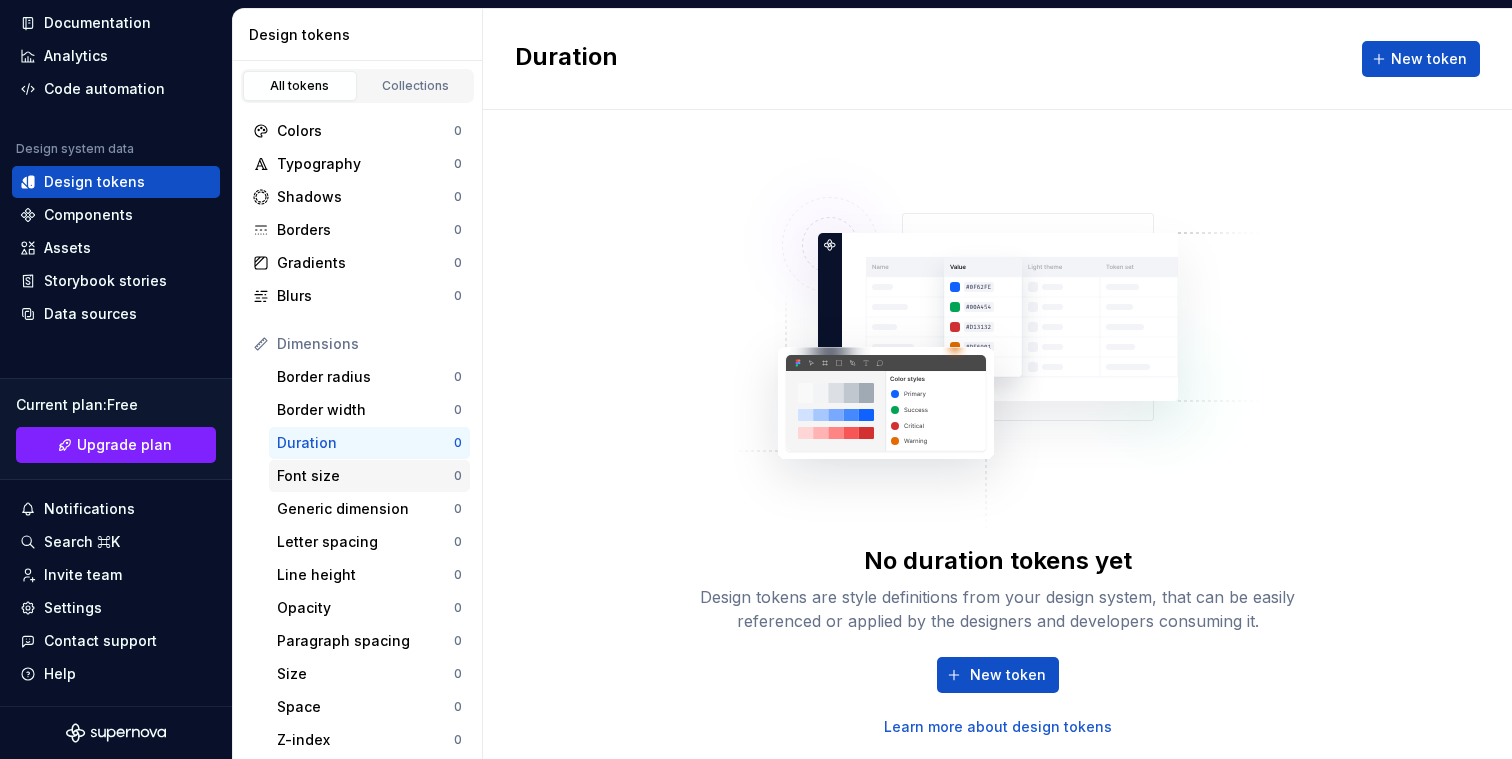 click on "Font size" at bounding box center (365, 476) 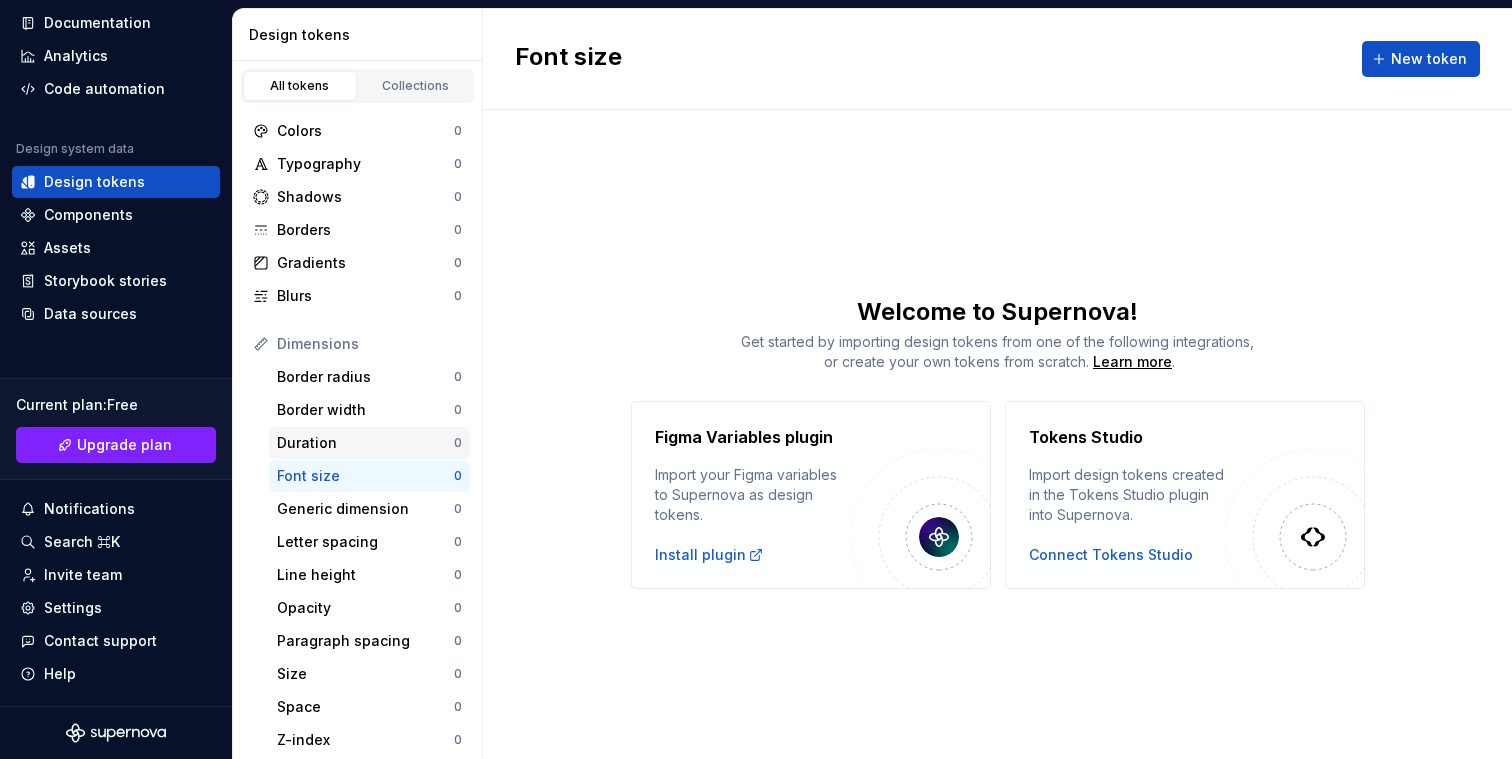 scroll, scrollTop: 120, scrollLeft: 0, axis: vertical 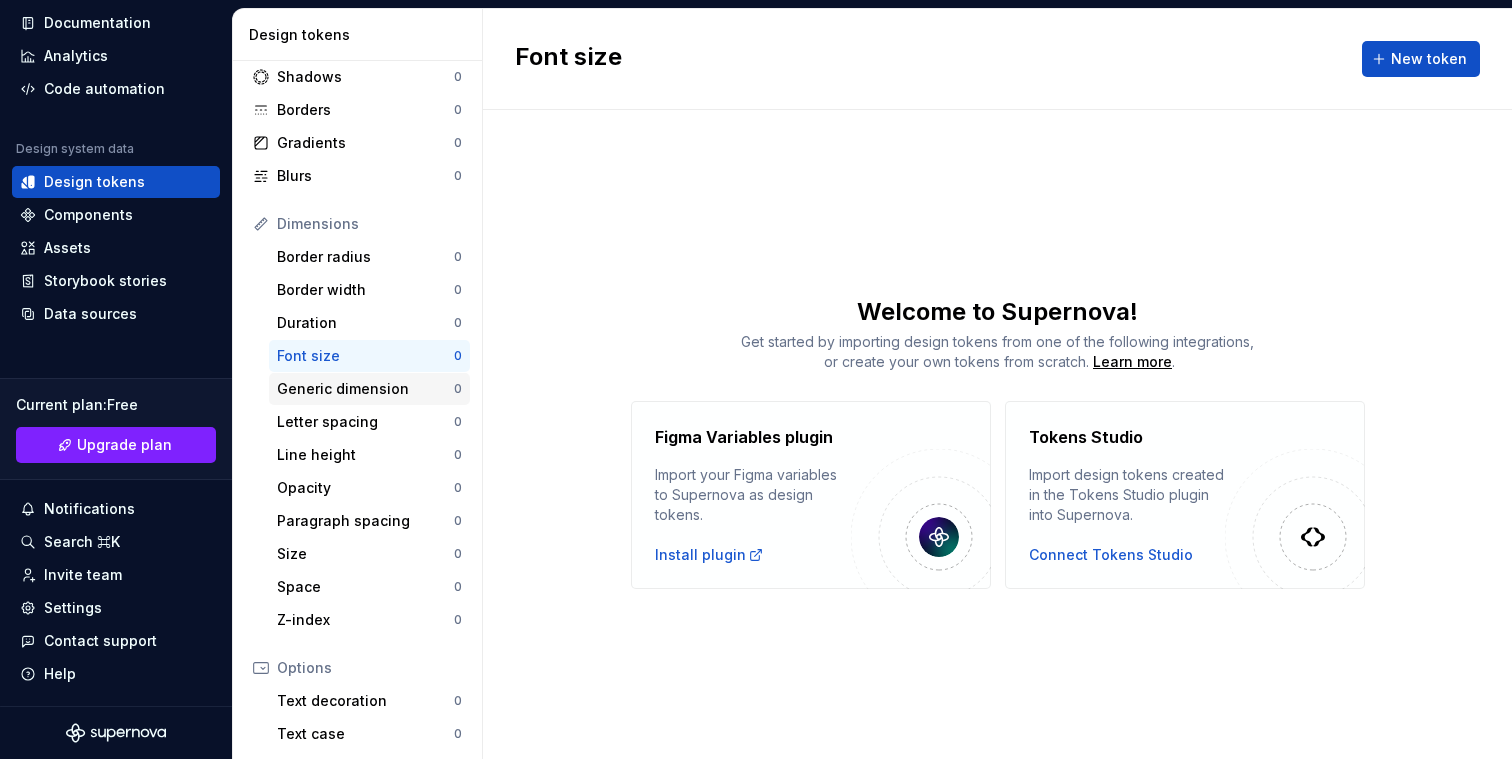 click on "Generic dimension" at bounding box center [365, 389] 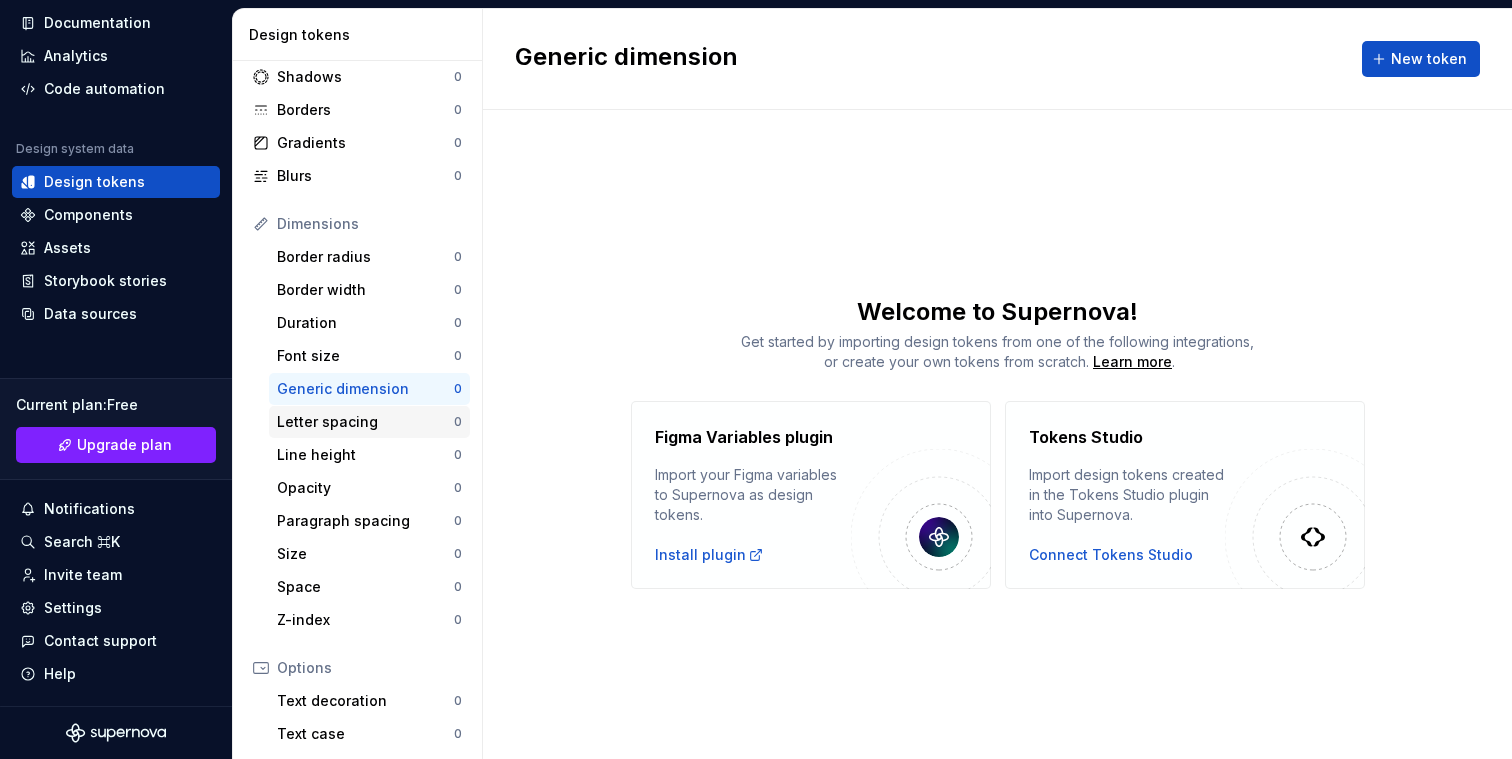 click on "Letter spacing" at bounding box center (365, 422) 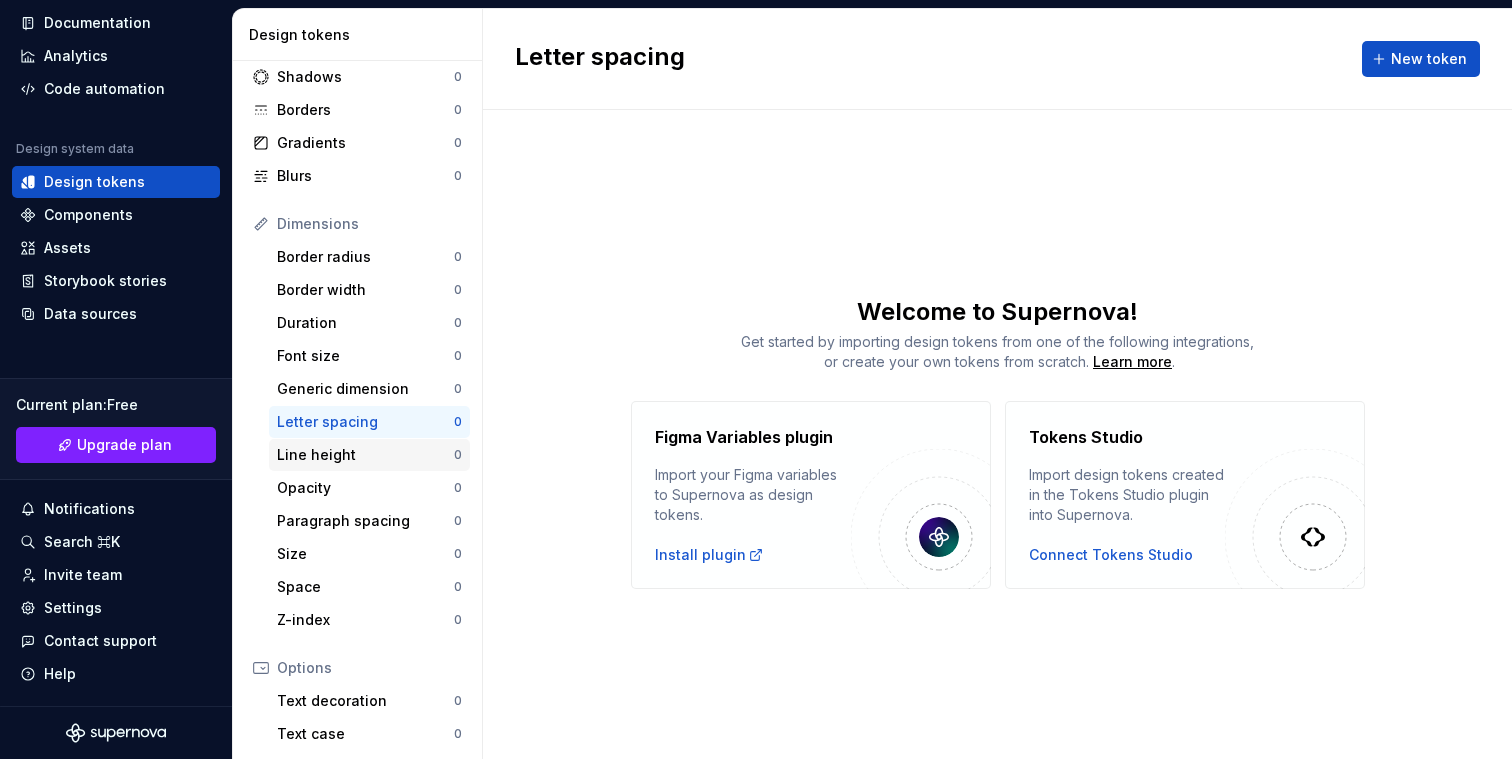 click on "Line height" at bounding box center [365, 455] 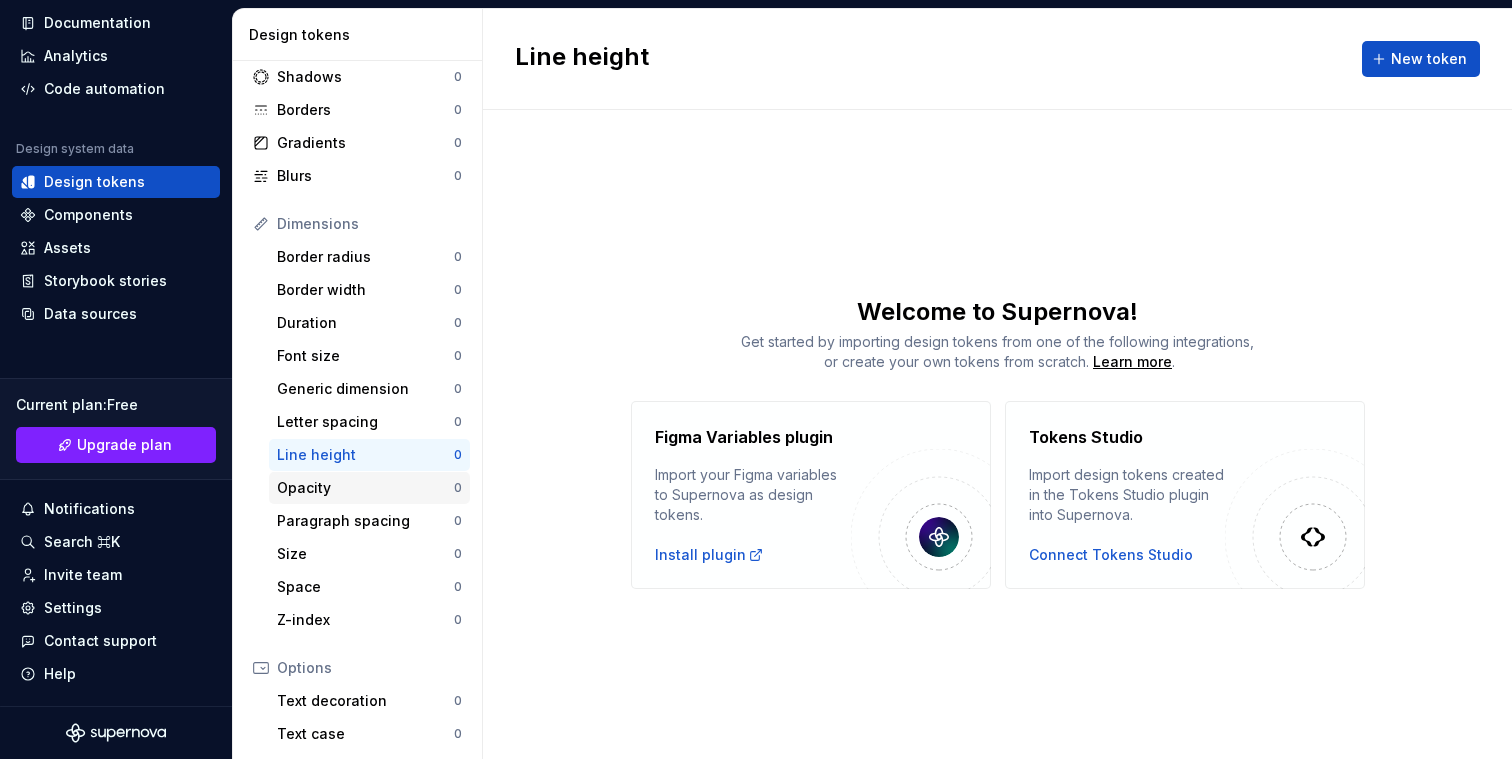 click on "Opacity" at bounding box center [365, 488] 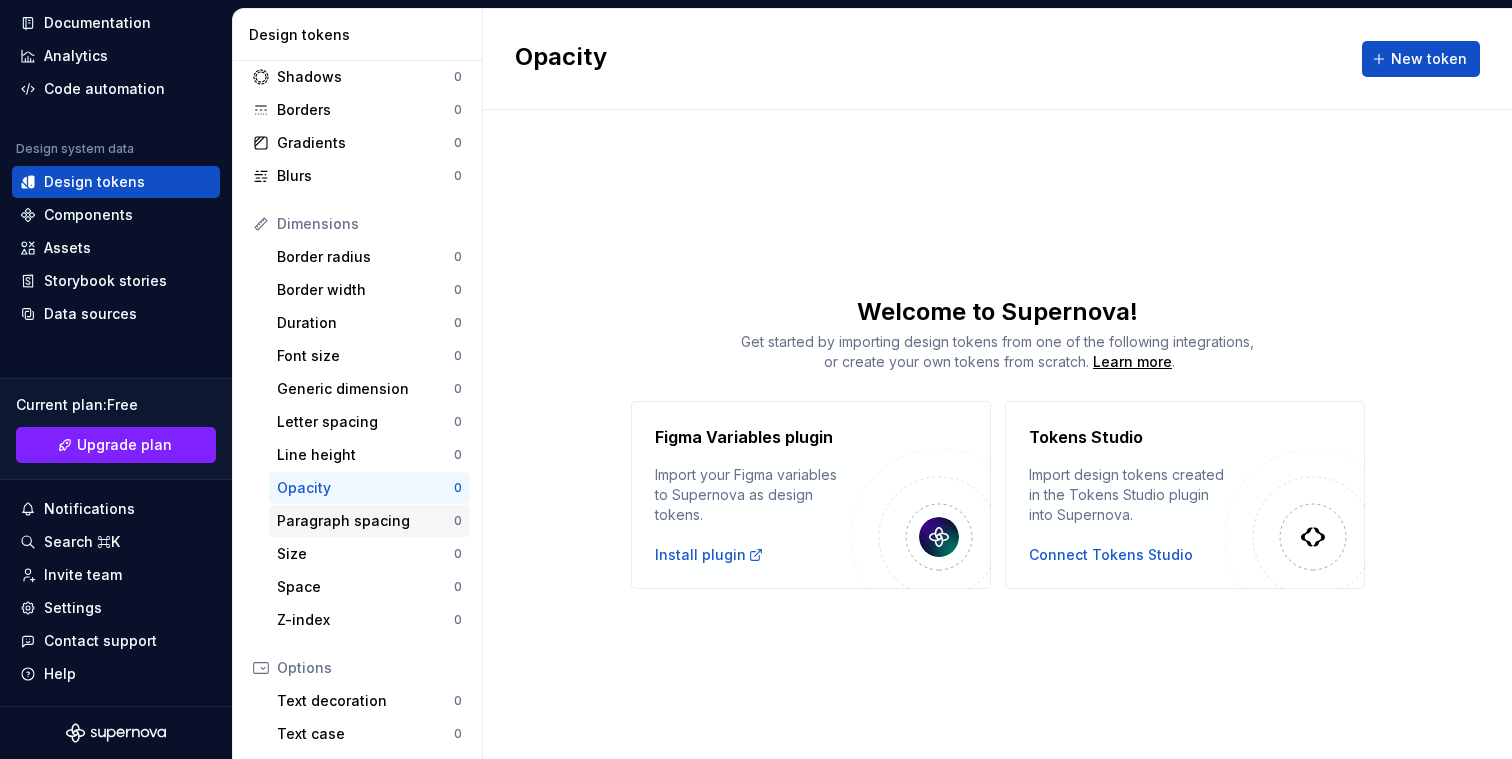 click on "Paragraph spacing" at bounding box center [365, 521] 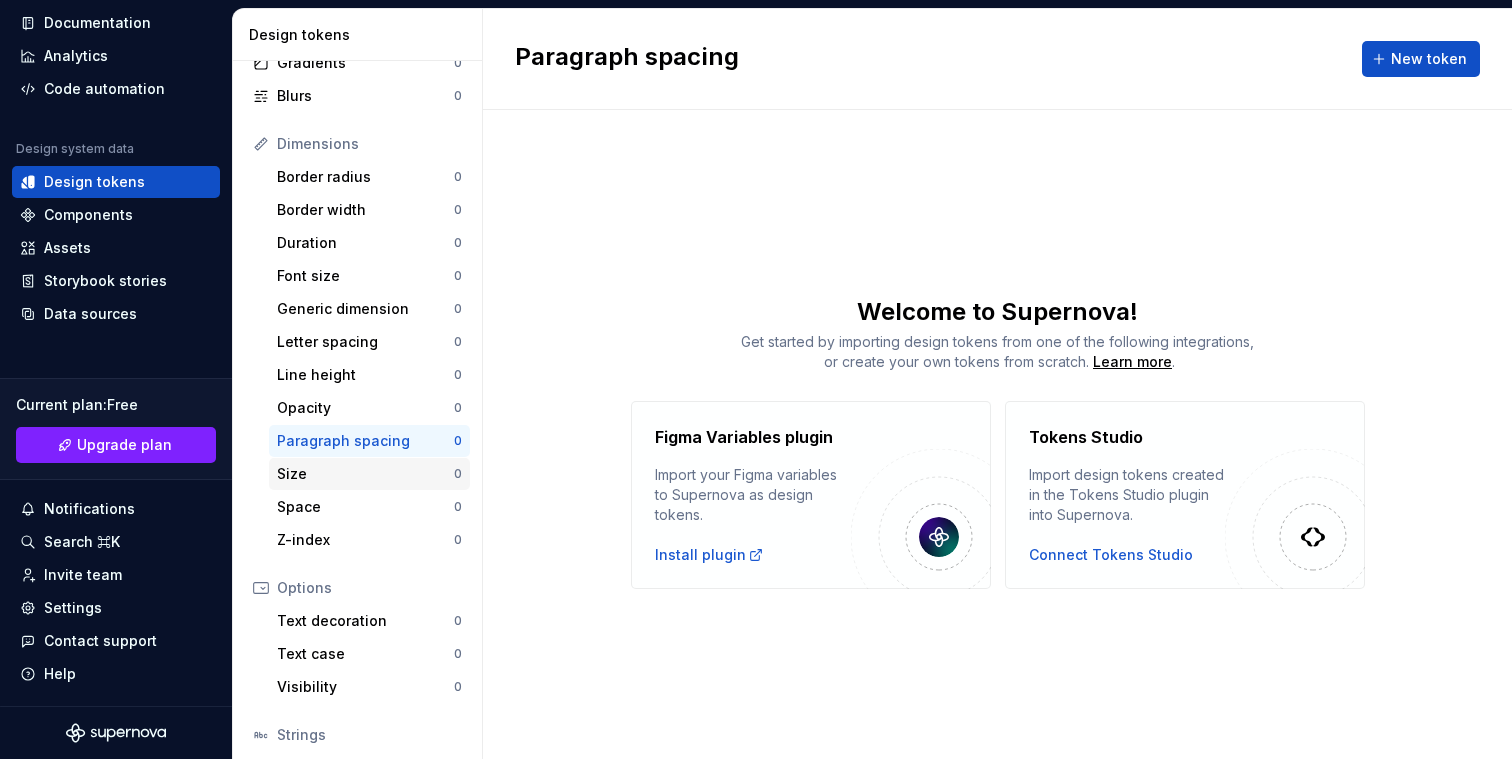 scroll, scrollTop: 240, scrollLeft: 0, axis: vertical 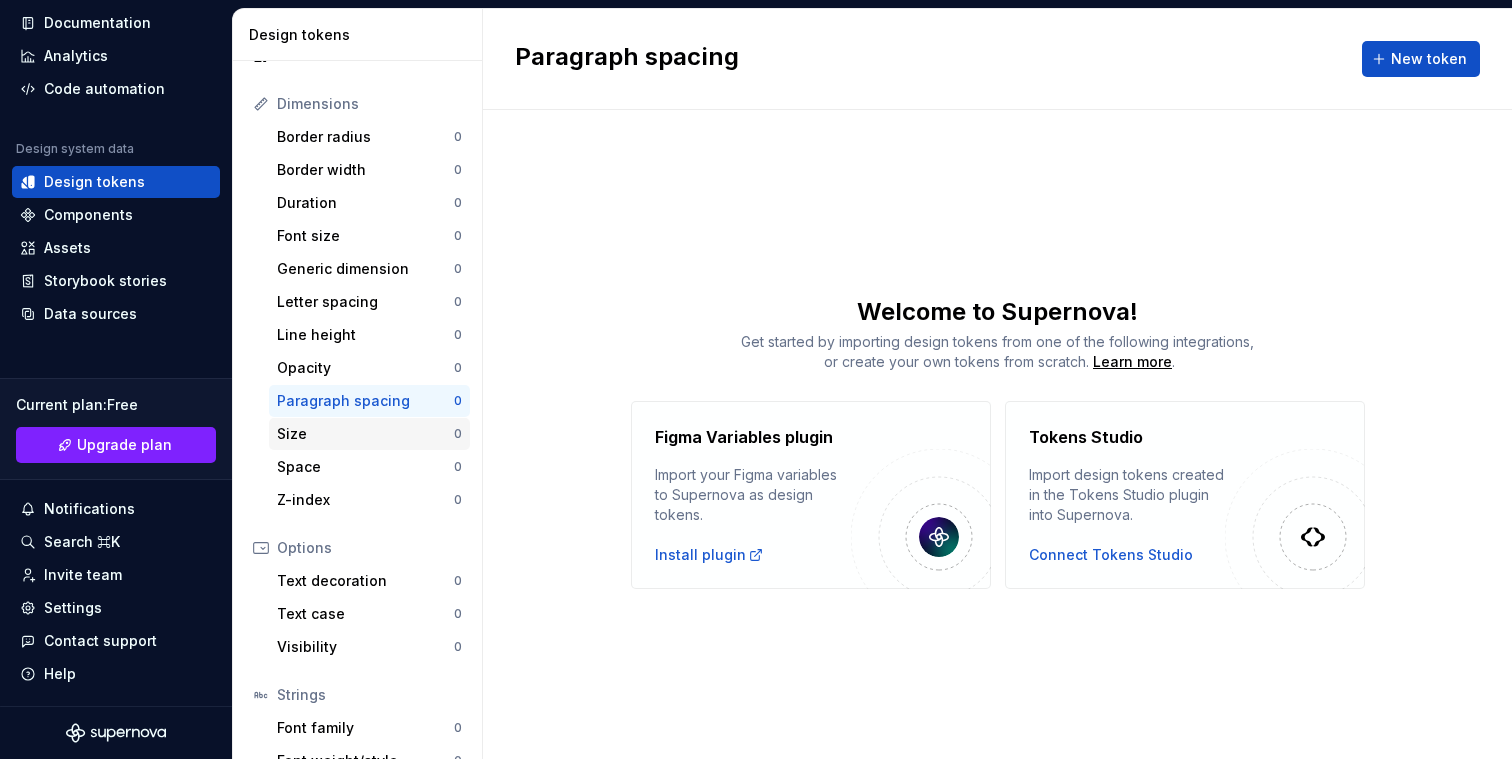 click on "Size" at bounding box center [365, 434] 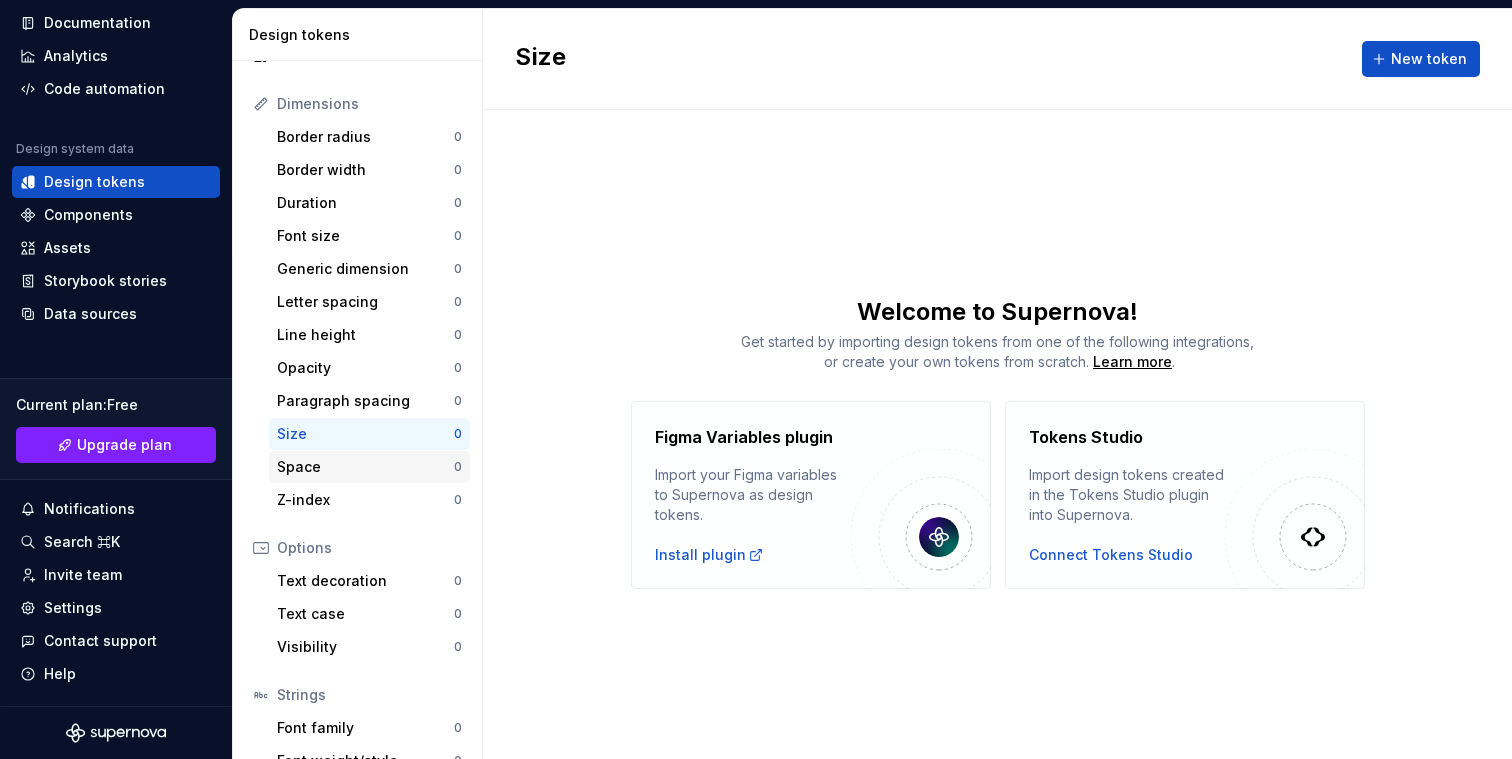 click on "Space" at bounding box center [365, 467] 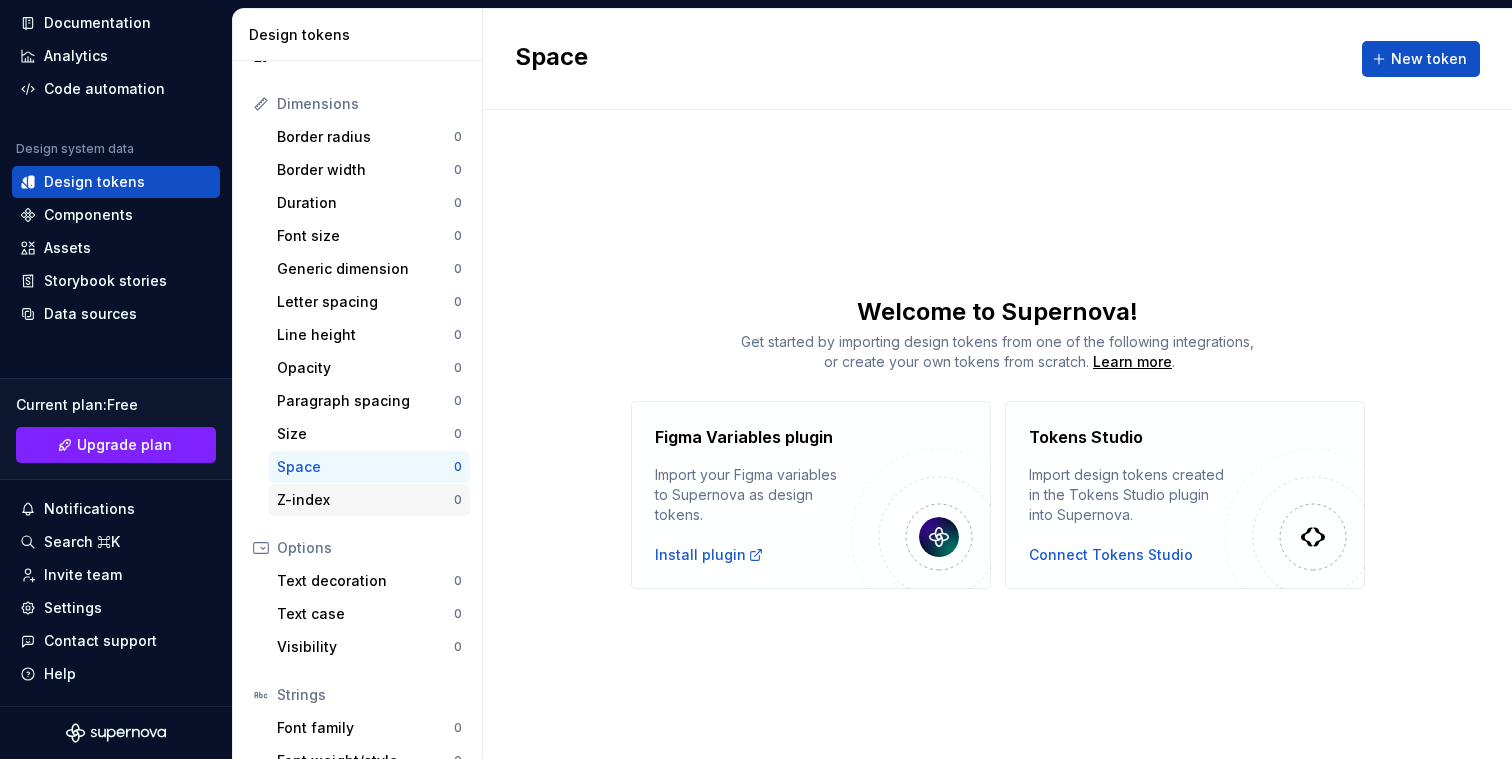 click on "Z-index" at bounding box center [365, 500] 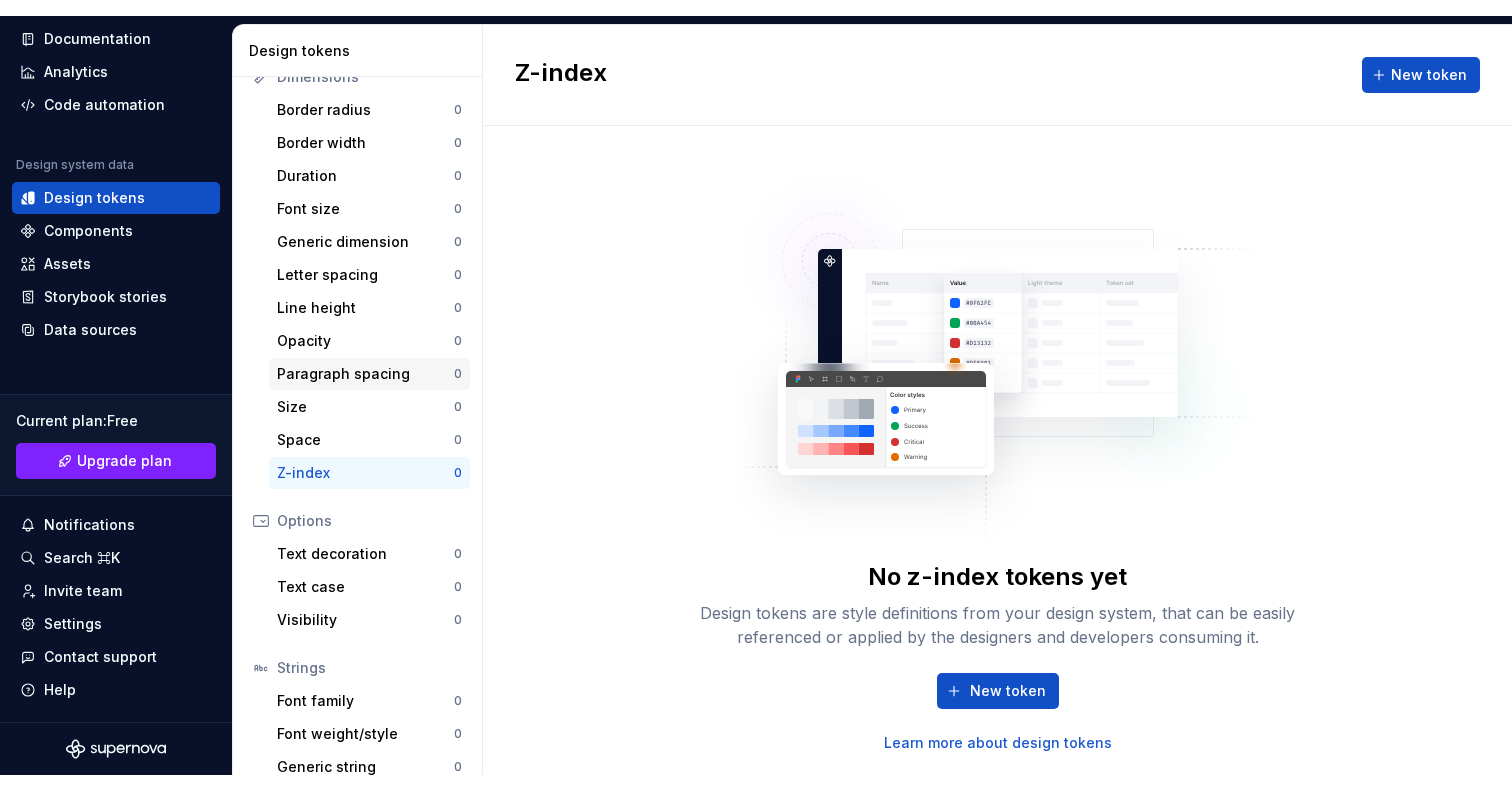 scroll, scrollTop: 336, scrollLeft: 0, axis: vertical 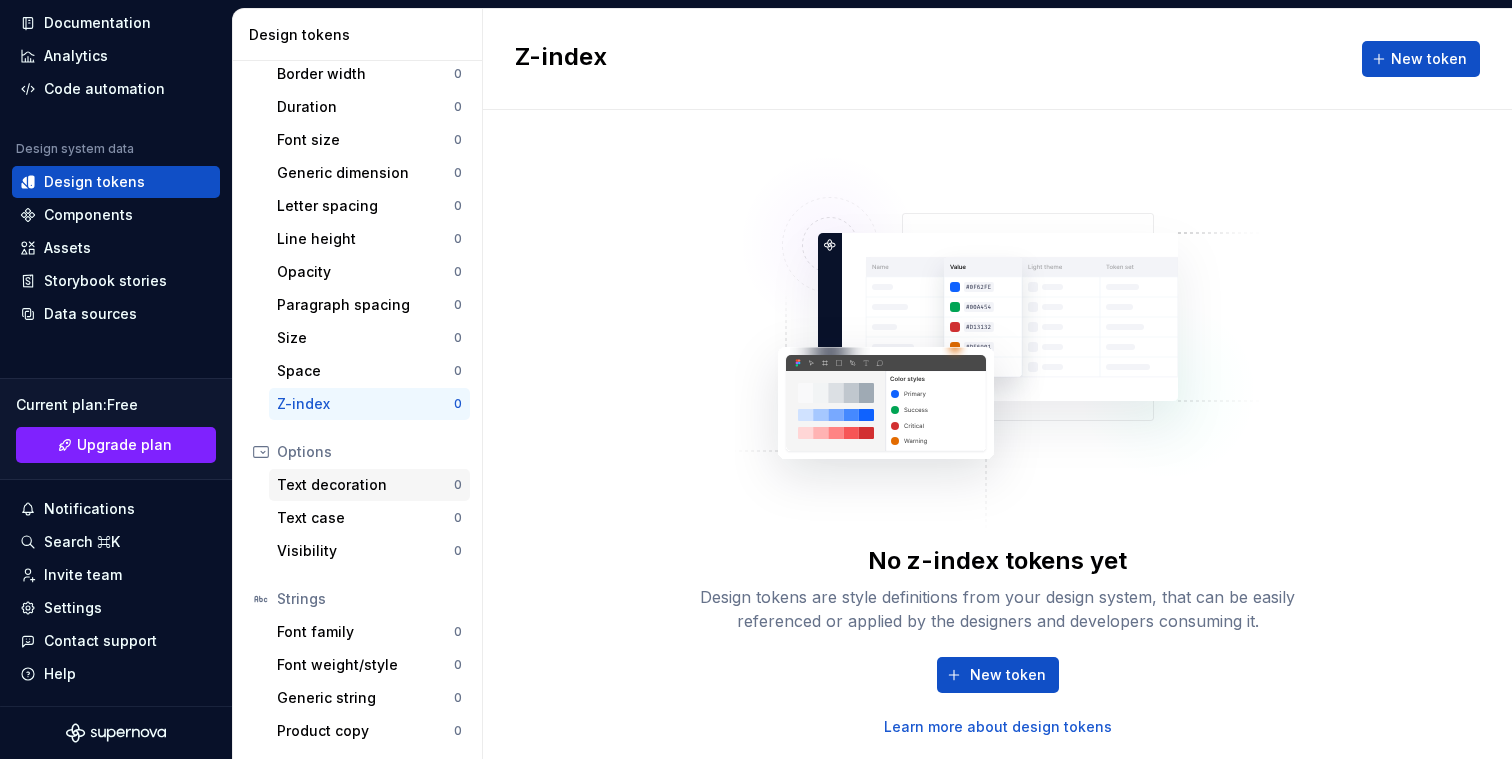 click on "Text decoration" at bounding box center (365, 485) 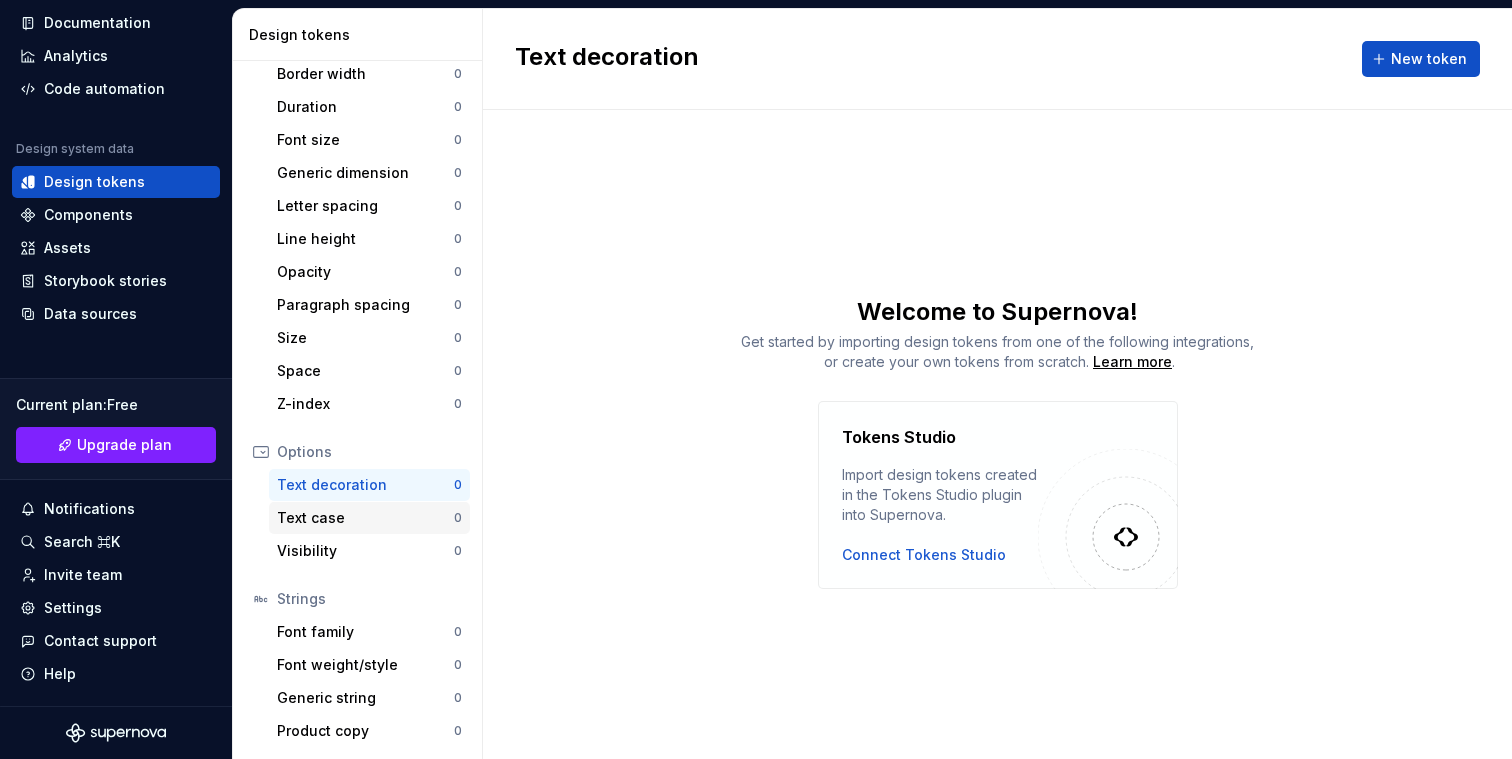 click on "Text case" at bounding box center (365, 518) 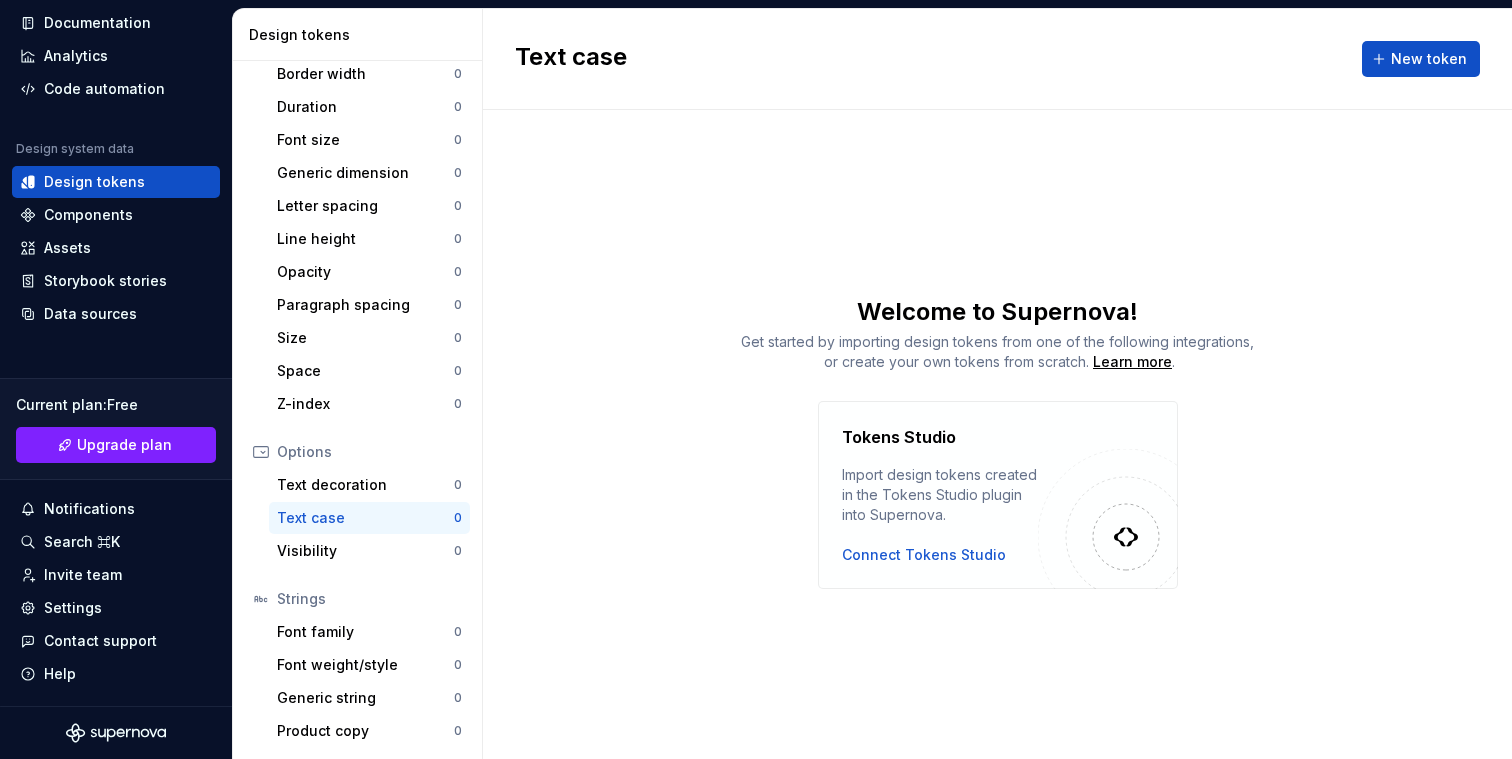 click on "Options Text decoration 0 Text case 0 Visibility 0" at bounding box center [357, 501] 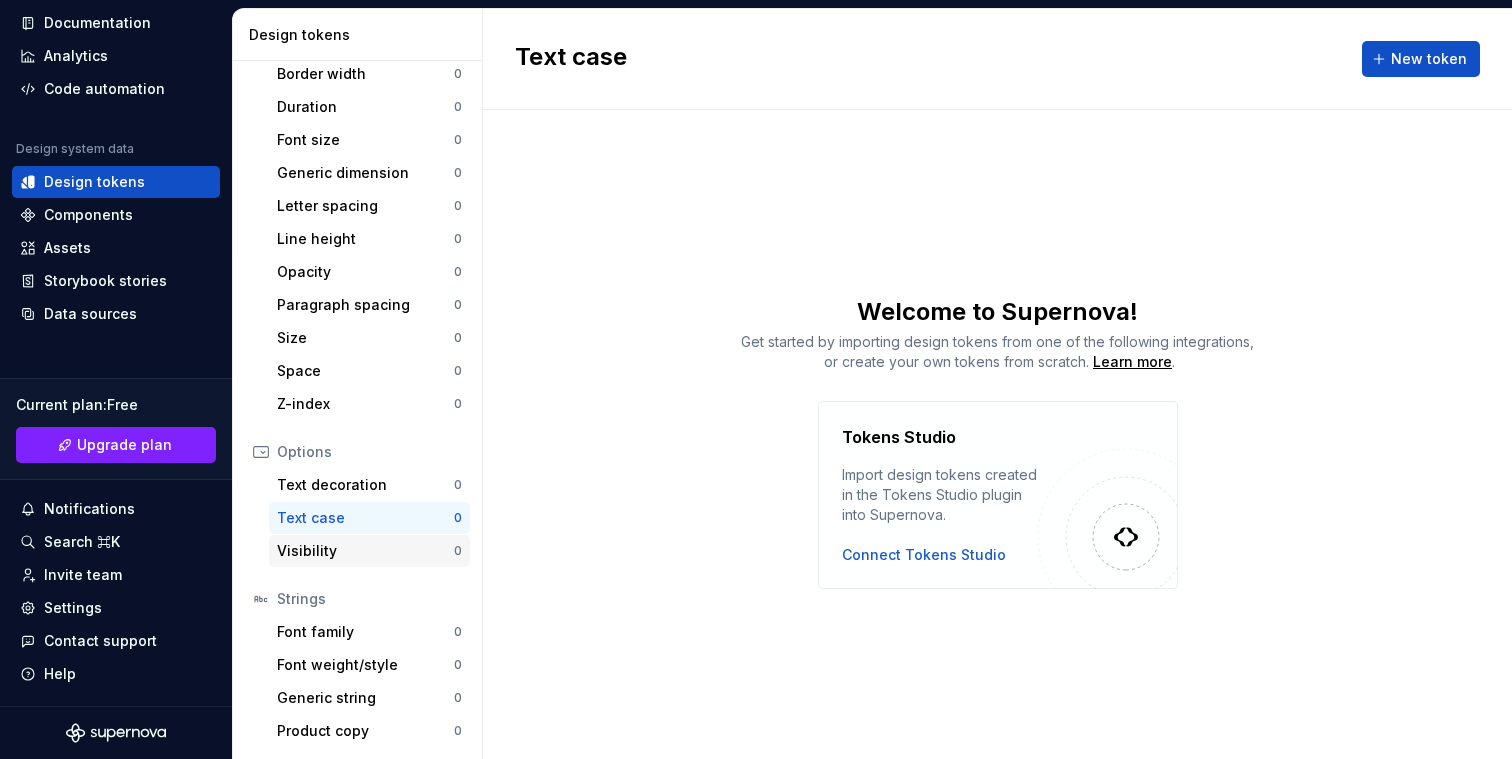 click on "Visibility" at bounding box center (365, 551) 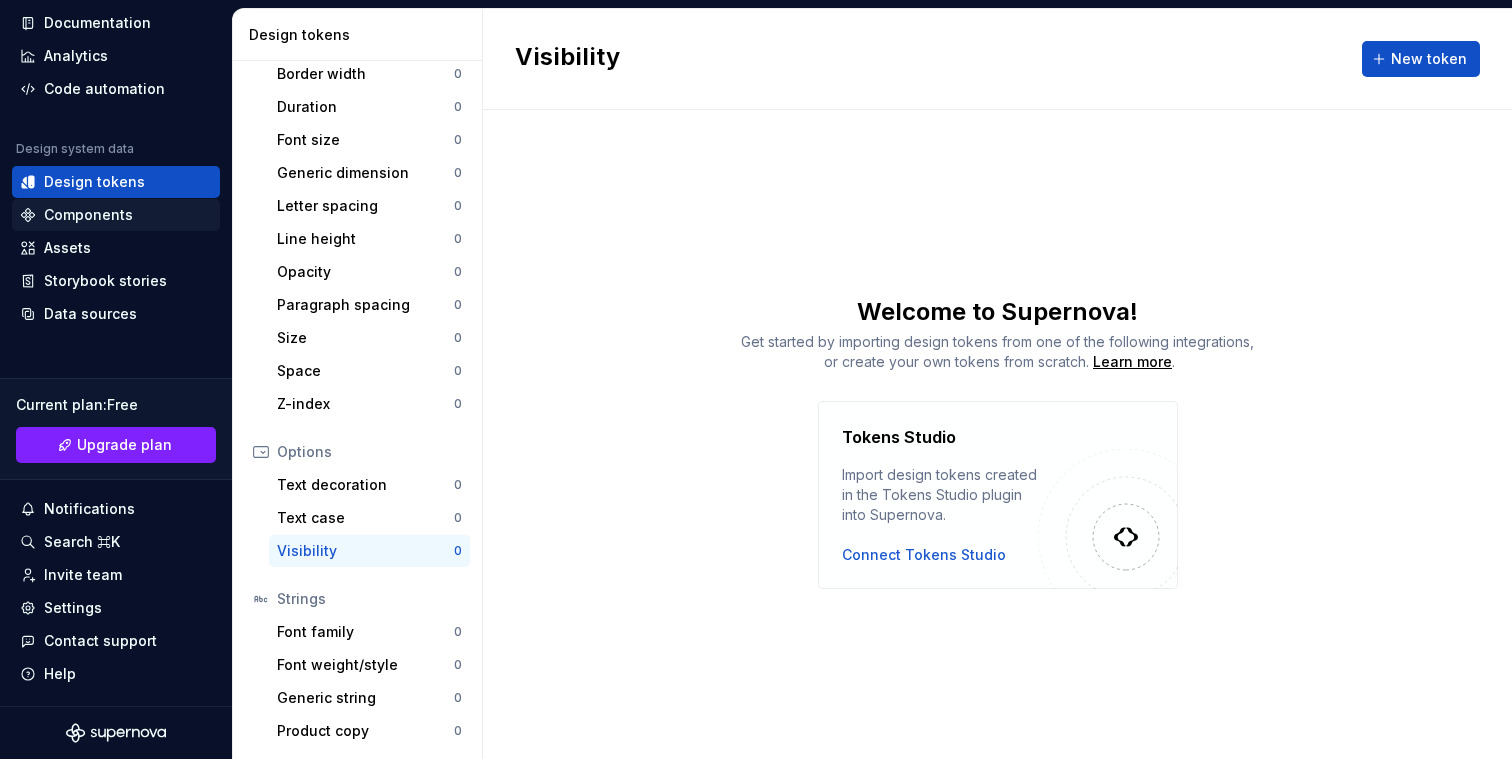 click on "Components" at bounding box center [88, 215] 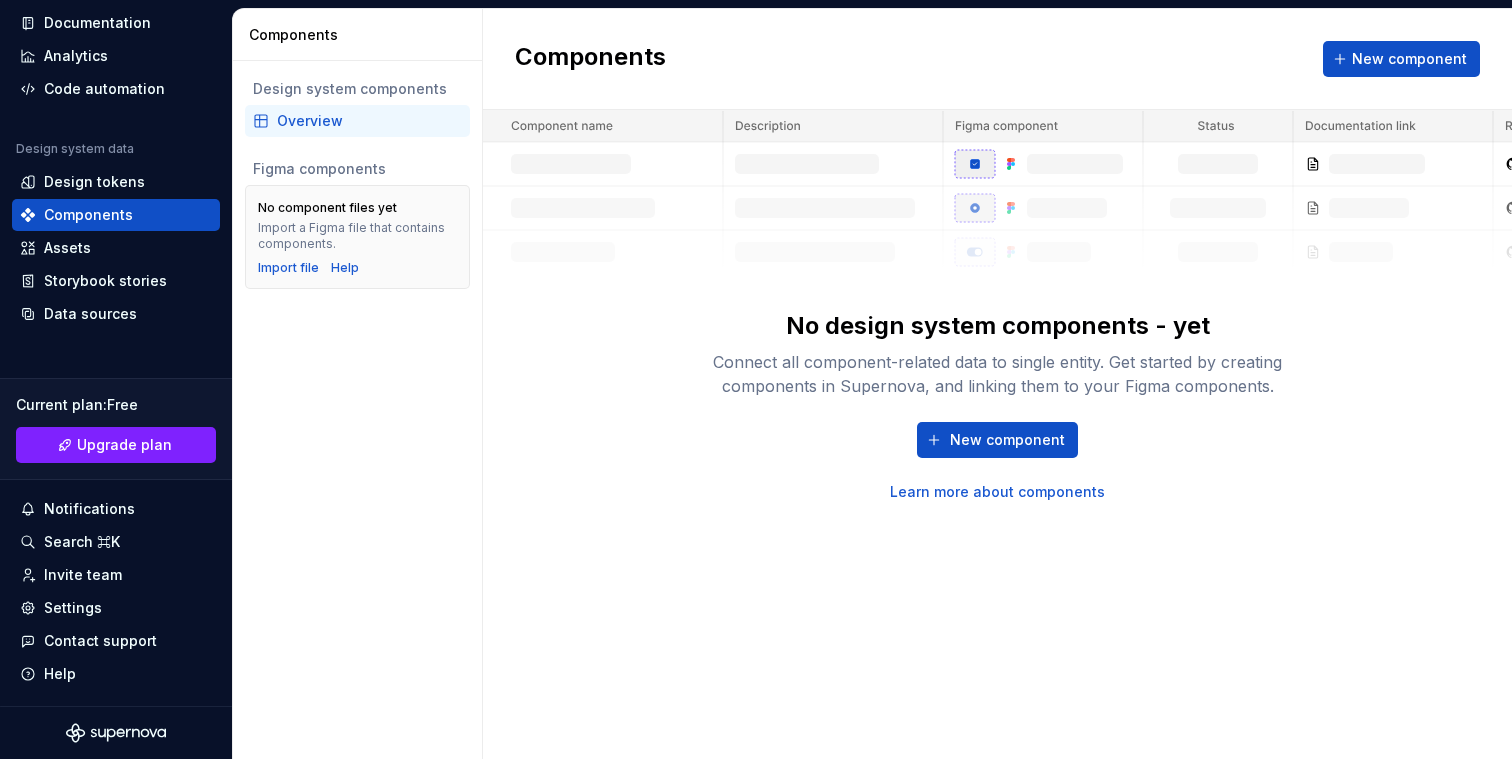 click on "No design system components - yet Connect all component-related data to single entity. Get started by creating components in Supernova, and linking them to your Figma components. New component Learn more about components" at bounding box center [997, 306] 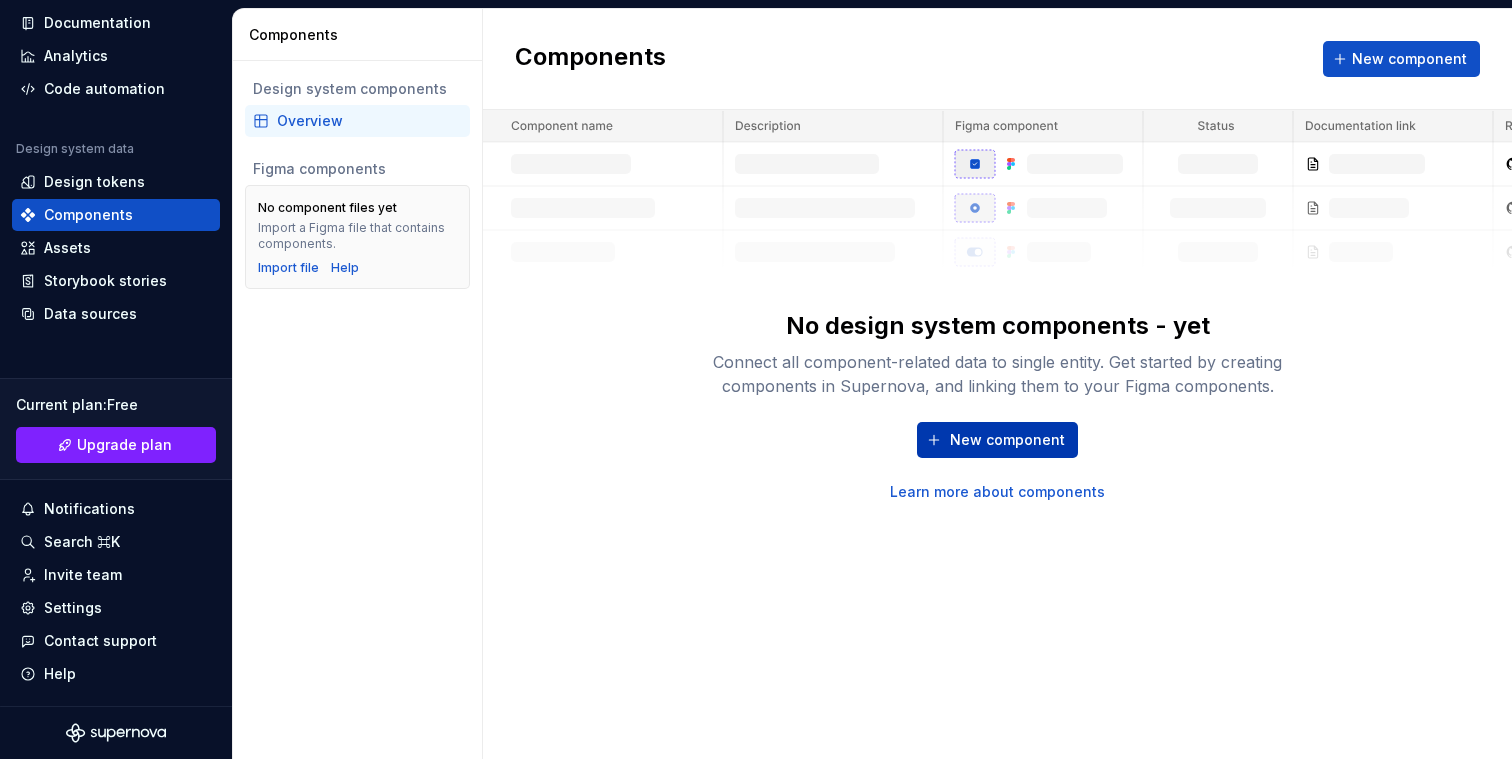 click on "New component" at bounding box center (1007, 440) 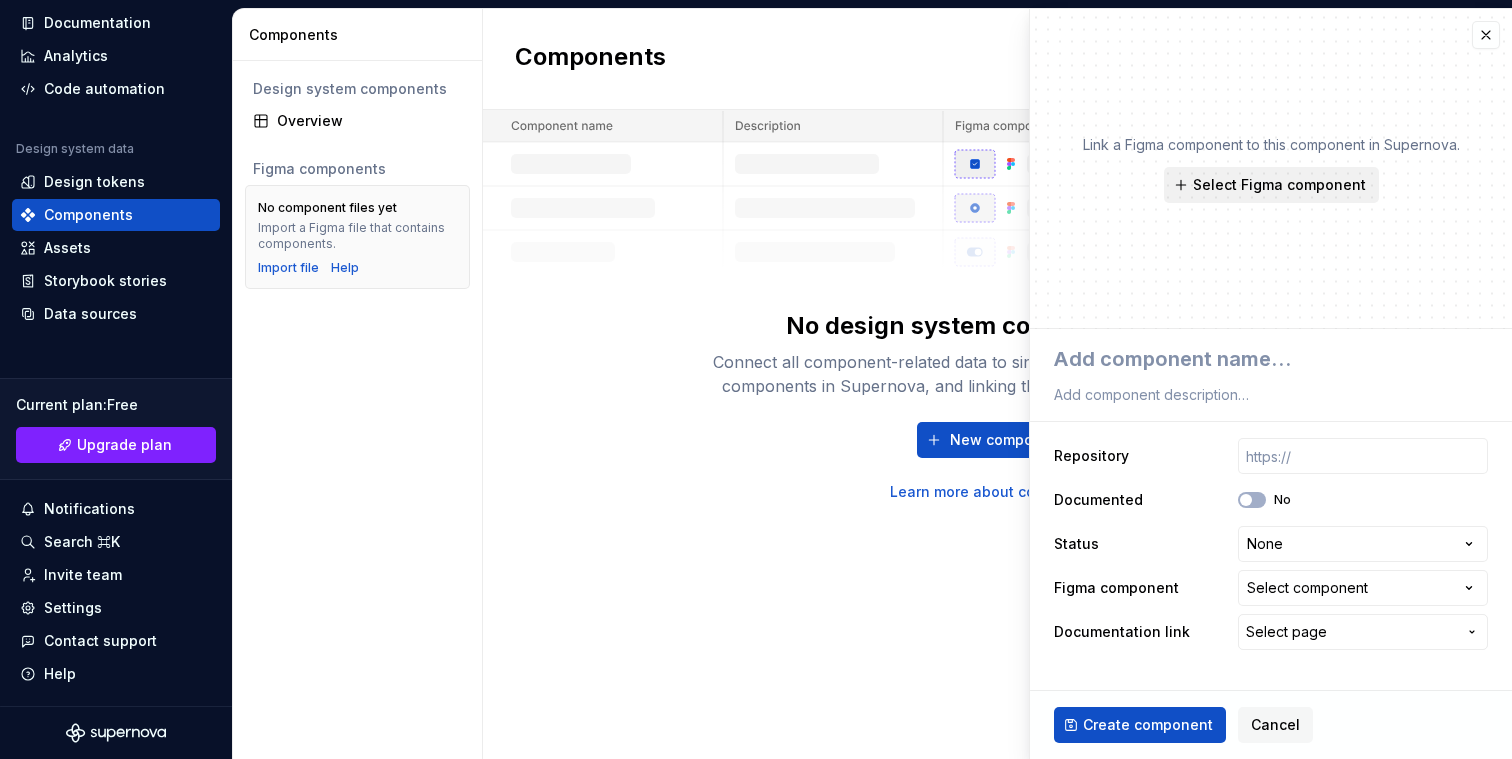 click on "Select Figma component" at bounding box center (1271, 185) 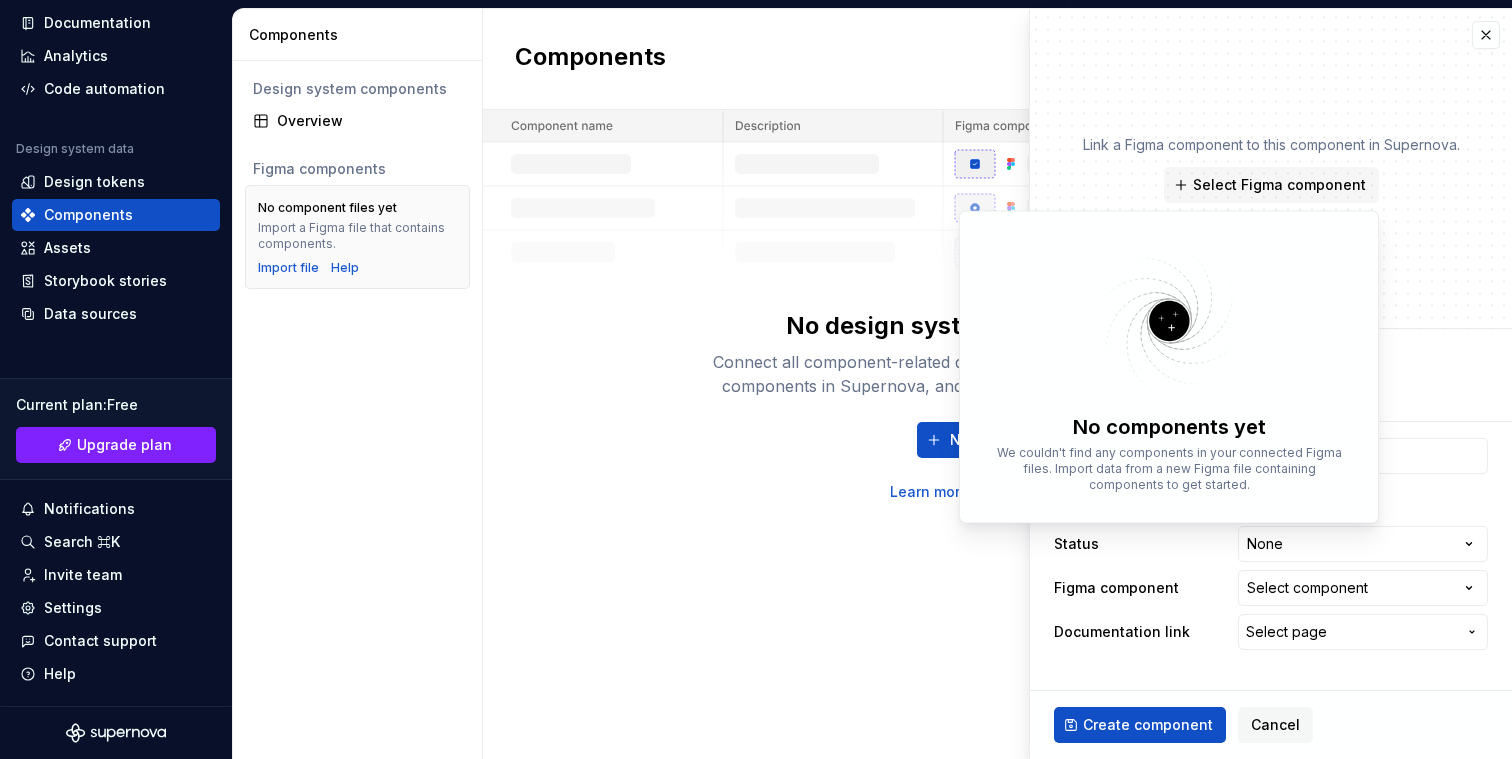 click on "No components yet" at bounding box center (1169, 427) 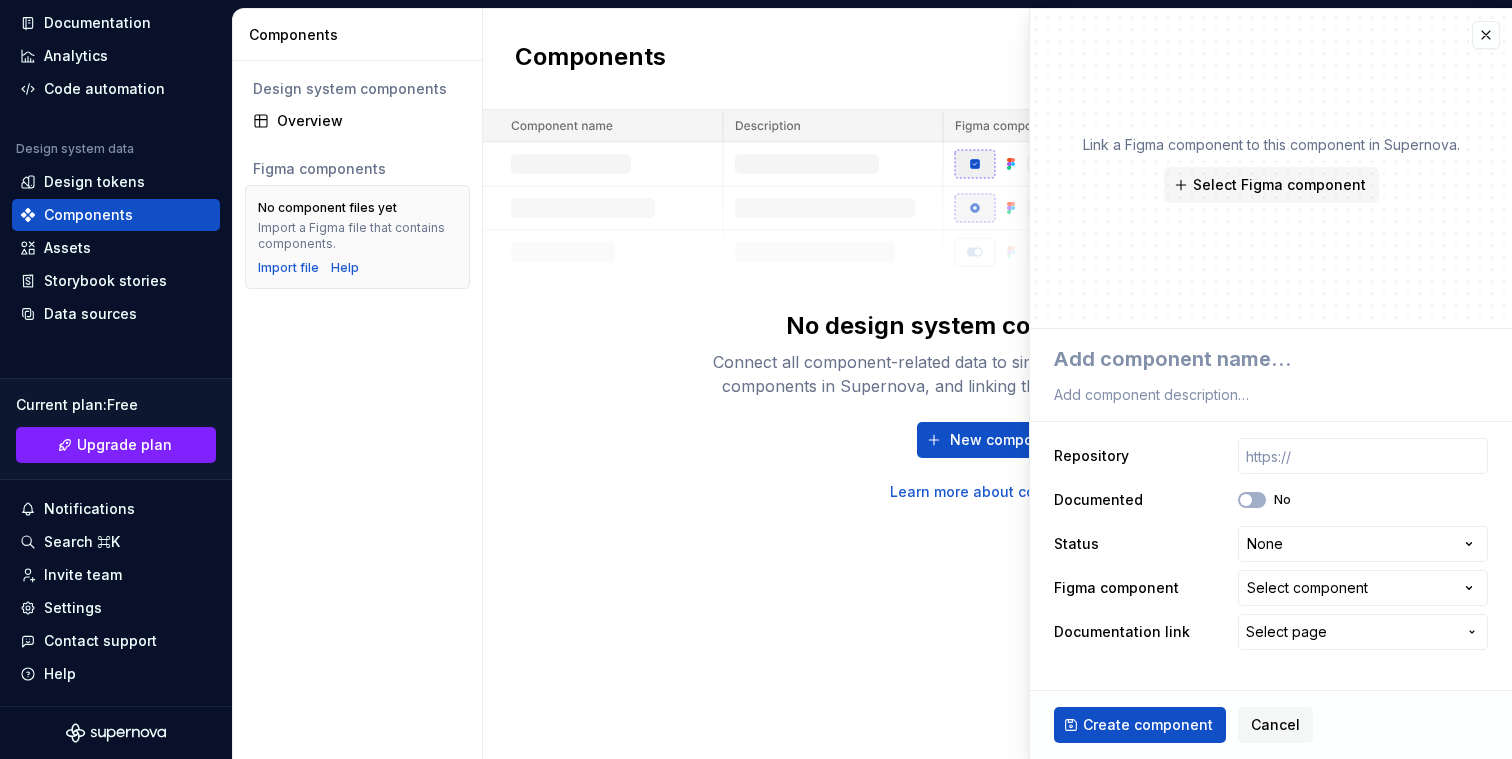 click on "Connect all component-related data to single entity. Get started by creating components in Supernova, and linking them to your Figma components." at bounding box center [998, 374] 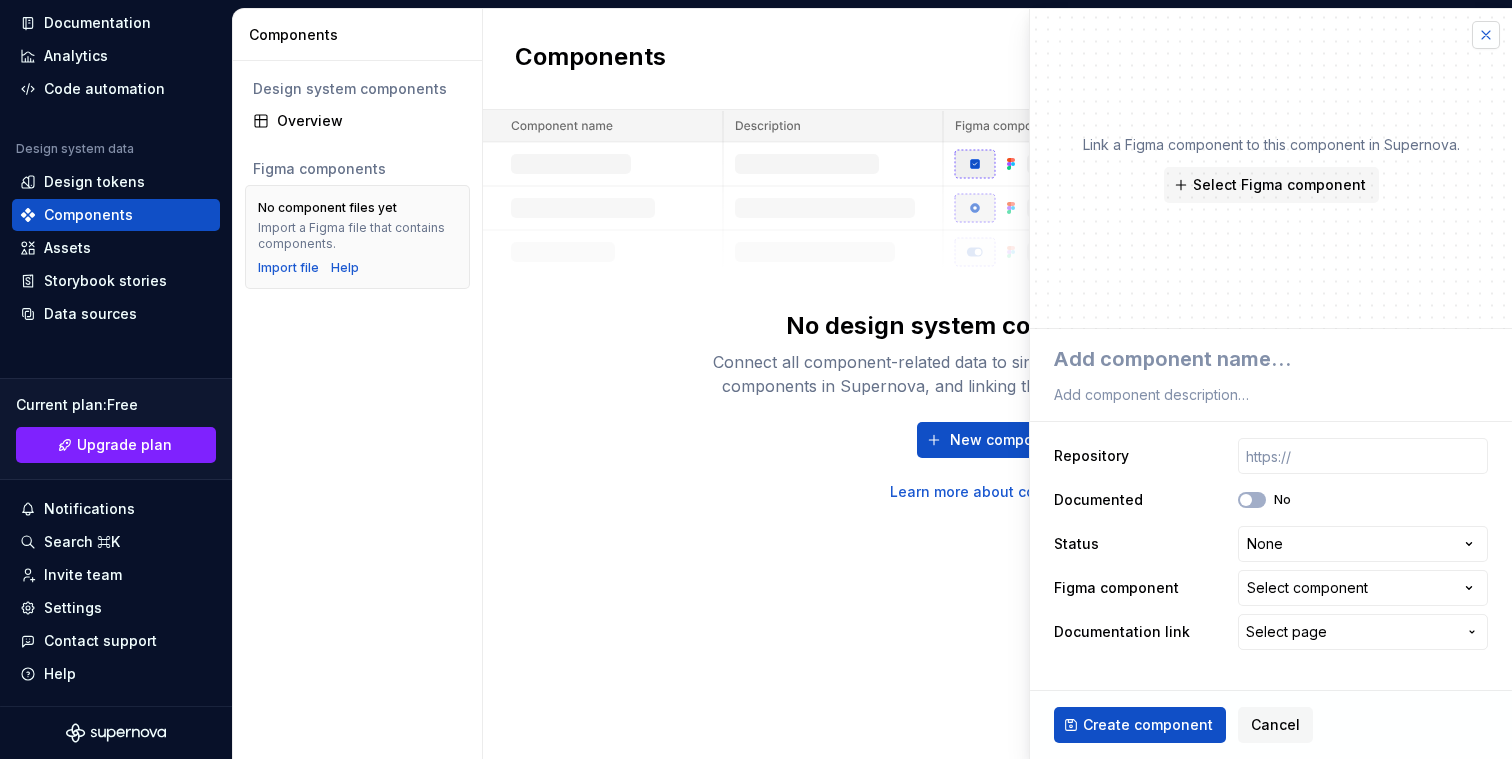 click at bounding box center [1486, 35] 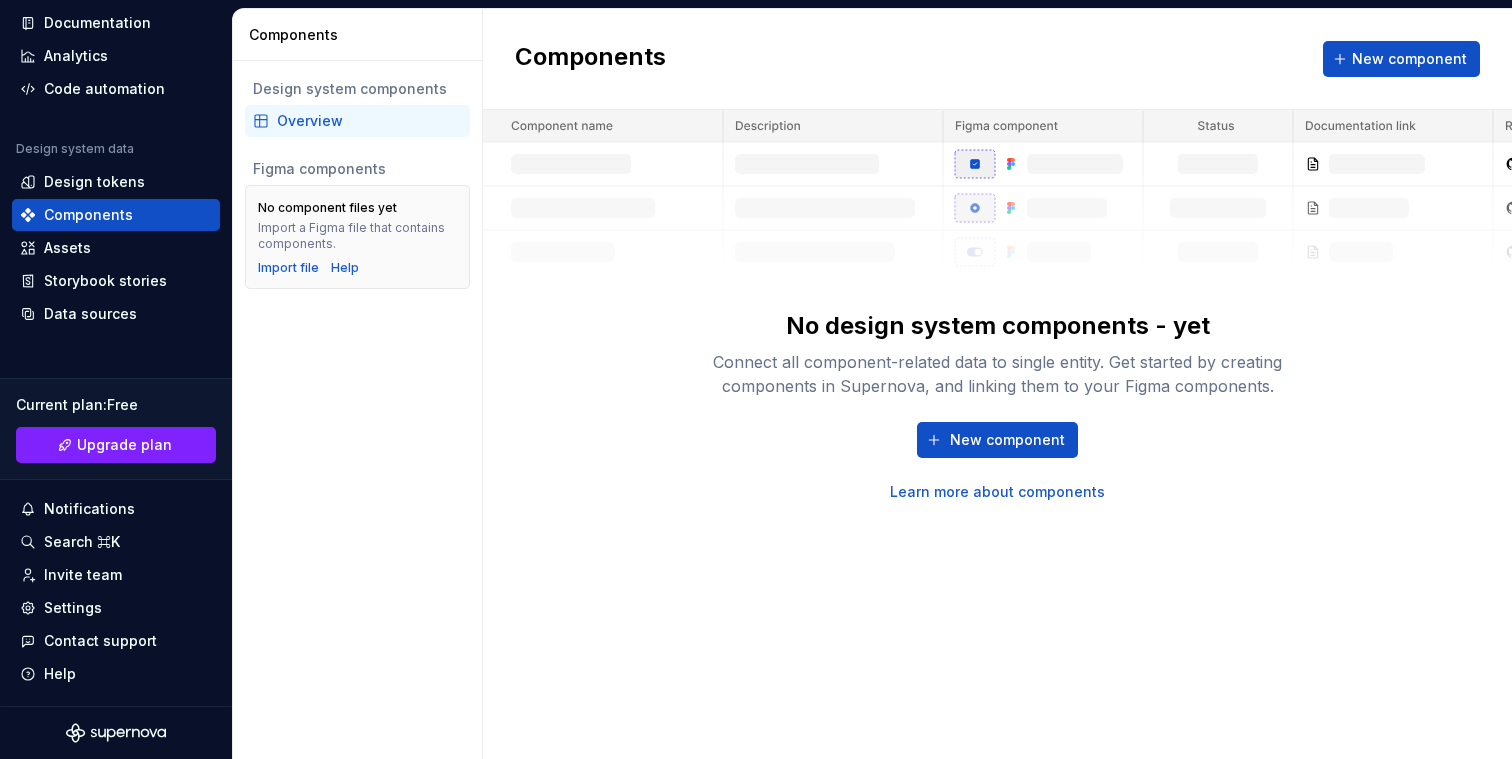 click on "No design system components - yet Connect all component-related data to single entity. Get started by creating components in Supernova, and linking them to your Figma components. New component Learn more about components" at bounding box center [997, 306] 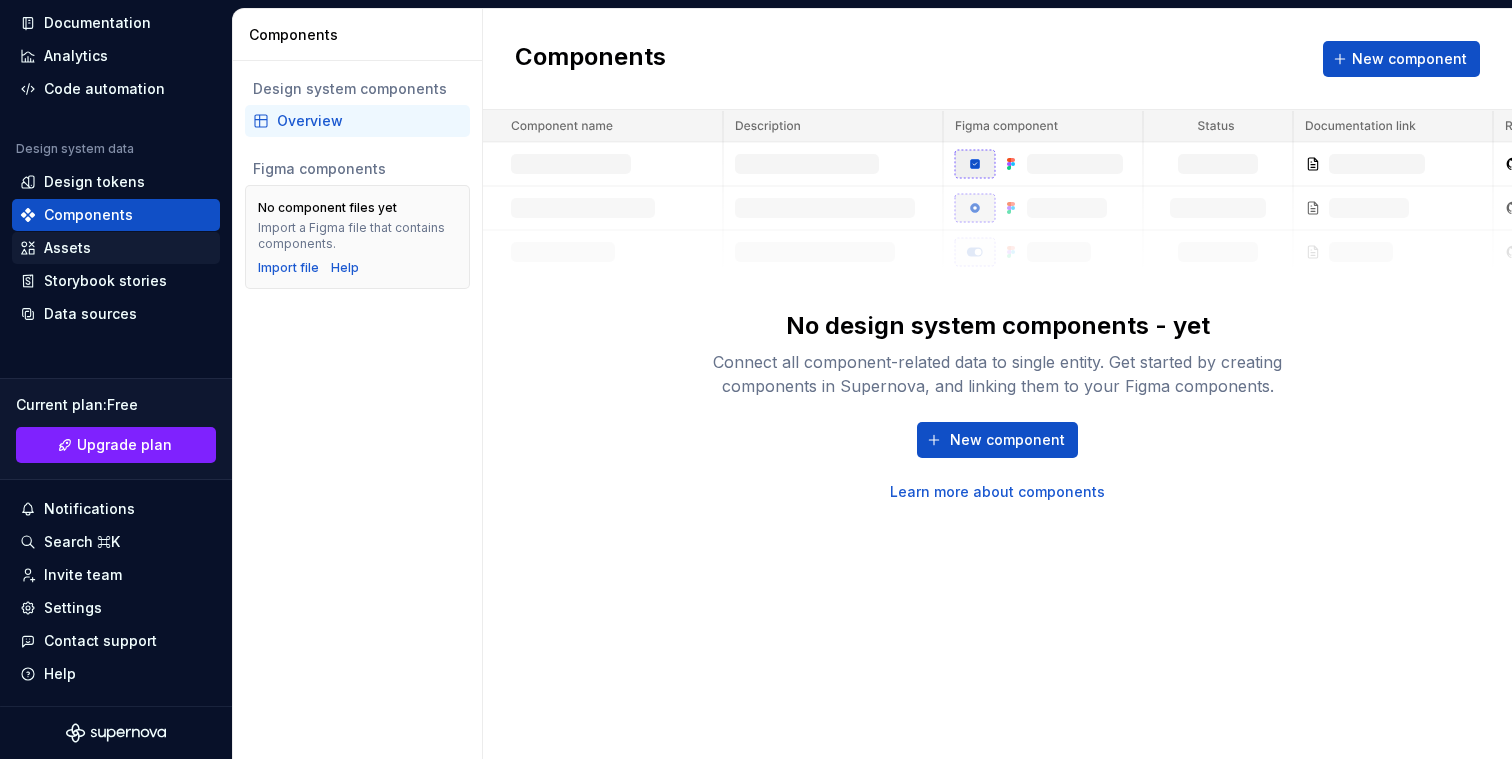 click on "Assets" at bounding box center (116, 248) 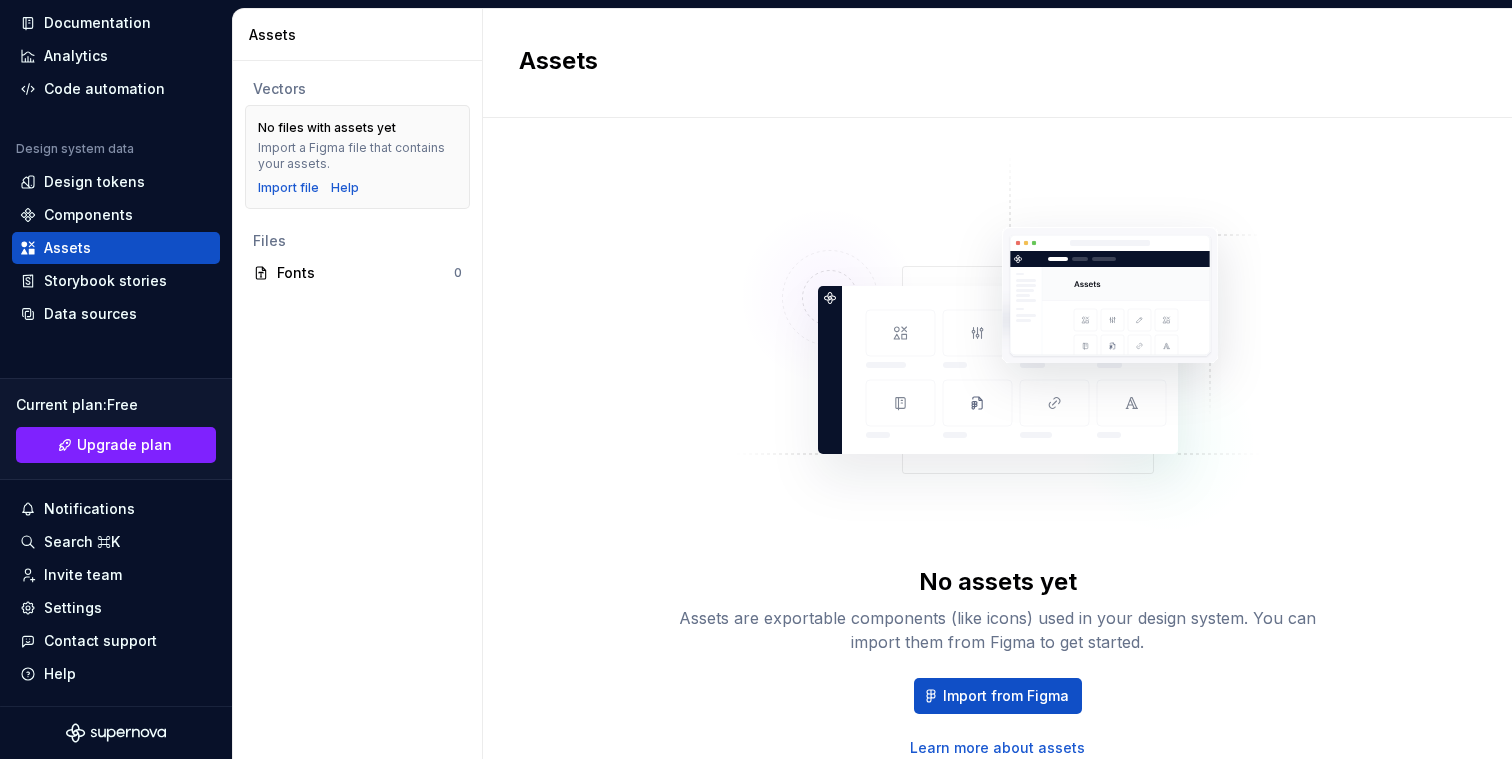 click on "No assets yet Assets are exportable components (like icons) used in your design system.
You can import them from Figma to get started. Import from Figma Learn more about assets" at bounding box center (998, 456) 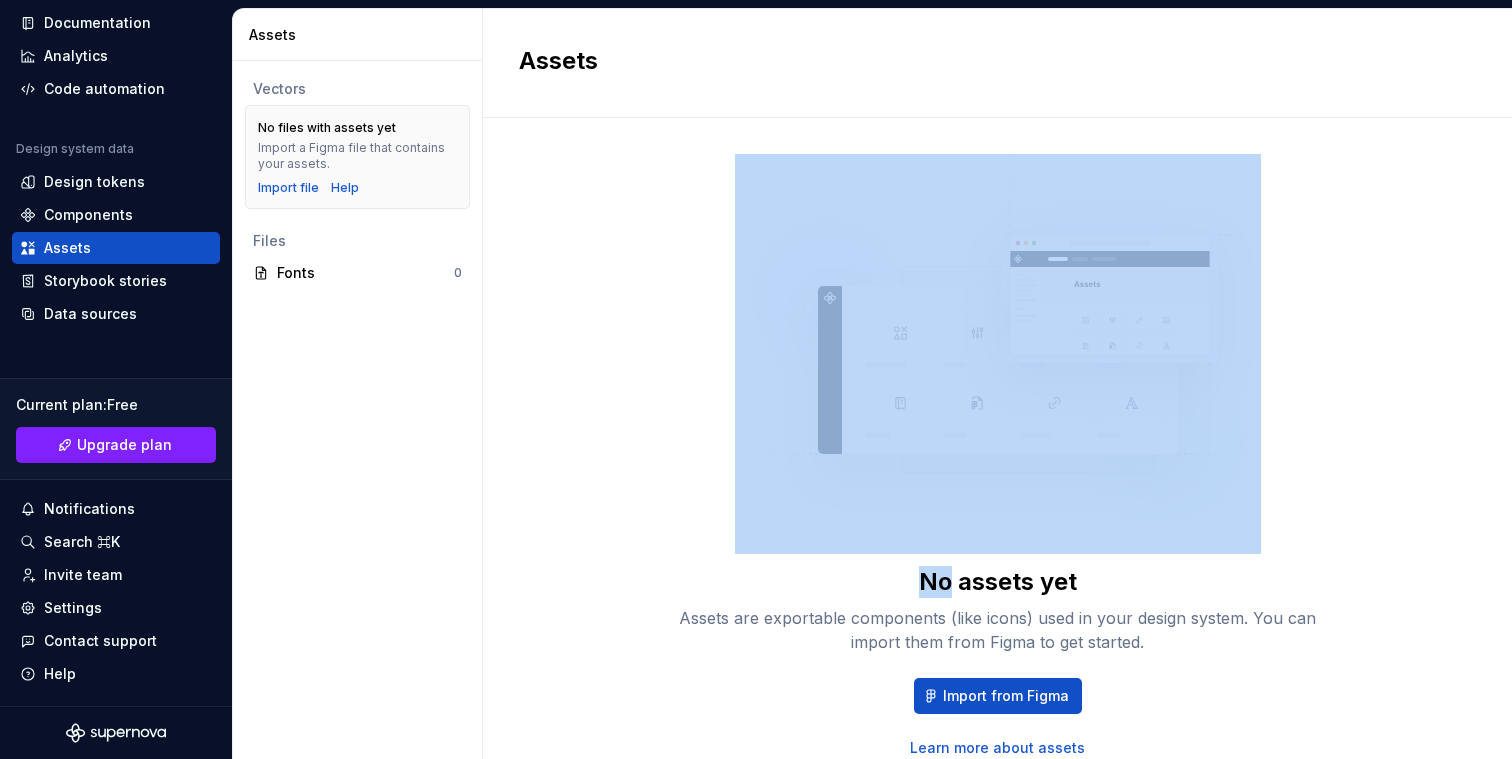 click on "No assets yet Assets are exportable components (like icons) used in your design system.
You can import them from Figma to get started. Import from Figma Learn more about assets" at bounding box center [998, 456] 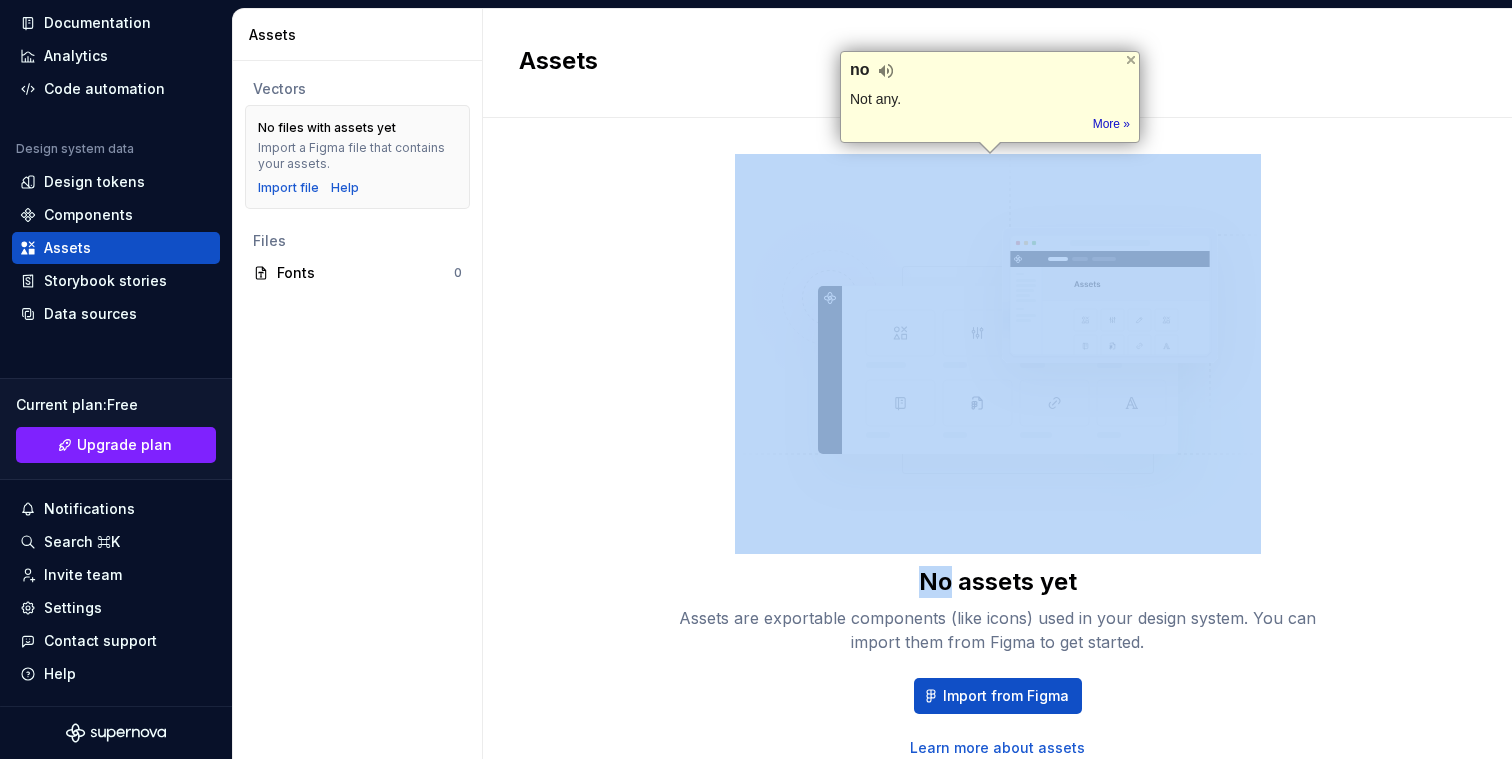 click on "No assets yet Assets are exportable components (like icons) used in your design system.
You can import them from Figma to get started. Import from Figma Learn more about assets" at bounding box center (998, 456) 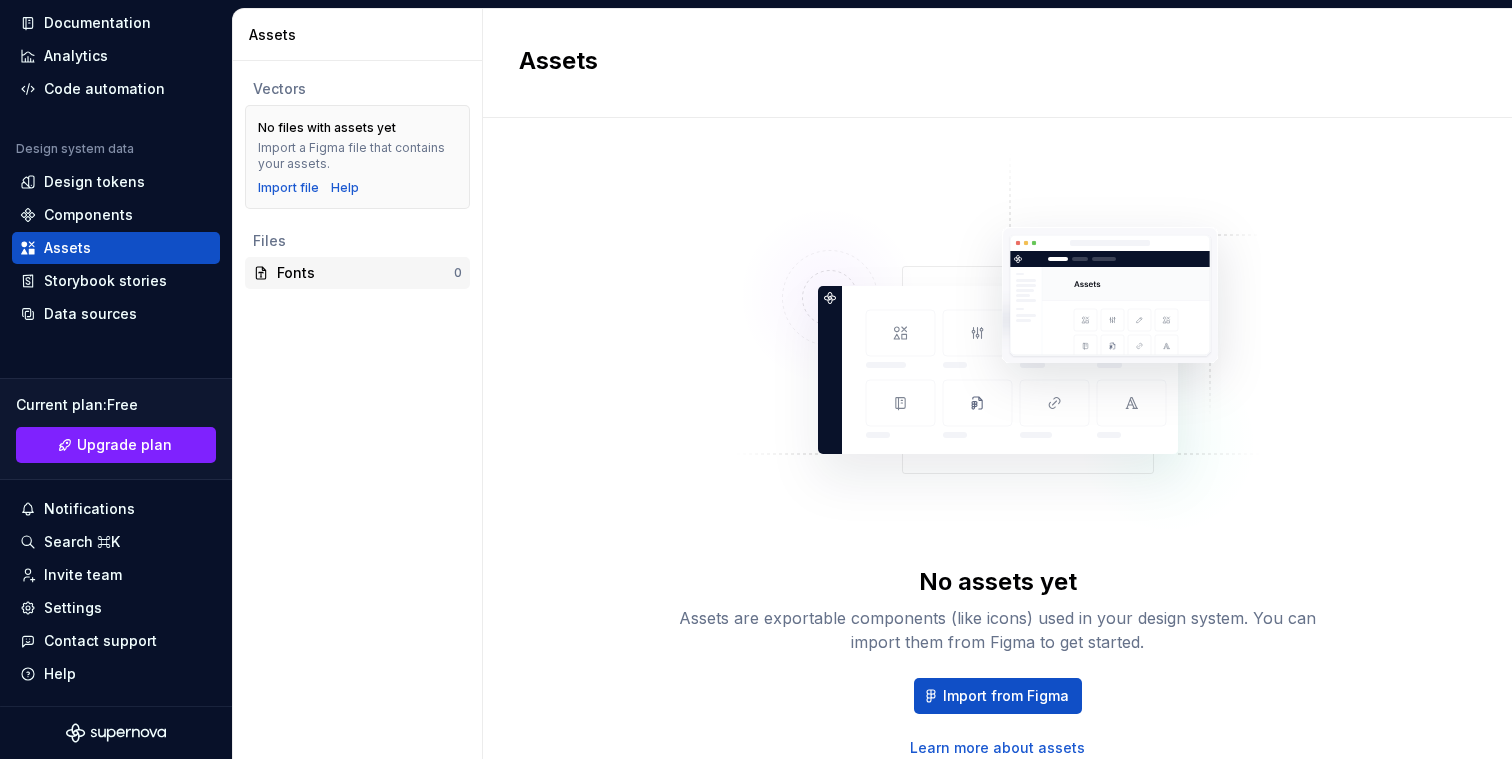 click on "Fonts" at bounding box center [365, 273] 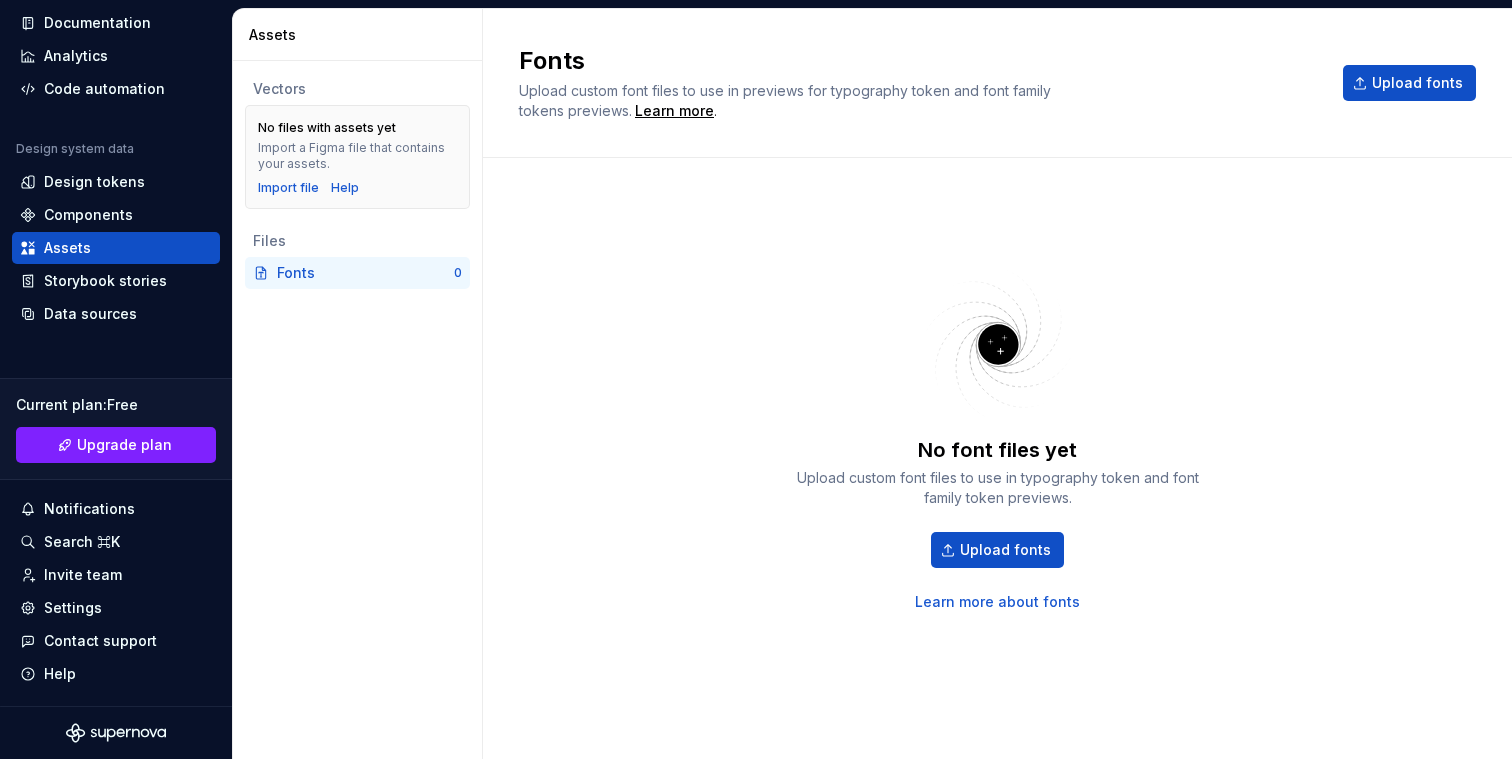 click on "No font files yet Upload custom font files to use in typography token and font family token previews. Upload fonts Learn more about fonts" at bounding box center [997, 438] 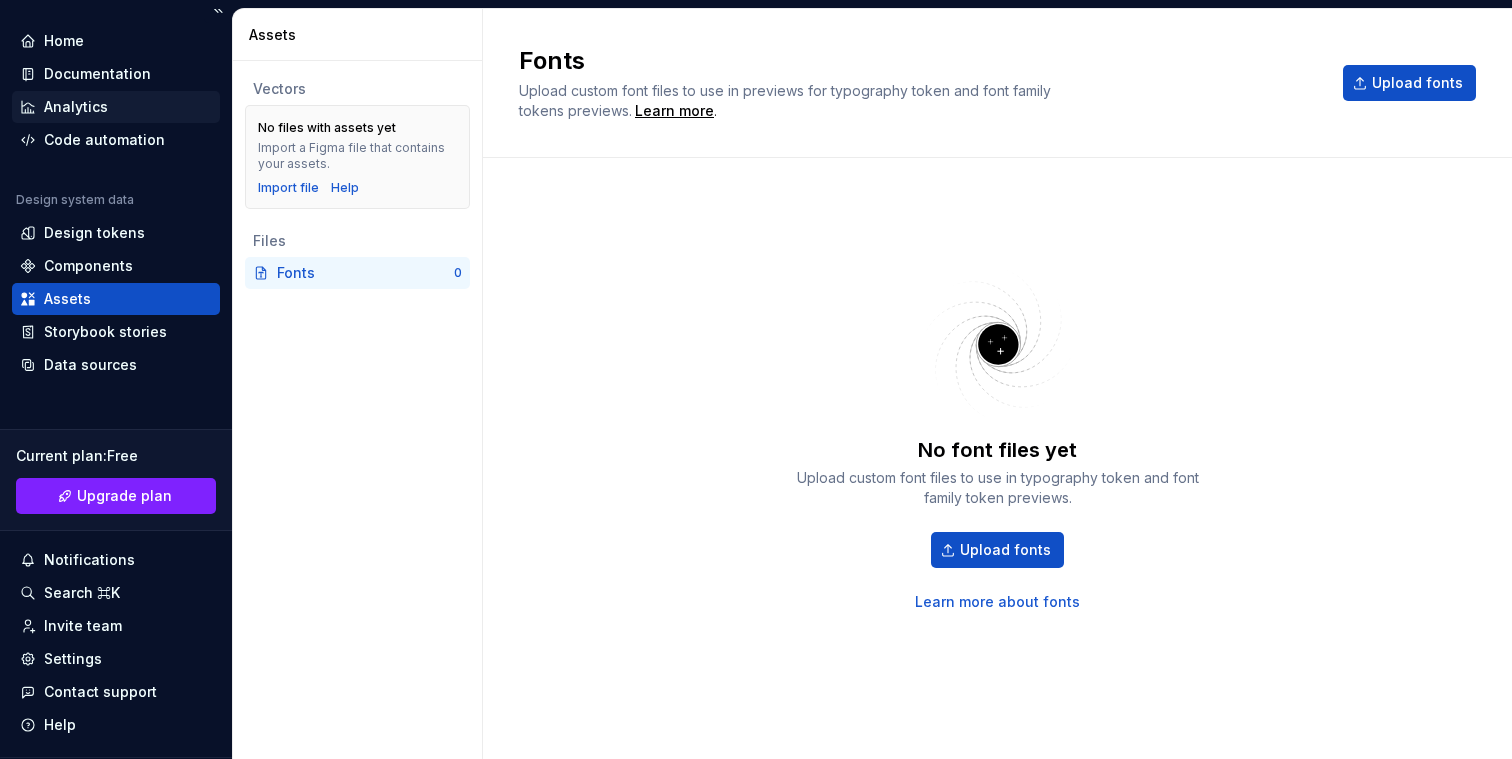 scroll, scrollTop: 0, scrollLeft: 0, axis: both 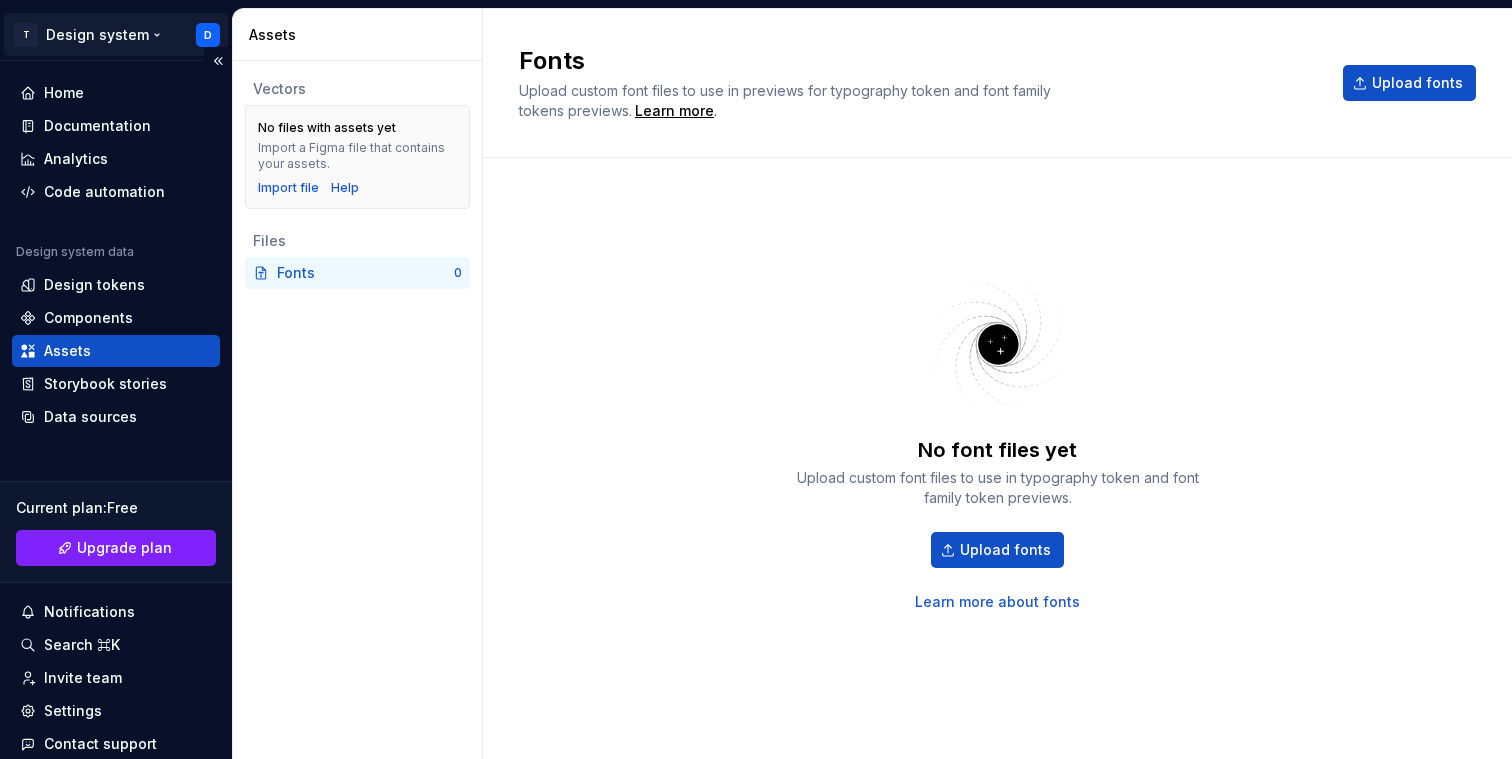 click on "T Design system D Home Documentation Analytics Code automation Design system data Design tokens Components Assets Storybook stories Data sources Current plan : Free Upgrade plan Notifications Search ⌘K Invite team Settings Contact support Help Assets Vectors No files with assets yet Import a Figma file that contains your assets. Import file Help Files Fonts 0 Fonts Upload custom font files to use in previews for typography token and font family
tokens previews. Learn more . Upload fonts No font files yet Upload custom font files to use in typography token and font family token previews. Upload fonts Learn more about fonts *" at bounding box center (756, 379) 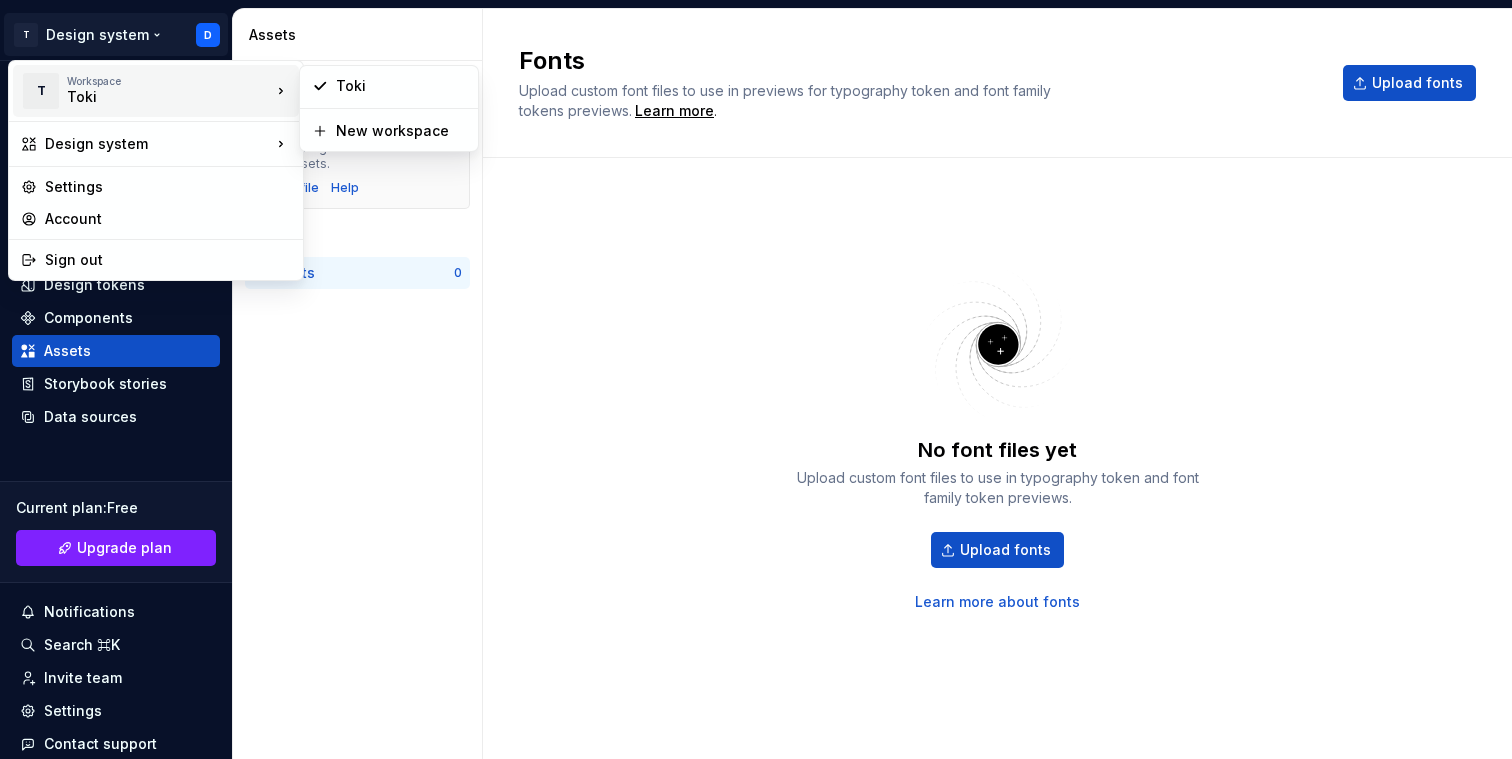 click on "Toki" at bounding box center (152, 97) 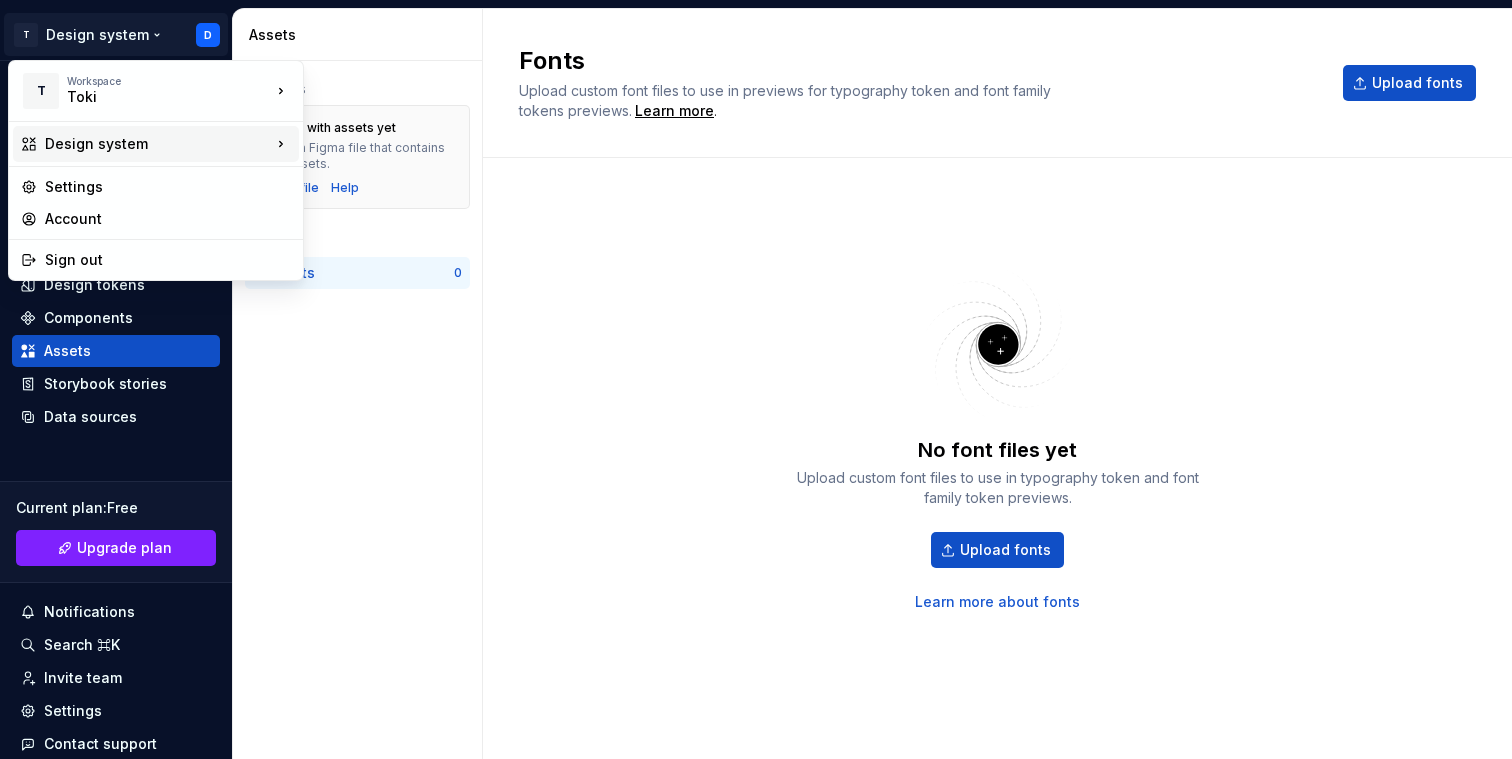 click on "Design system" at bounding box center (158, 144) 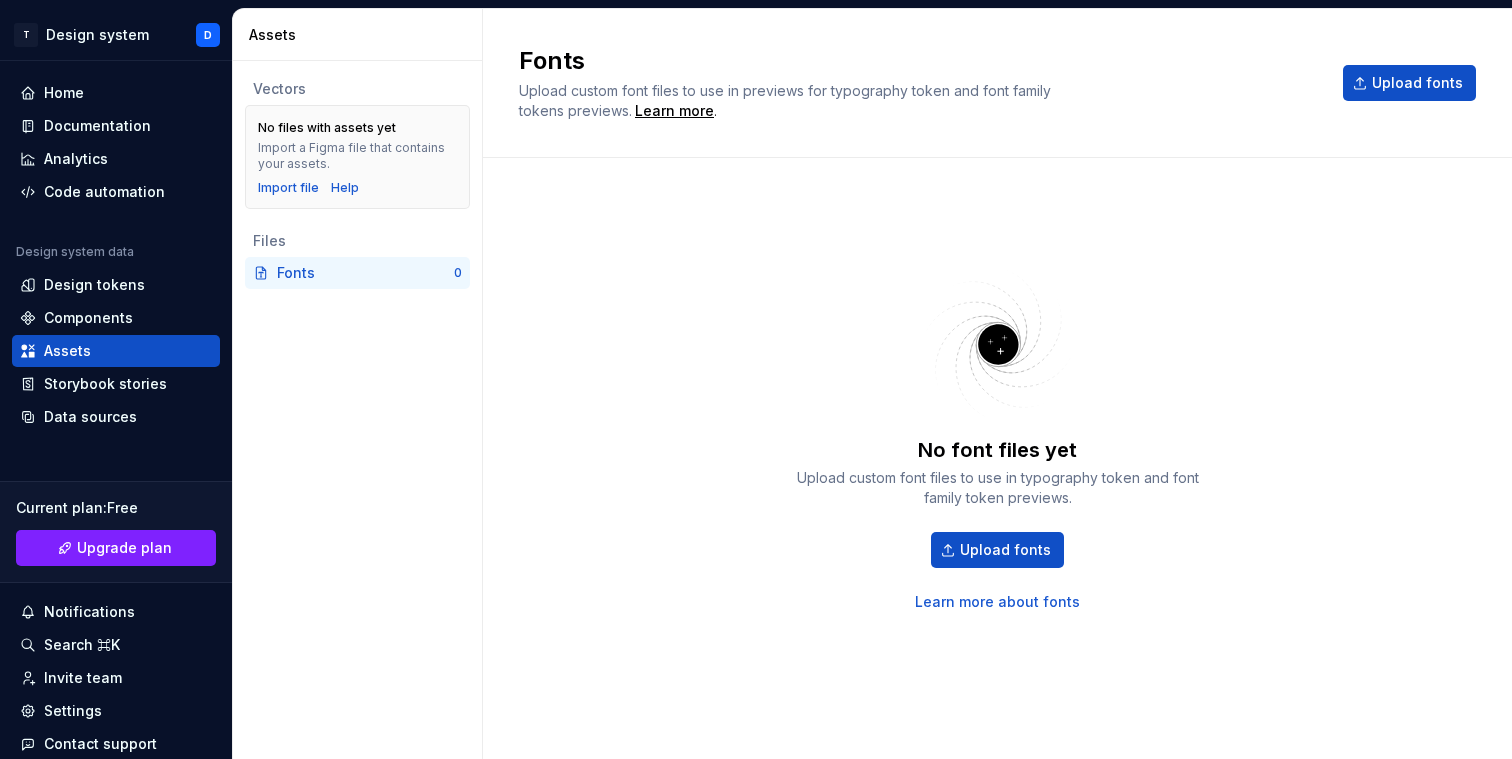 click on "T Design system D Home Documentation Analytics Code automation Design system data Design tokens Components Assets Storybook stories Data sources Current plan : Free Upgrade plan Notifications Search ⌘K Invite team Settings Contact support Help Assets Vectors No files with assets yet Import a Figma file that contains your assets. Import file Help Files Fonts 0 Fonts Upload custom font files to use in previews for typography token and font family
tokens previews. Learn more . Upload fonts No font files yet Upload custom font files to use in typography token and font family token previews. Upload fonts Learn more about fonts *" at bounding box center [756, 379] 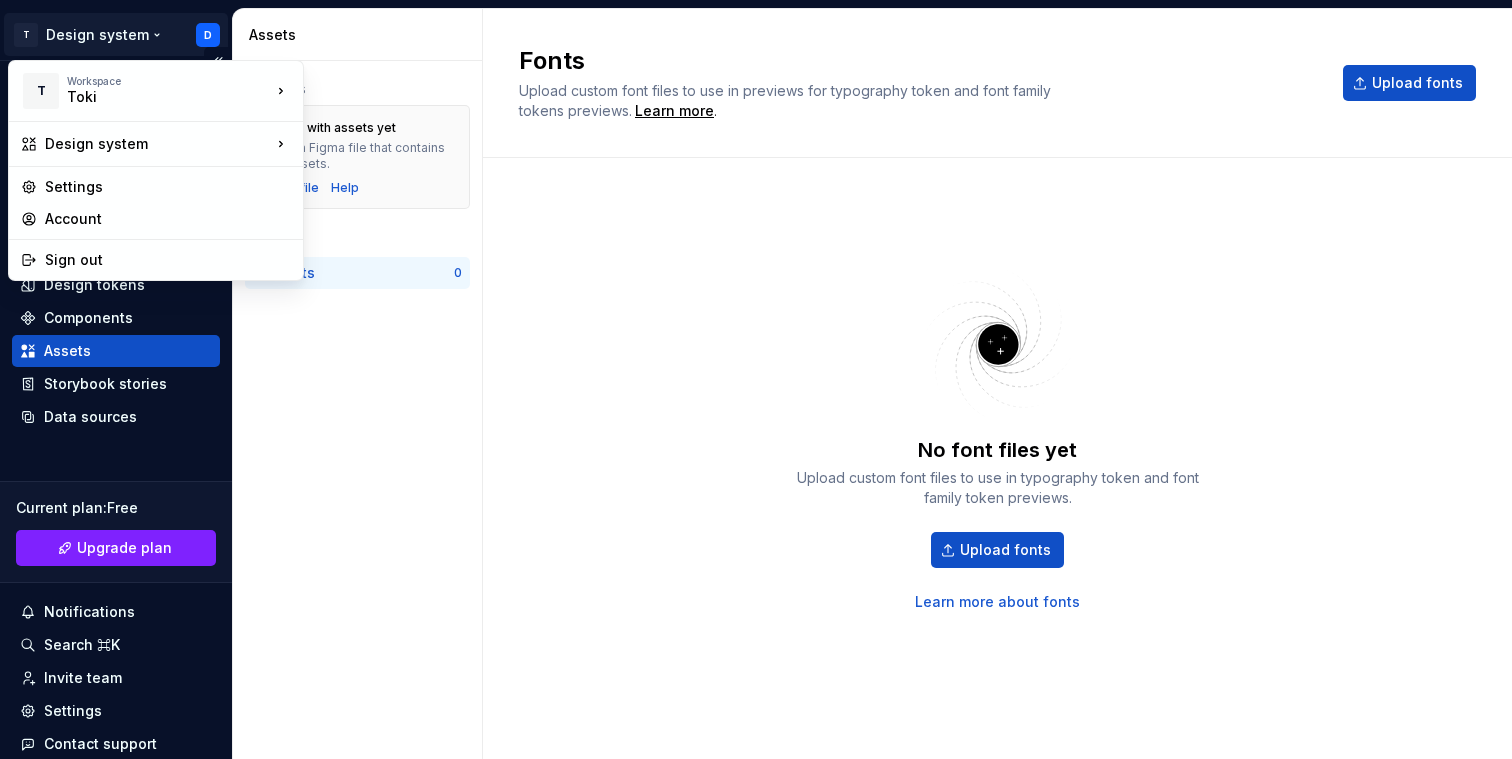 click on "T Design system D Home Documentation Analytics Code automation Design system data Design tokens Components Assets Storybook stories Data sources Current plan : Free Upgrade plan Notifications Search ⌘K Invite team Settings Contact support Help Assets Vectors No files with assets yet Import a Figma file that contains your assets. Import file Help Files Fonts 0 Fonts Upload custom font files to use in previews for typography token and font family
tokens previews. Learn more . Upload fonts No font files yet Upload custom font files to use in typography token and font family token previews. Upload fonts Learn more about fonts * T Workspace Toki Design system Settings Account Sign out" at bounding box center [756, 379] 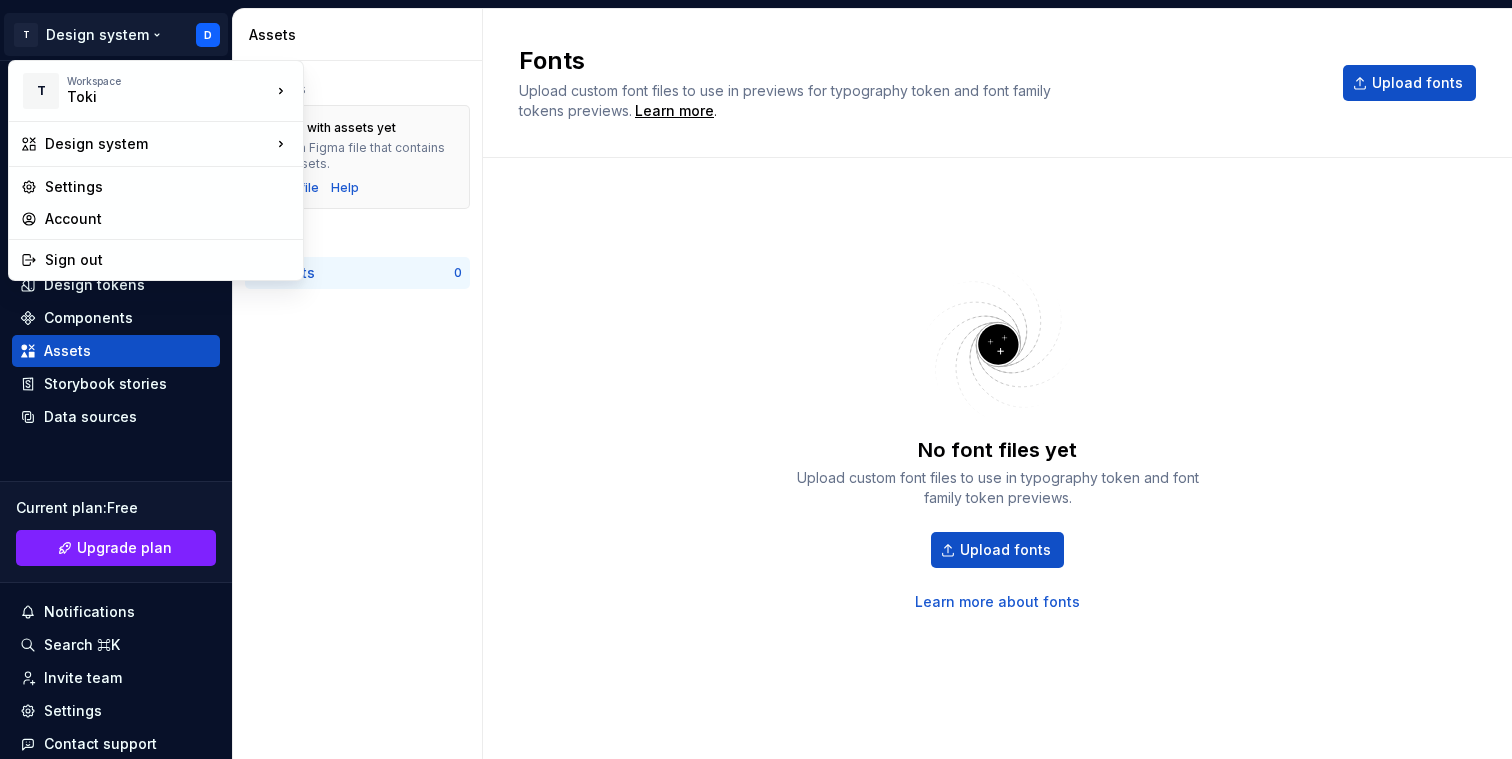 click on "T Design system D Home Documentation Analytics Code automation Design system data Design tokens Components Assets Storybook stories Data sources Current plan : Free Upgrade plan Notifications Search ⌘K Invite team Settings Contact support Help Assets Vectors No files with assets yet Import a Figma file that contains your assets. Import file Help Files Fonts 0 Fonts Upload custom font files to use in previews for typography token and font family
tokens previews. Learn more . Upload fonts No font files yet Upload custom font files to use in typography token and font family token previews. Upload fonts Learn more about fonts * T Workspace Toki Design system Settings Account Sign out" at bounding box center (756, 379) 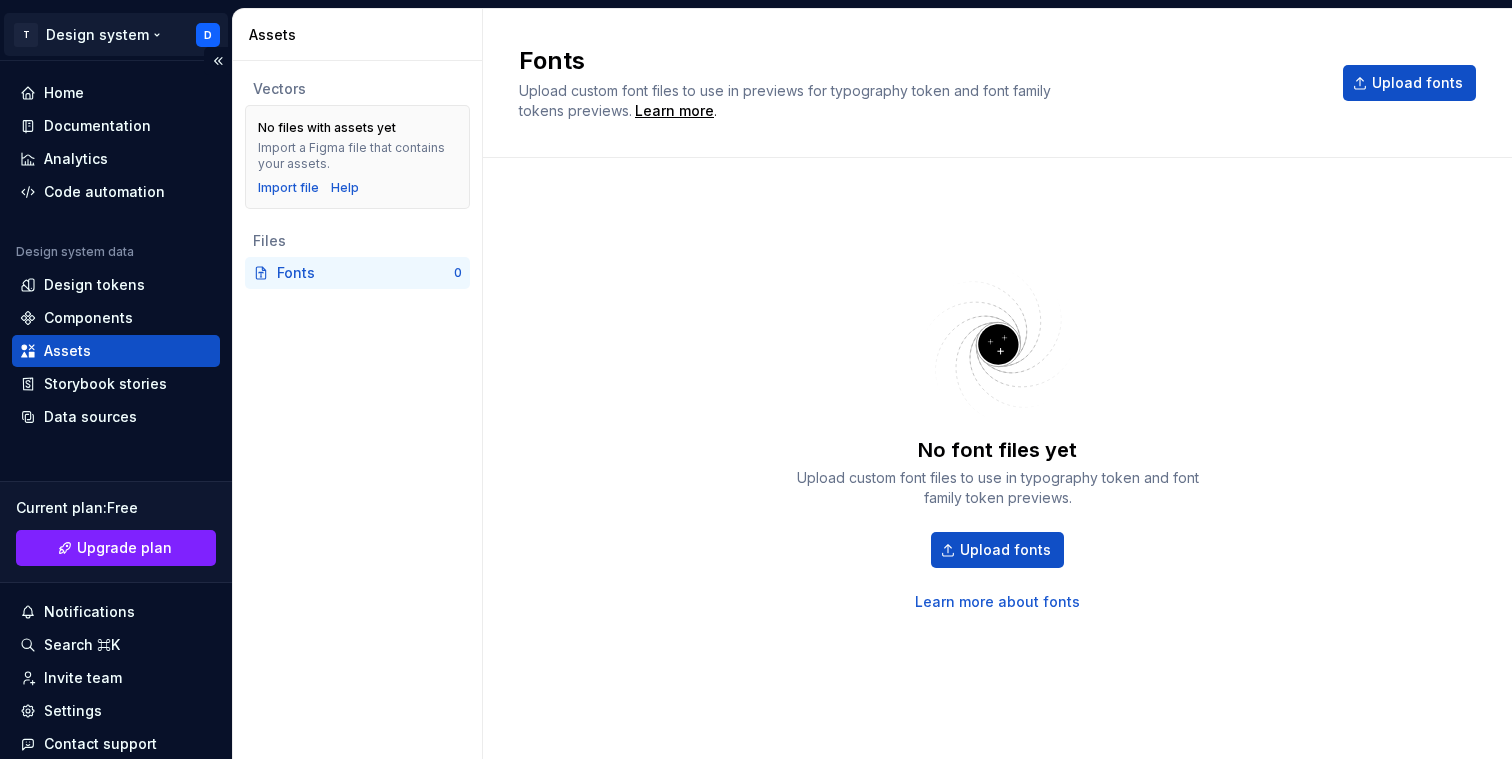 click on "T Design system D Home Documentation Analytics Code automation Design system data Design tokens Components Assets Storybook stories Data sources Current plan : Free Upgrade plan Notifications Search ⌘K Invite team Settings Contact support Help Assets Vectors No files with assets yet Import a Figma file that contains your assets. Import file Help Files Fonts 0 Fonts Upload custom font files to use in previews for typography token and font family
tokens previews. Learn more . Upload fonts No font files yet Upload custom font files to use in typography token and font family token previews. Upload fonts Learn more about fonts *" at bounding box center (756, 379) 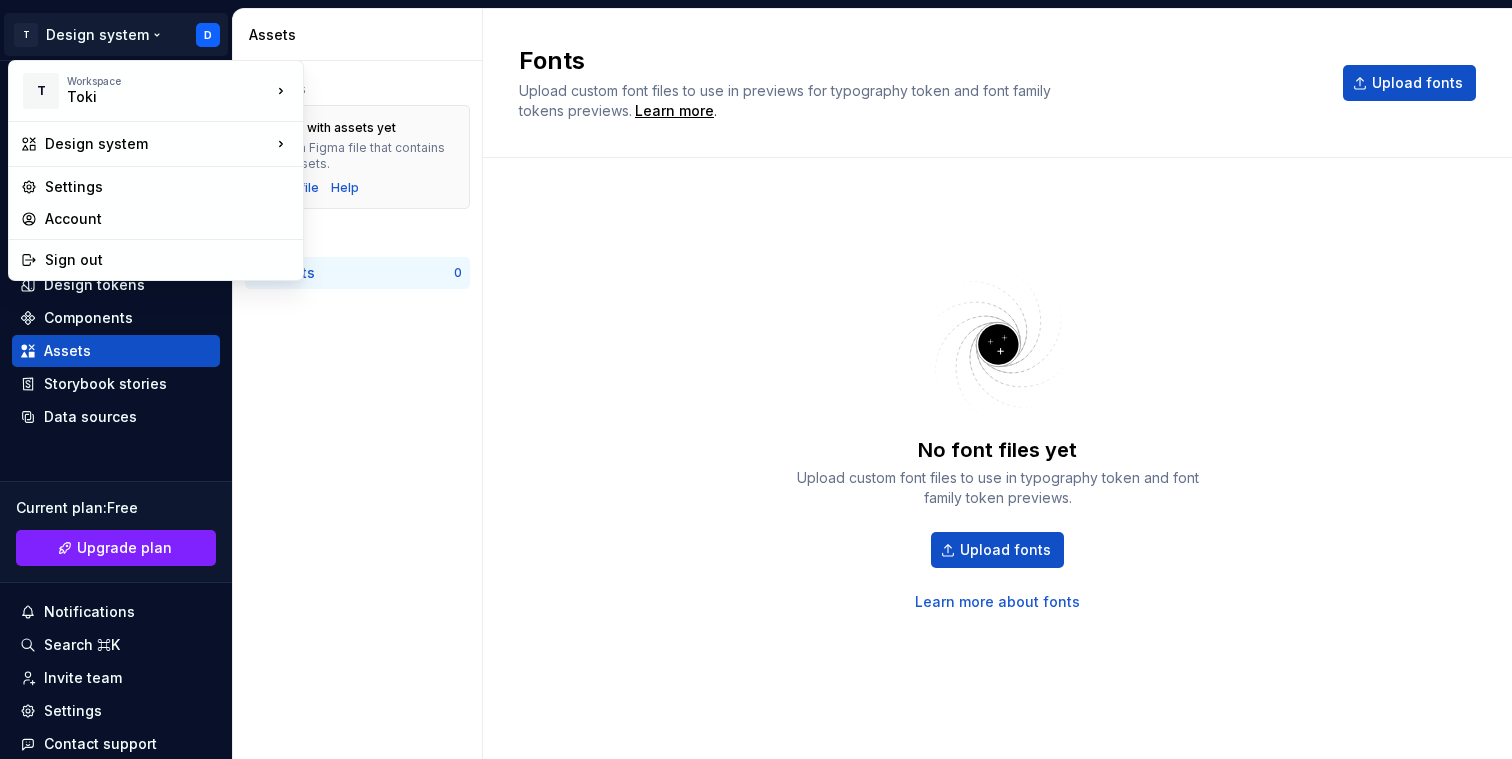 click on "T Design system D Home Documentation Analytics Code automation Design system data Design tokens Components Assets Storybook stories Data sources Current plan : Free Upgrade plan Notifications Search ⌘K Invite team Settings Contact support Help Assets Vectors No files with assets yet Import a Figma file that contains your assets. Import file Help Files Fonts 0 Fonts Upload custom font files to use in previews for typography token and font family
tokens previews. Learn more . Upload fonts No font files yet Upload custom font files to use in typography token and font family token previews. Upload fonts Learn more about fonts * T Workspace Toki Design system Settings Account Sign out" at bounding box center (756, 379) 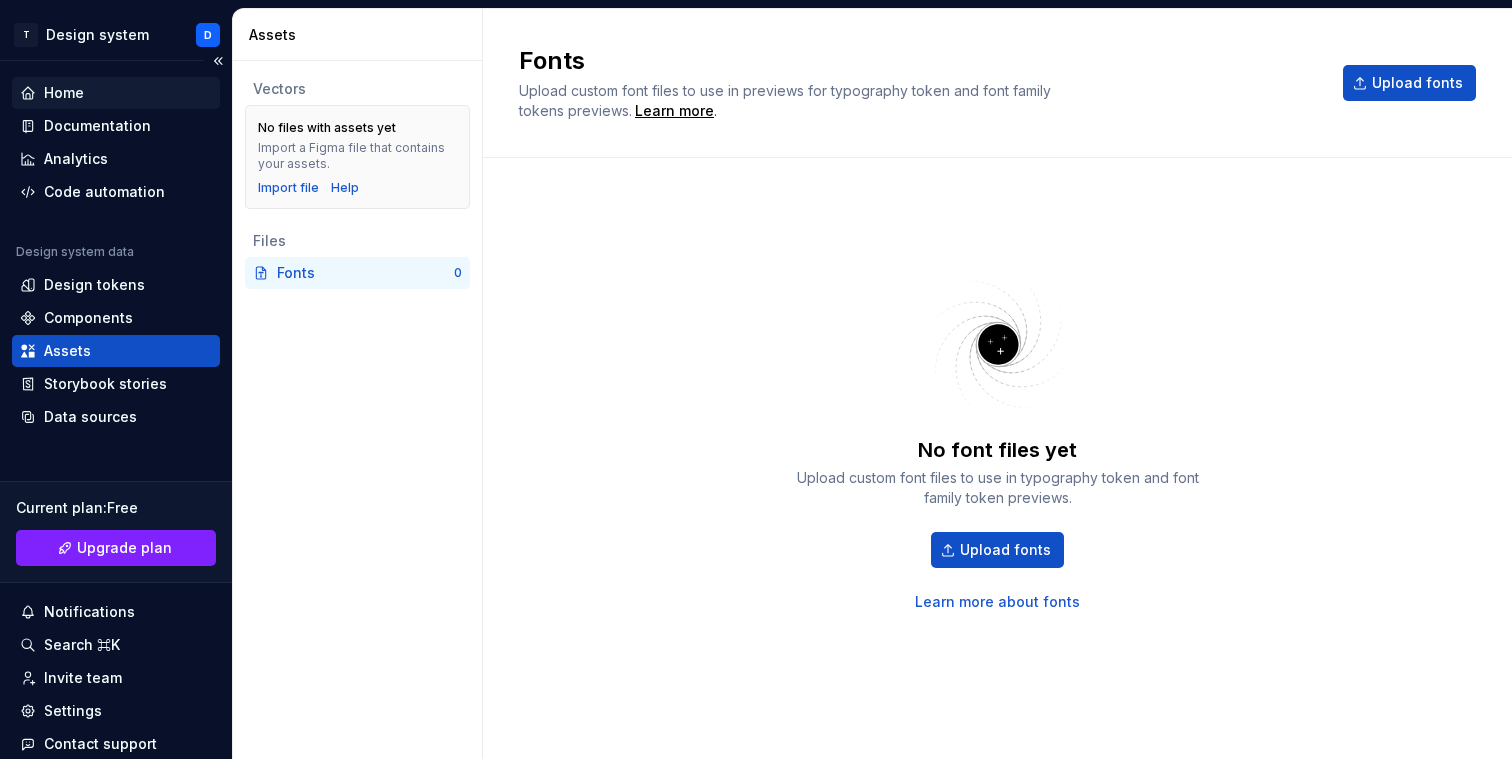 click on "Home" at bounding box center [64, 93] 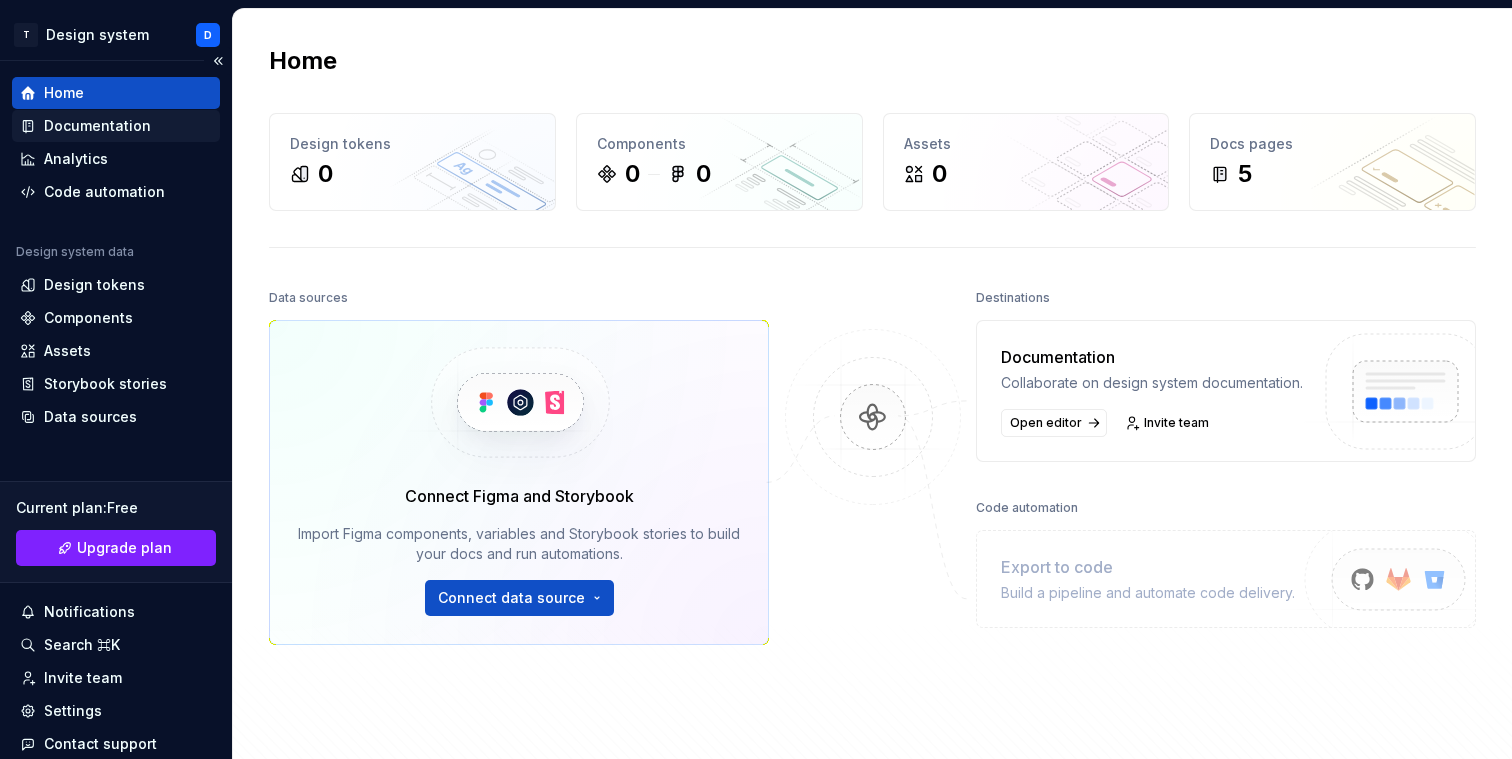 click on "Documentation" at bounding box center (97, 126) 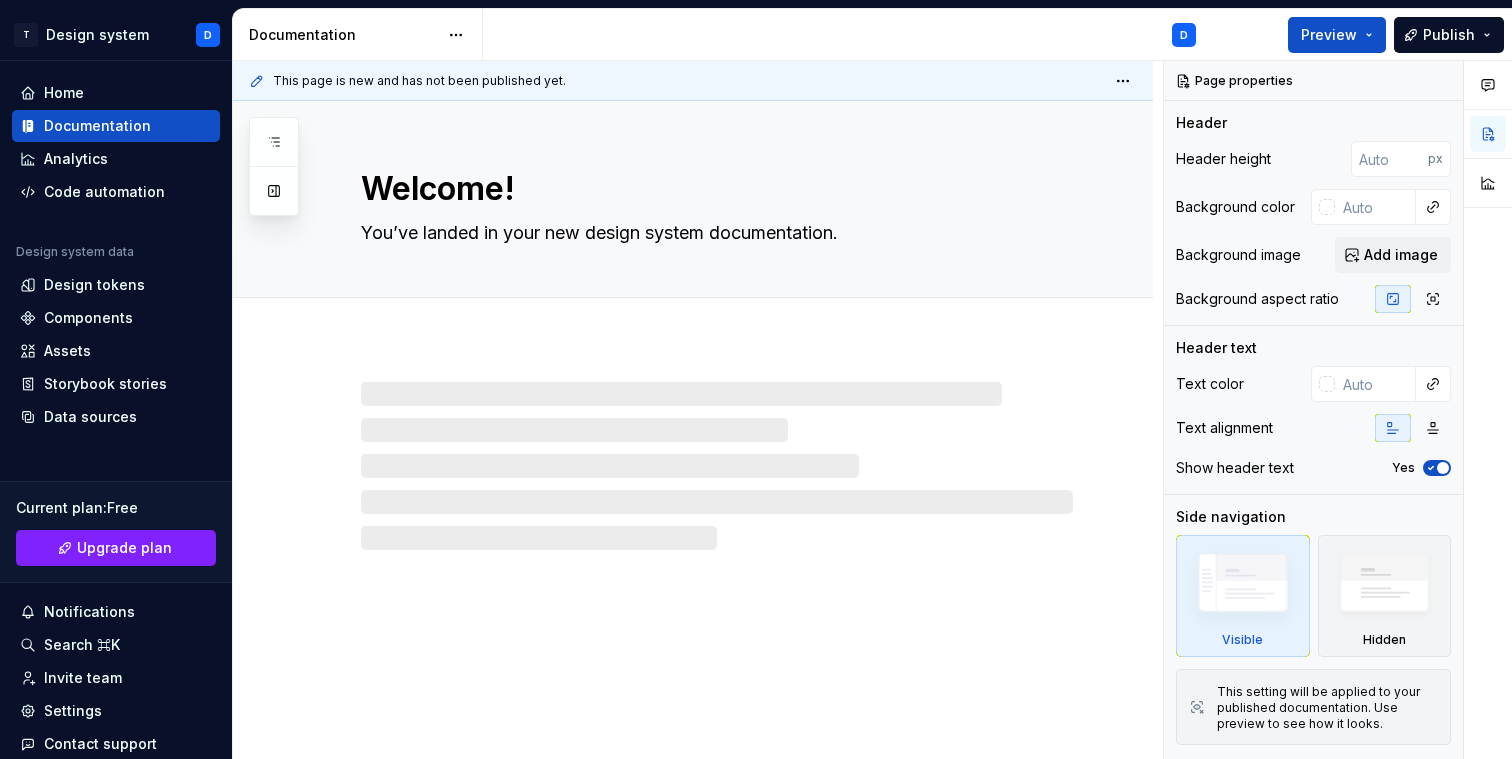 click at bounding box center [717, 466] 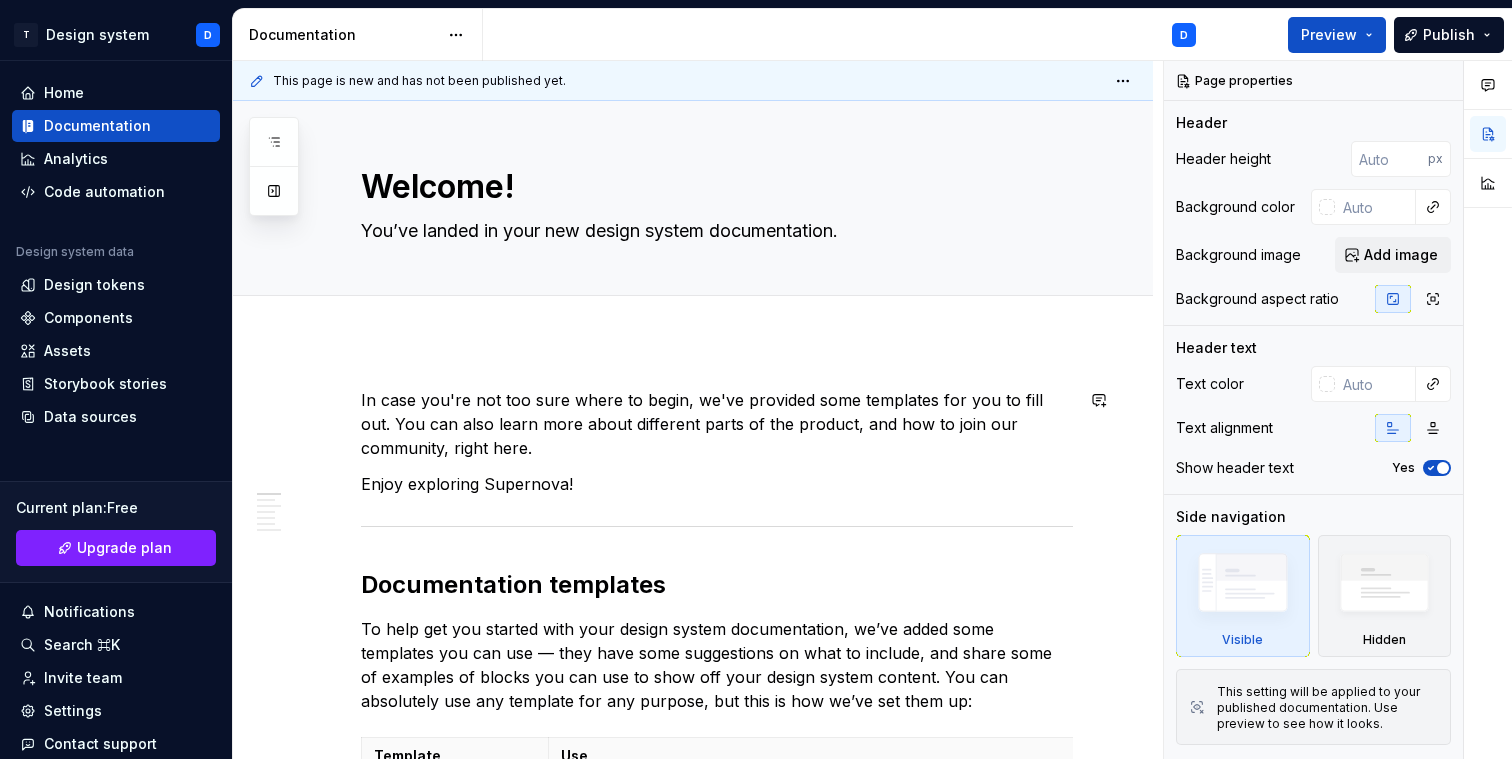 scroll, scrollTop: 0, scrollLeft: 0, axis: both 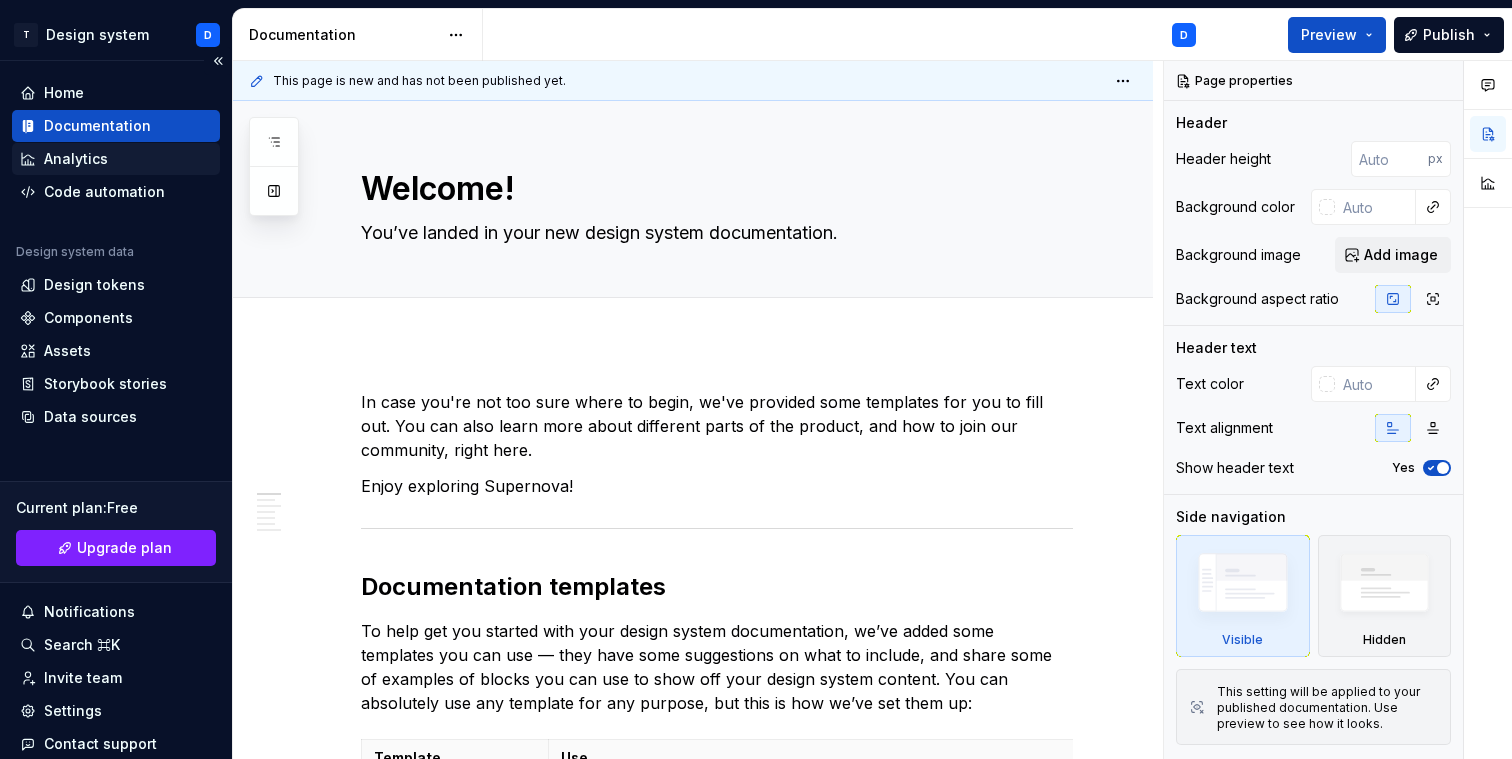 click on "Analytics" at bounding box center [116, 159] 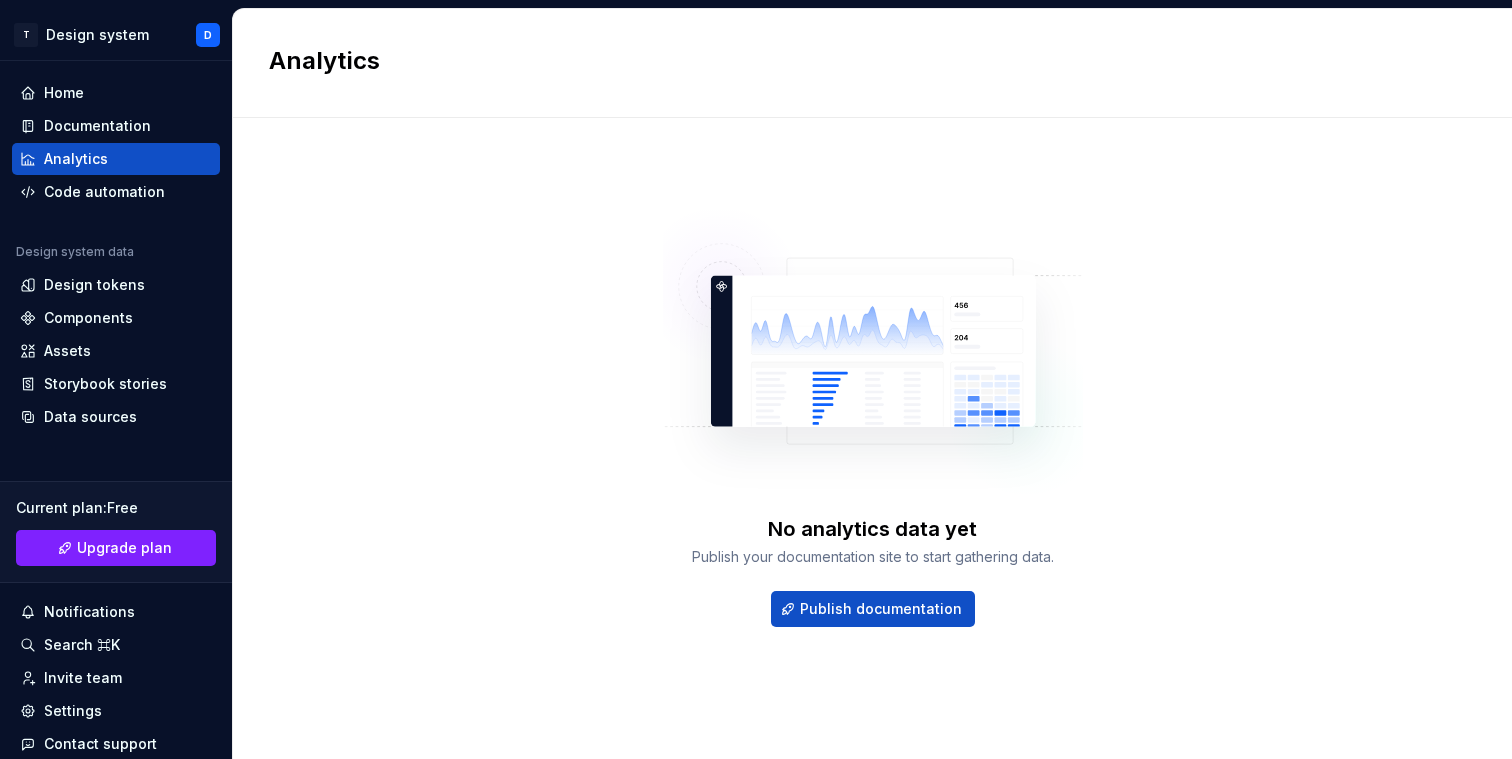 click on "No analytics data yet Publish your documentation site to start gathering data. Publish documentation" at bounding box center (872, 418) 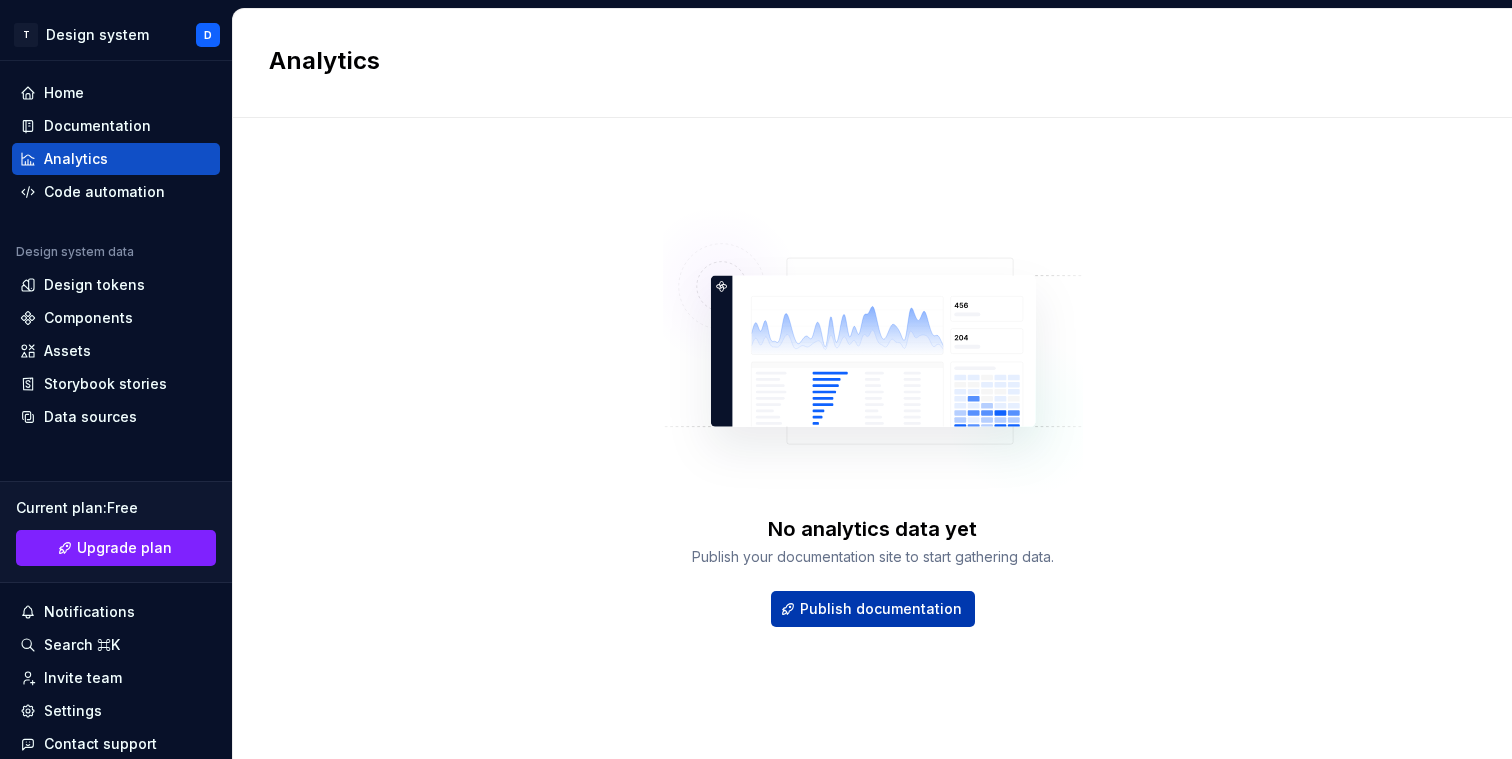 click on "Publish documentation" at bounding box center [881, 609] 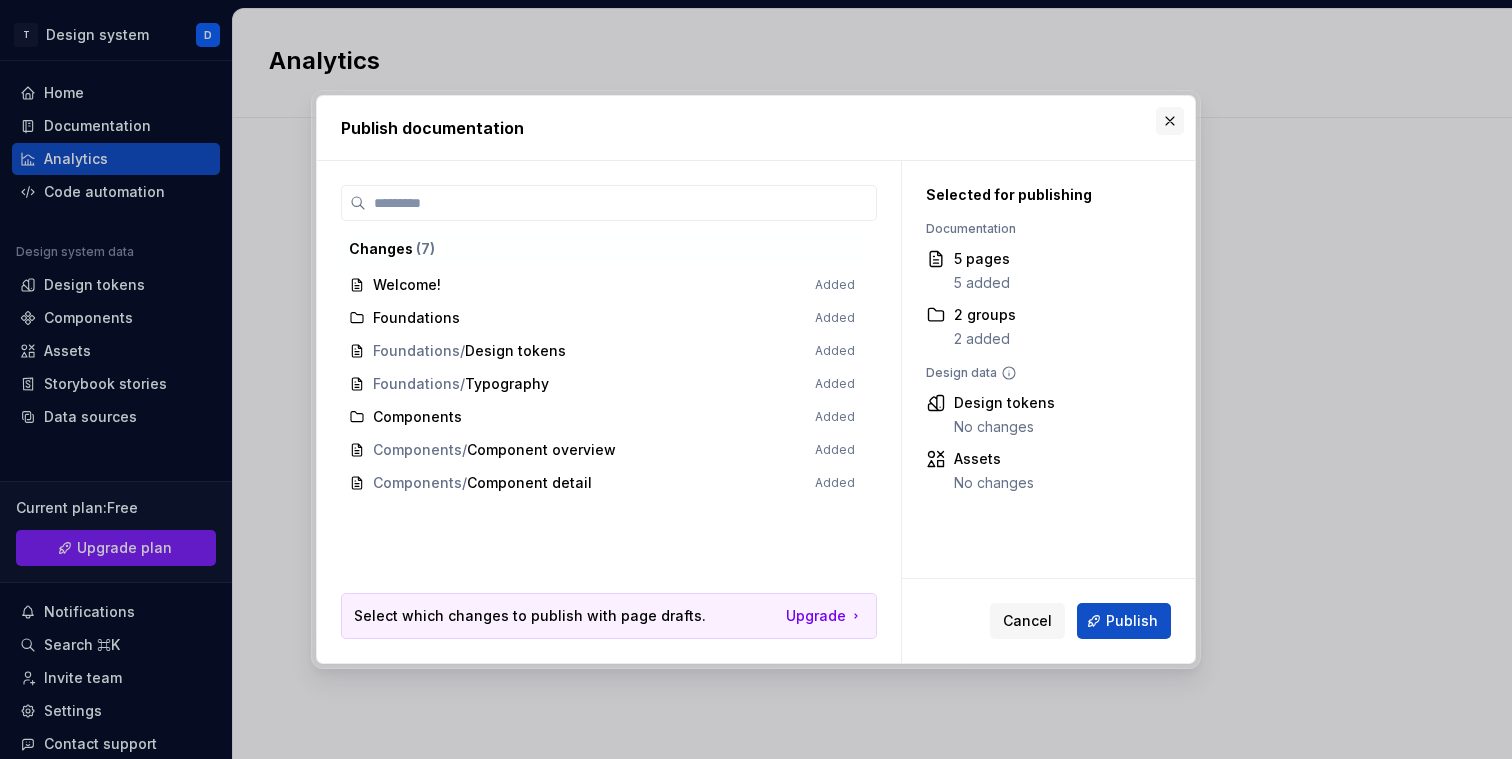 click at bounding box center (1170, 121) 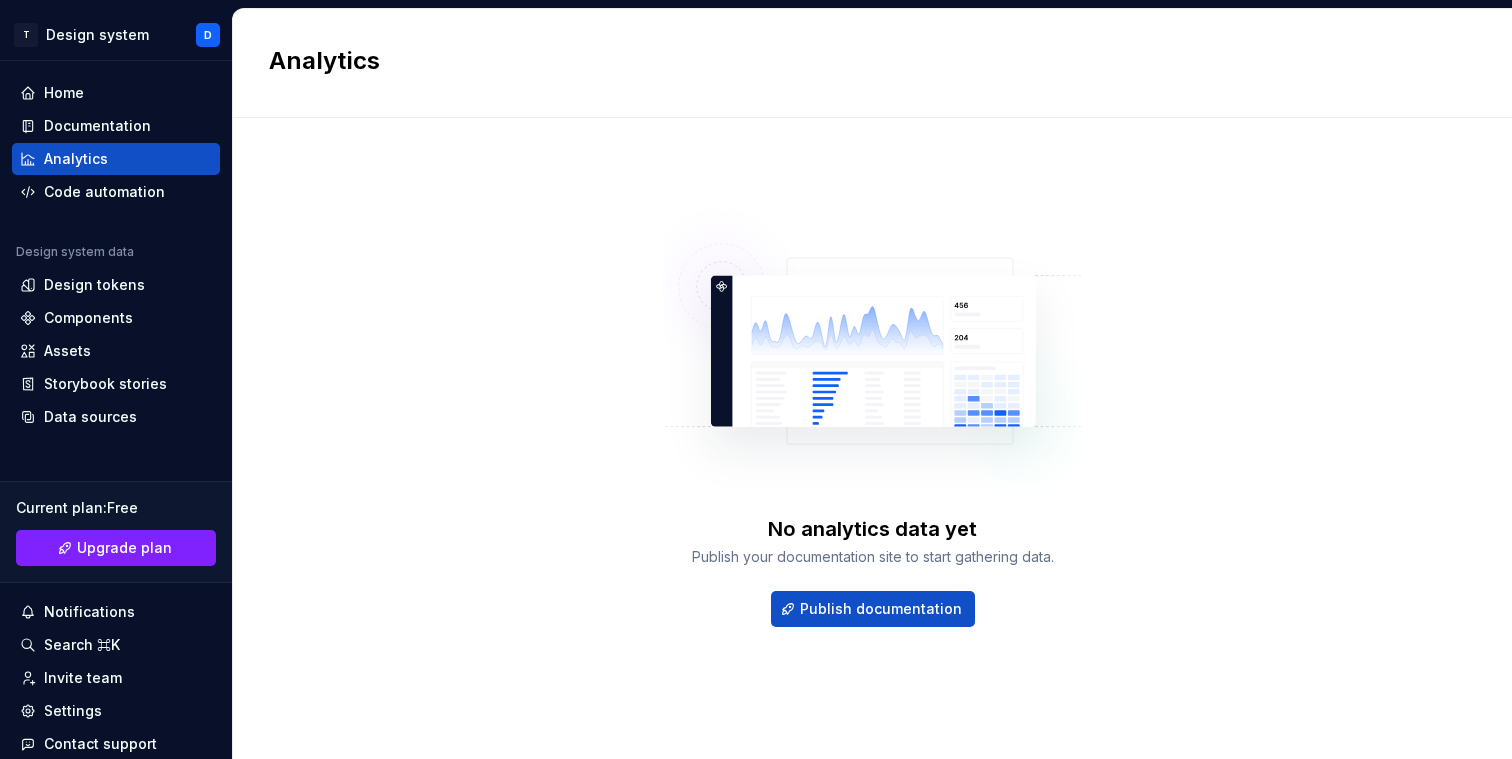 click on "No analytics data yet Publish your documentation site to start gathering data. Publish documentation" at bounding box center (872, 418) 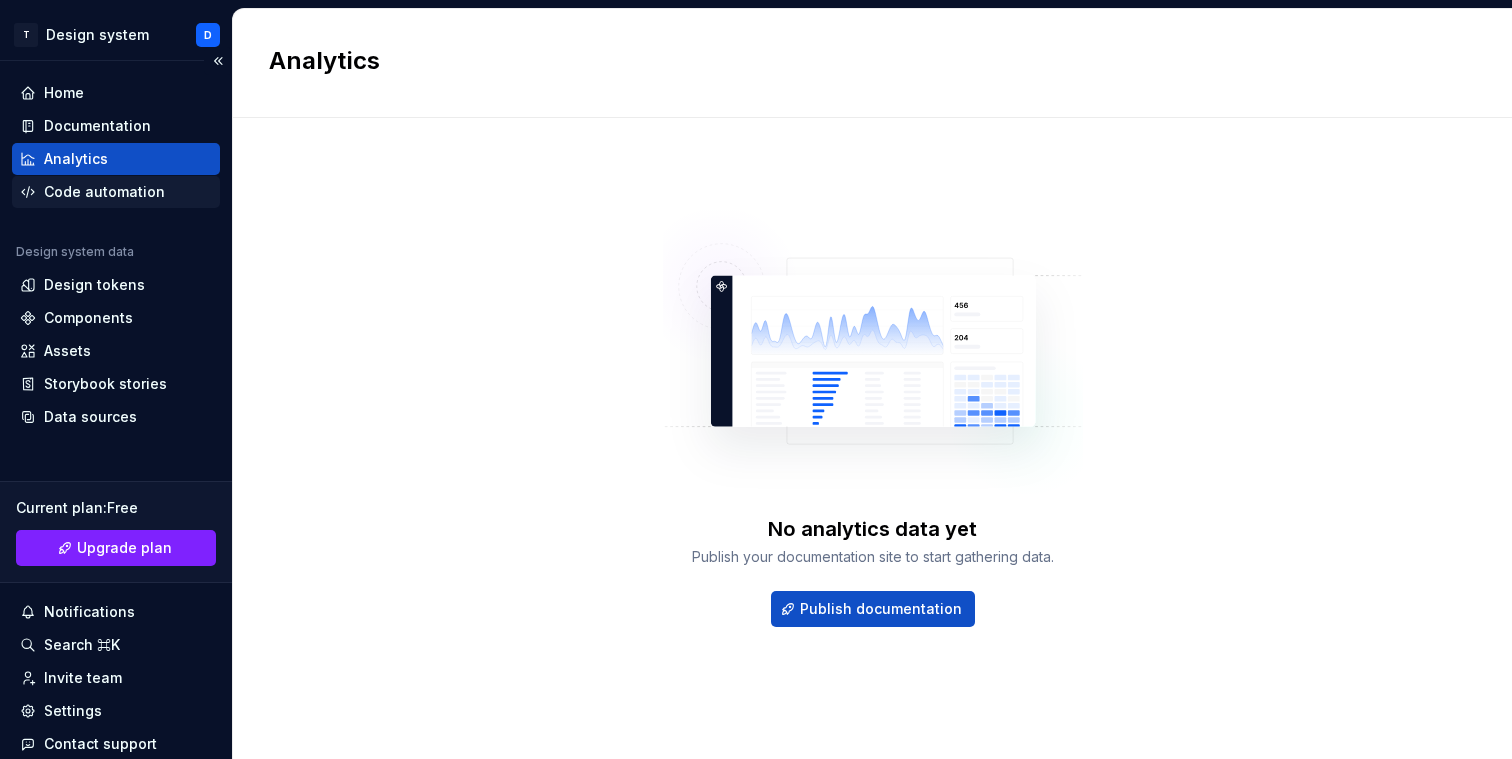 click on "Code automation" at bounding box center [104, 192] 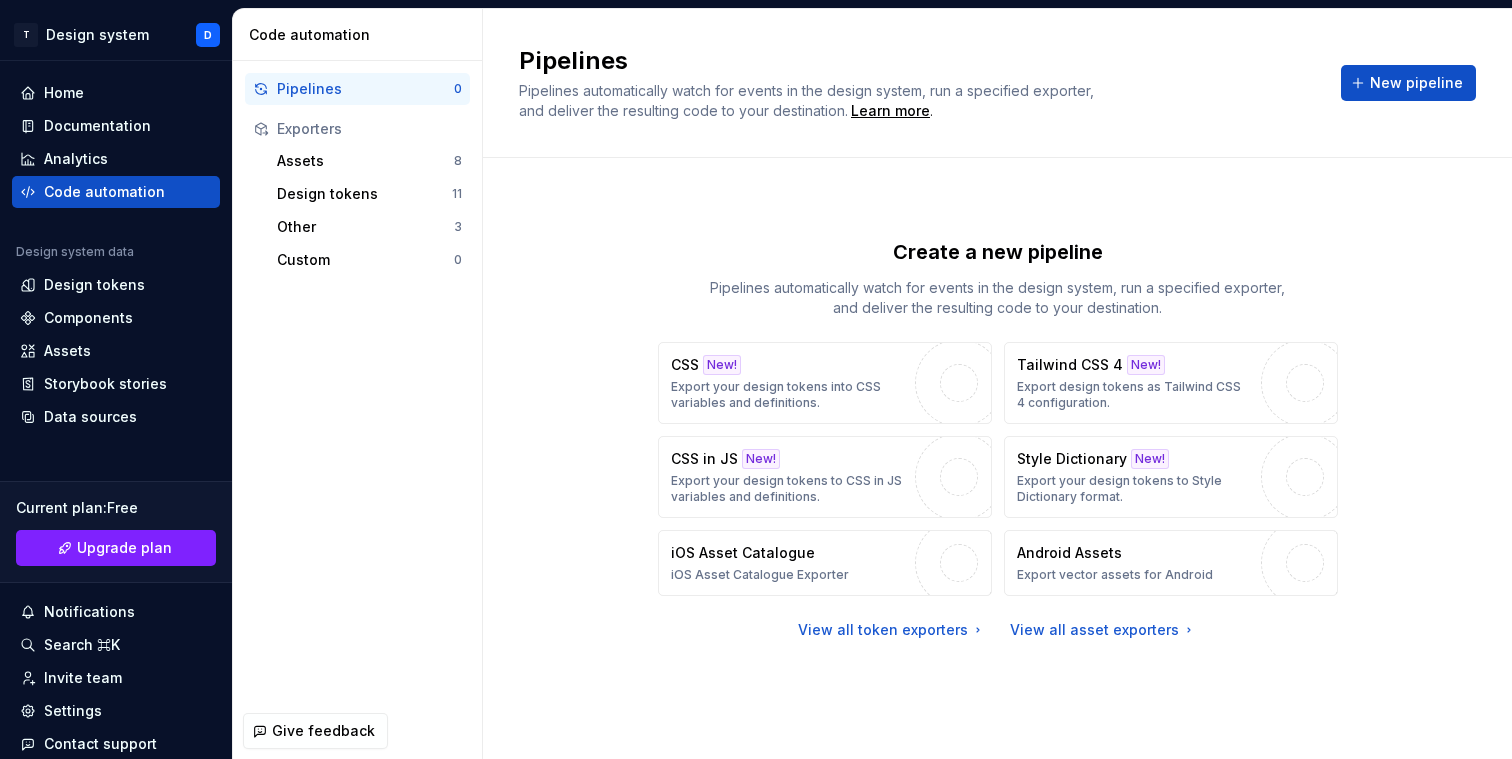 click on "Create a new pipeline Pipelines automatically watch for events in the design system, run a specified exporter, and deliver the resulting code to your destination. CSS New! Export your design tokens into CSS variables and definitions. Tailwind CSS 4 New! Export design tokens as Tailwind CSS 4 configuration. CSS in JS New! Export your design tokens to CSS in JS variables and definitions. Style Dictionary New! Export your design tokens to Style Dictionary format. iOS Asset Catalogue iOS Asset Catalogue Exporter Android Assets Export vector assets for Android View all token exporters View all asset exporters" at bounding box center [997, 458] 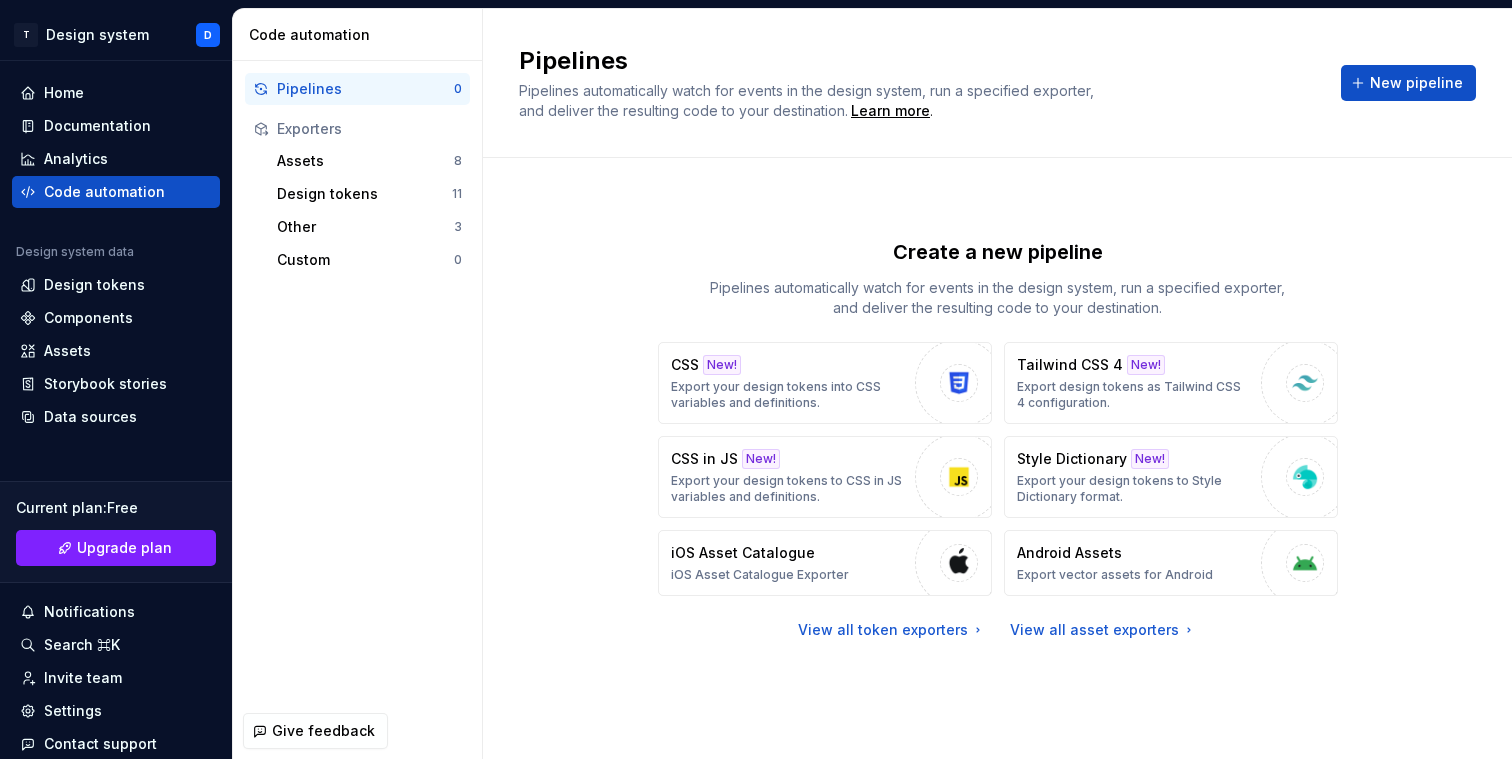click on "Create a new pipeline Pipelines automatically watch for events in the design system, run a specified exporter, and deliver the resulting code to your destination. CSS New! Export your design tokens into CSS variables and definitions. Tailwind CSS 4 New! Export design tokens as Tailwind CSS 4 configuration. CSS in JS New! Export your design tokens to CSS in JS variables and definitions. Style Dictionary New! Export your design tokens to Style Dictionary format. iOS Asset Catalogue iOS Asset Catalogue Exporter Android Assets Export vector assets for Android View all token exporters View all asset exporters" at bounding box center [997, 438] 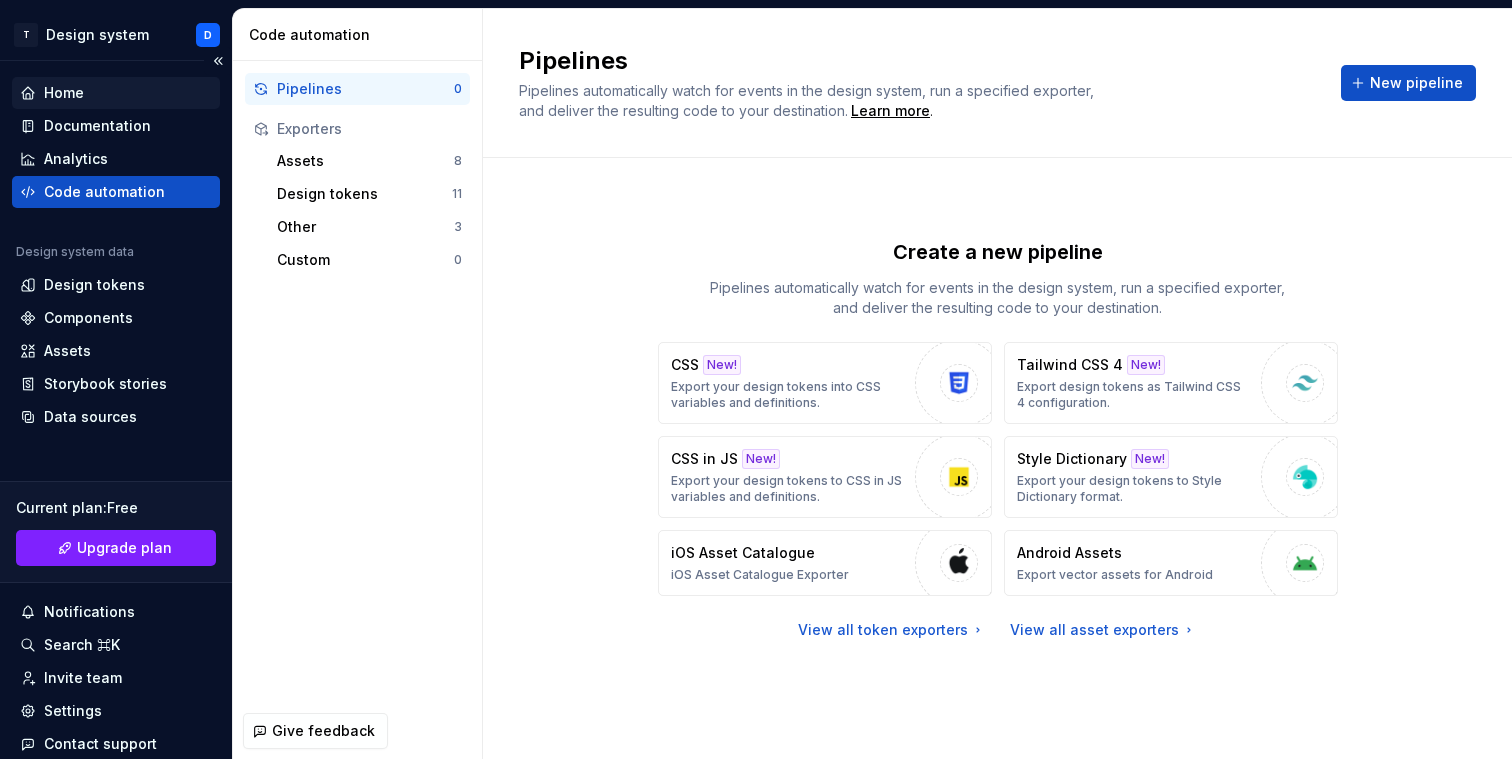 click on "Home" at bounding box center (116, 93) 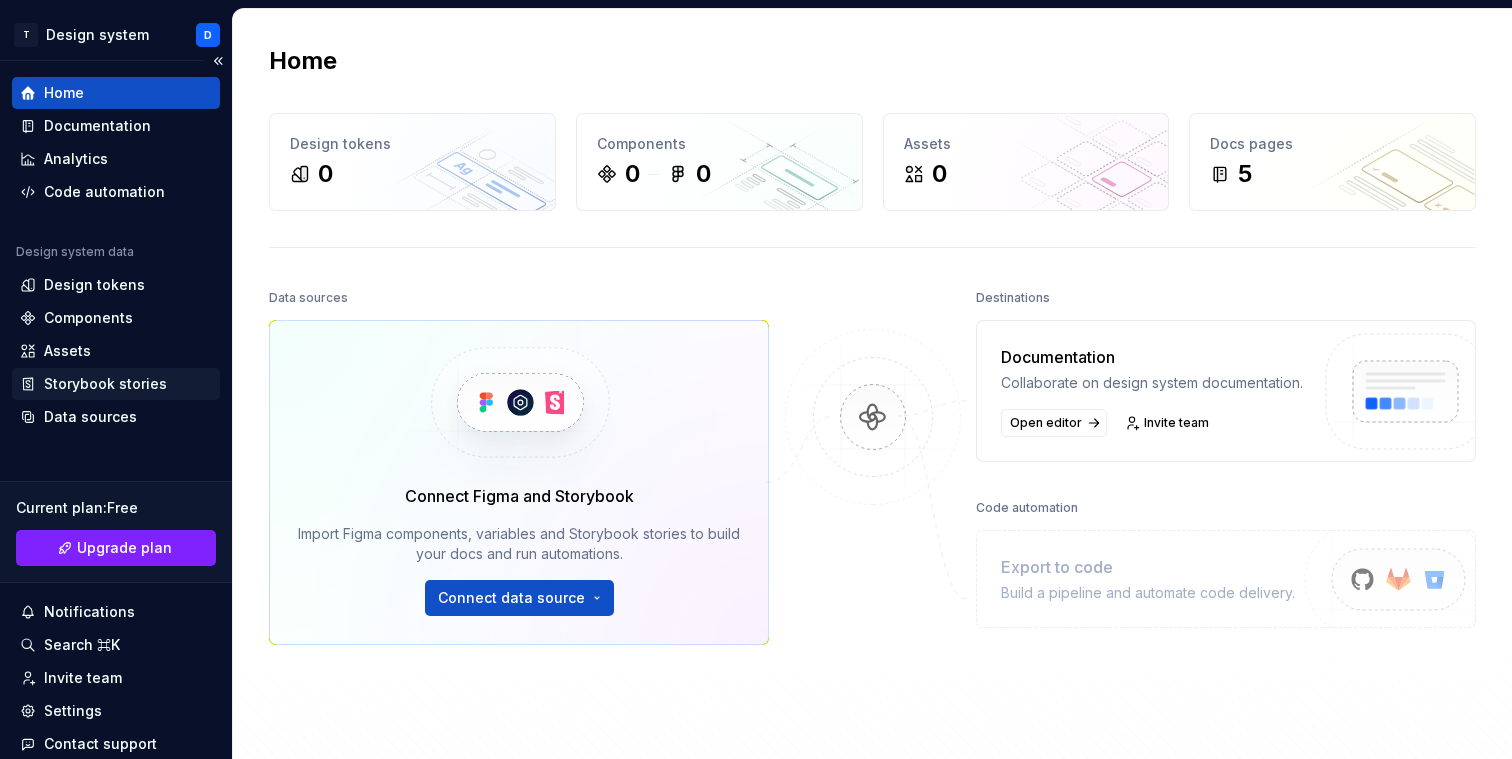 click on "Storybook stories" at bounding box center (105, 384) 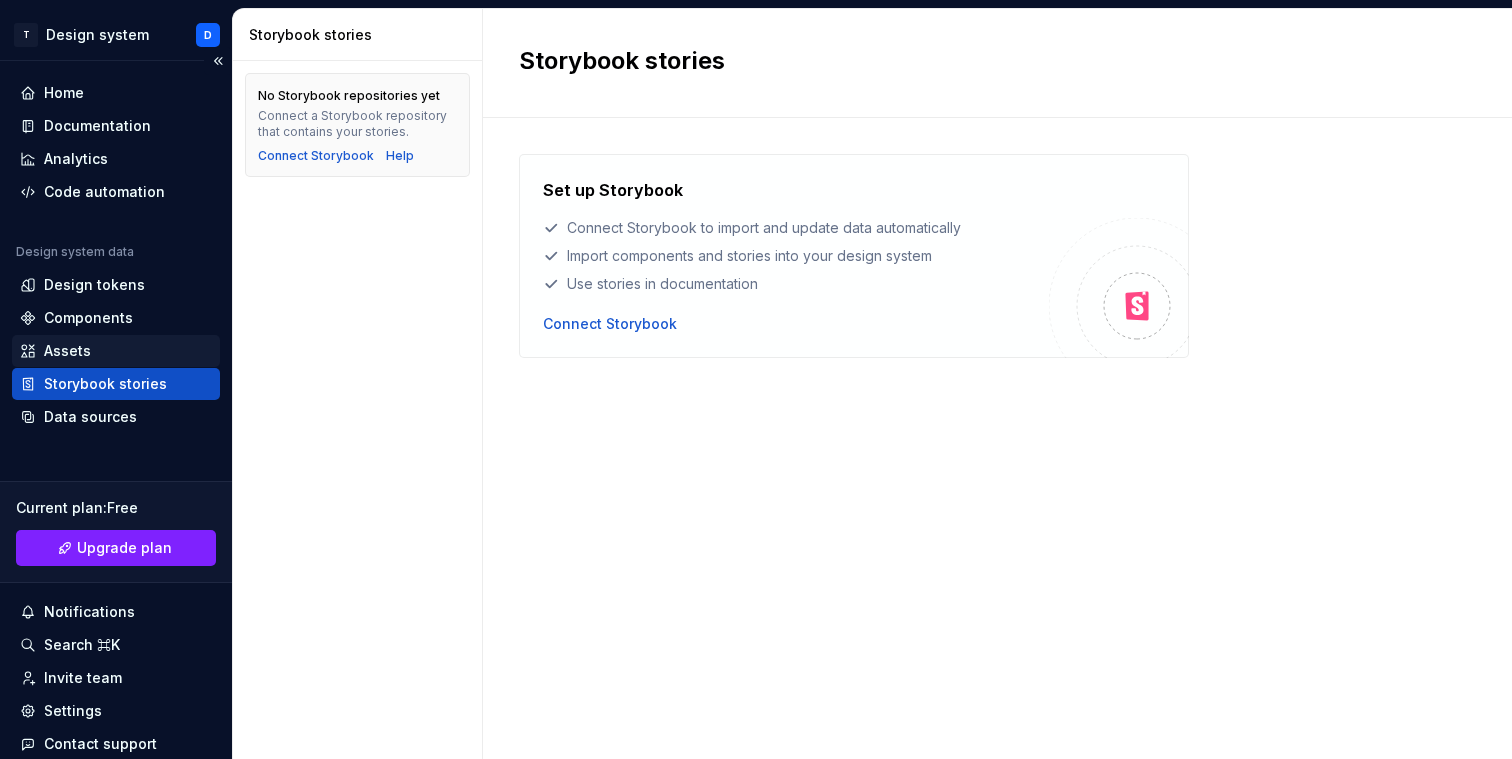 click on "Assets" at bounding box center (116, 351) 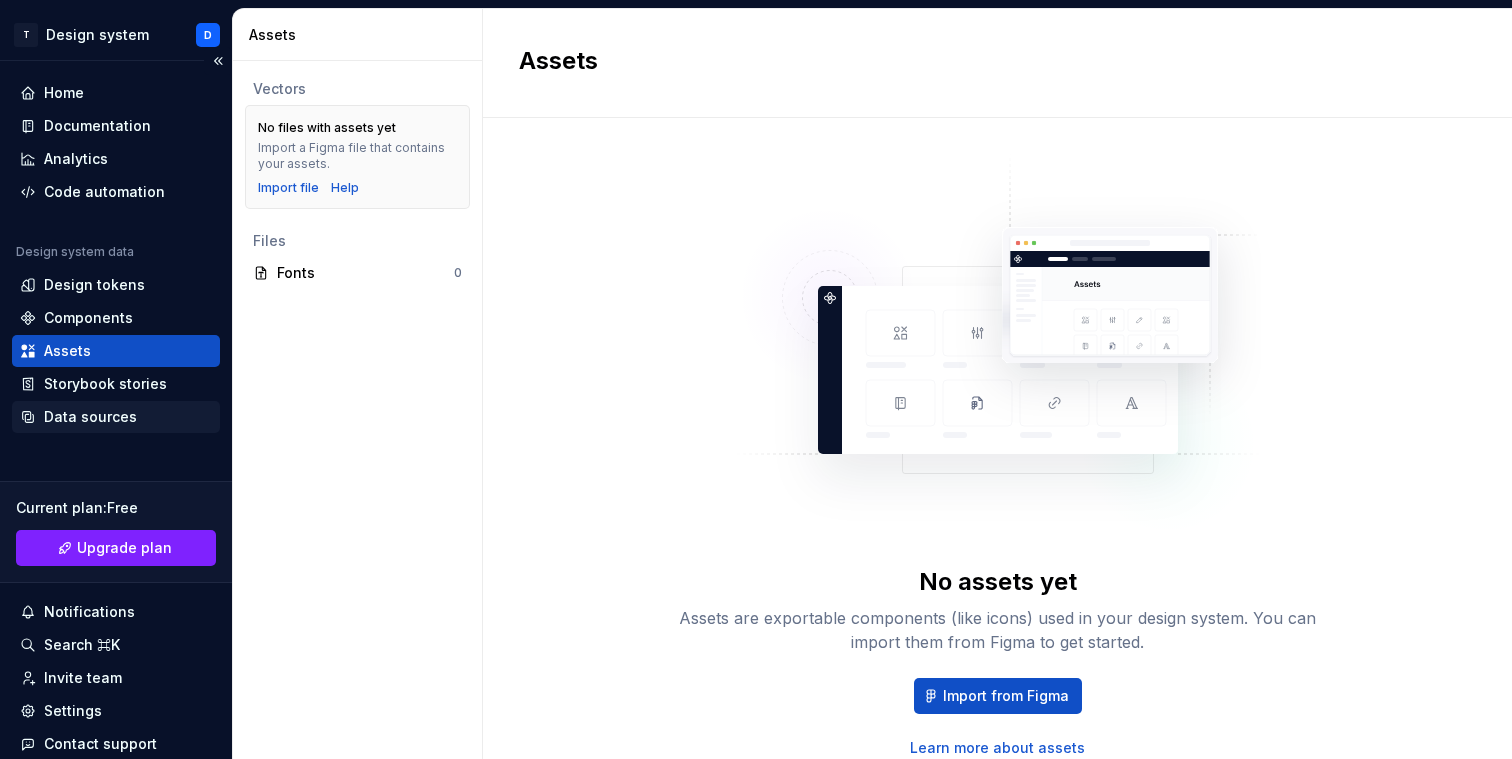 click on "Data sources" at bounding box center [90, 417] 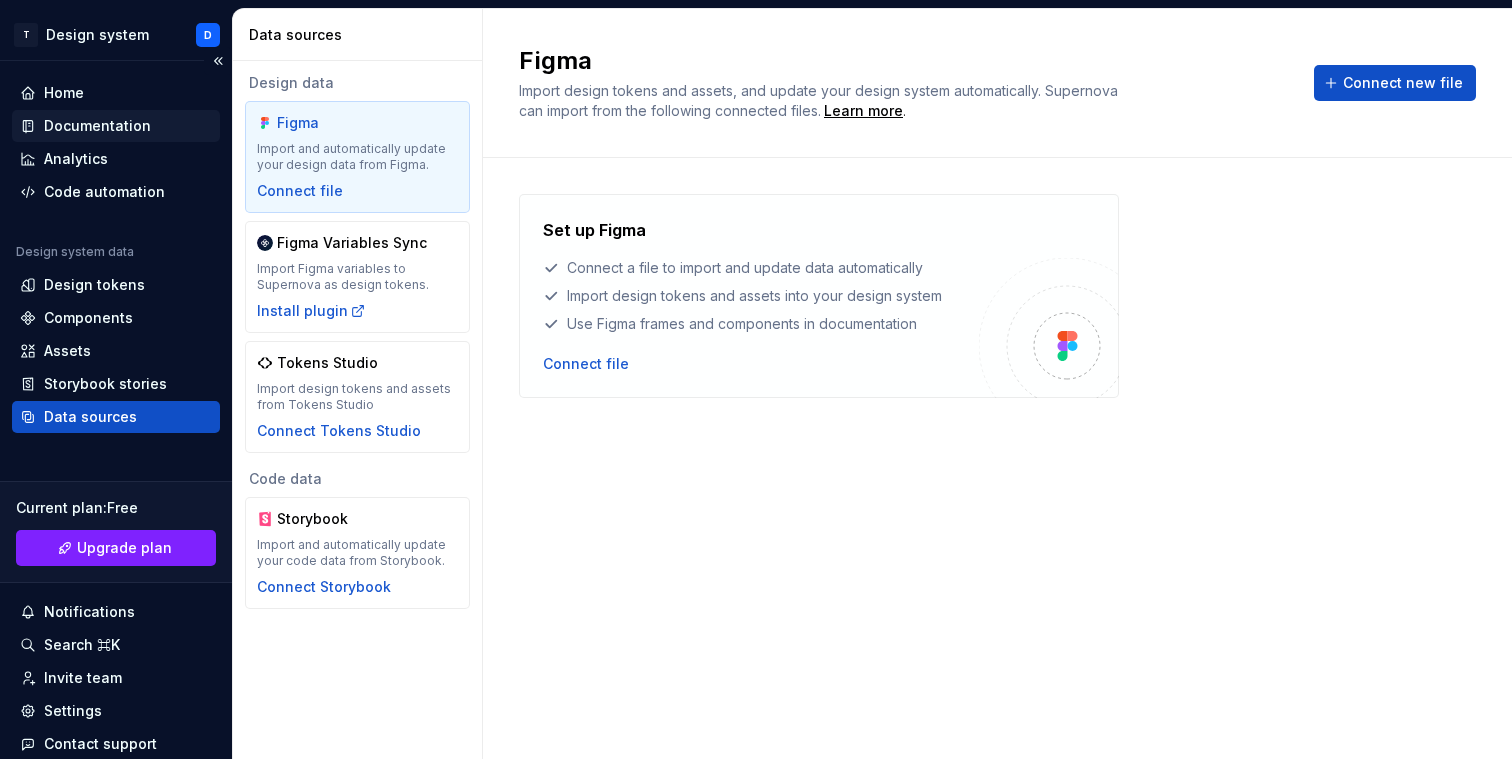 click on "Documentation" at bounding box center [97, 126] 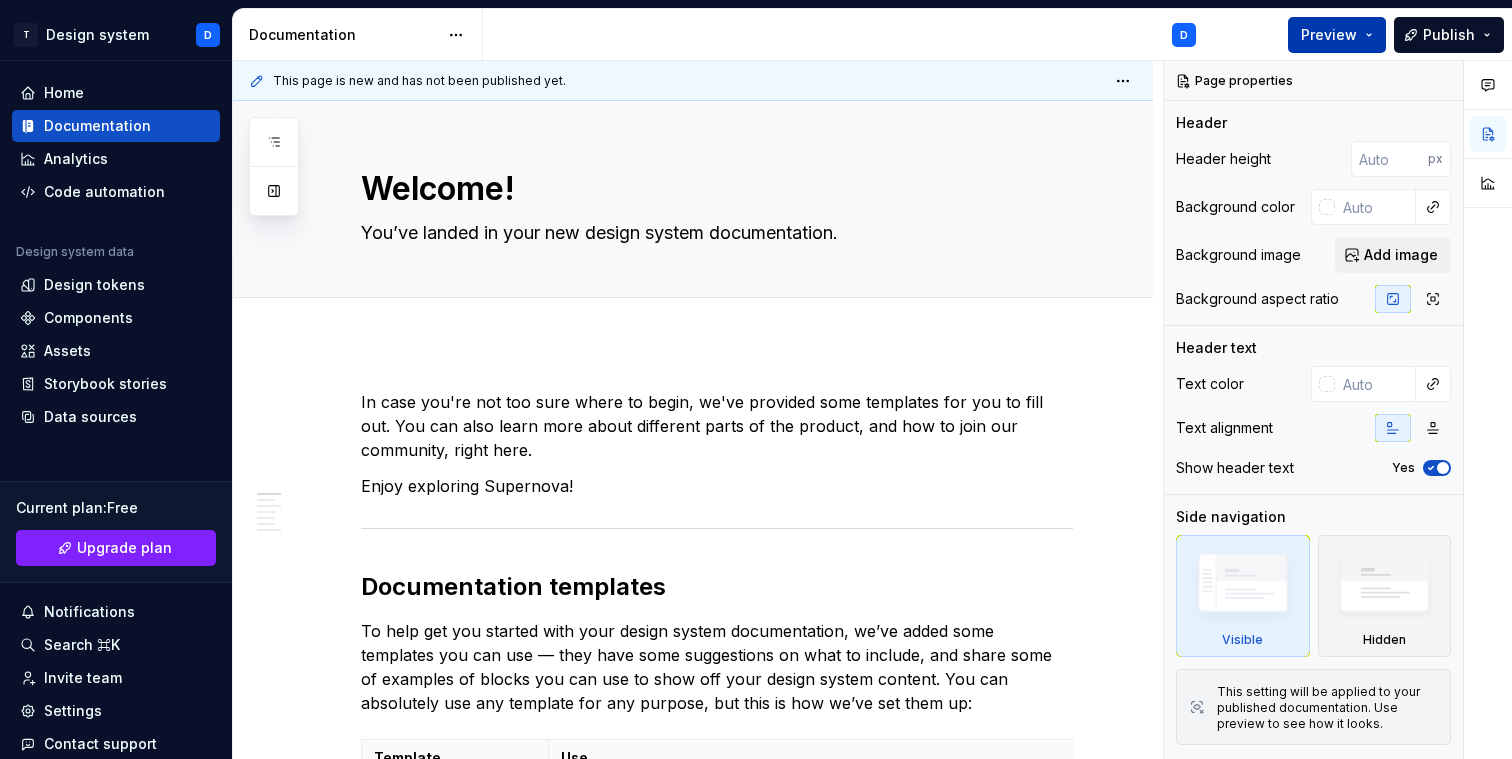 click on "Preview" at bounding box center (1337, 35) 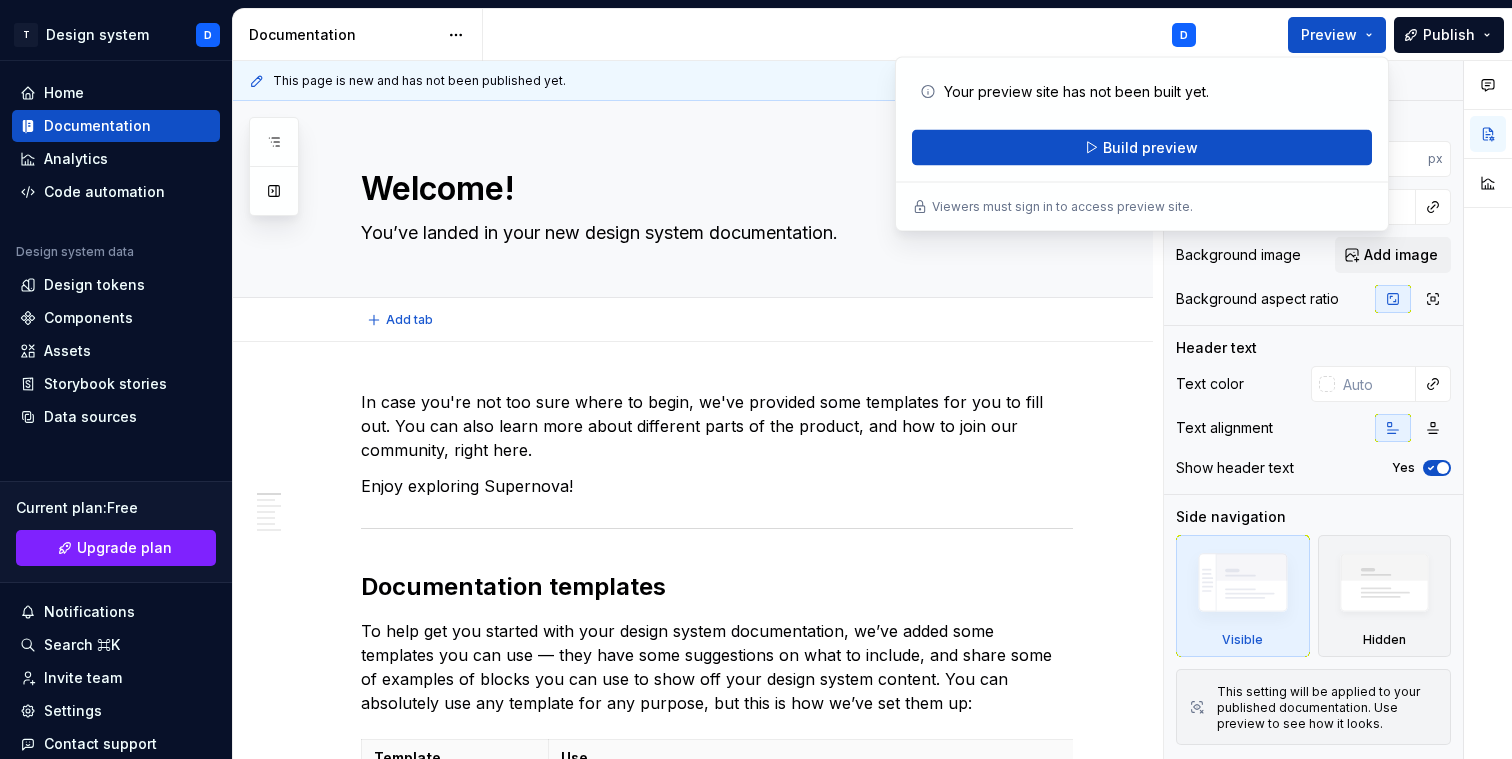 click on "Add tab" at bounding box center [693, 320] 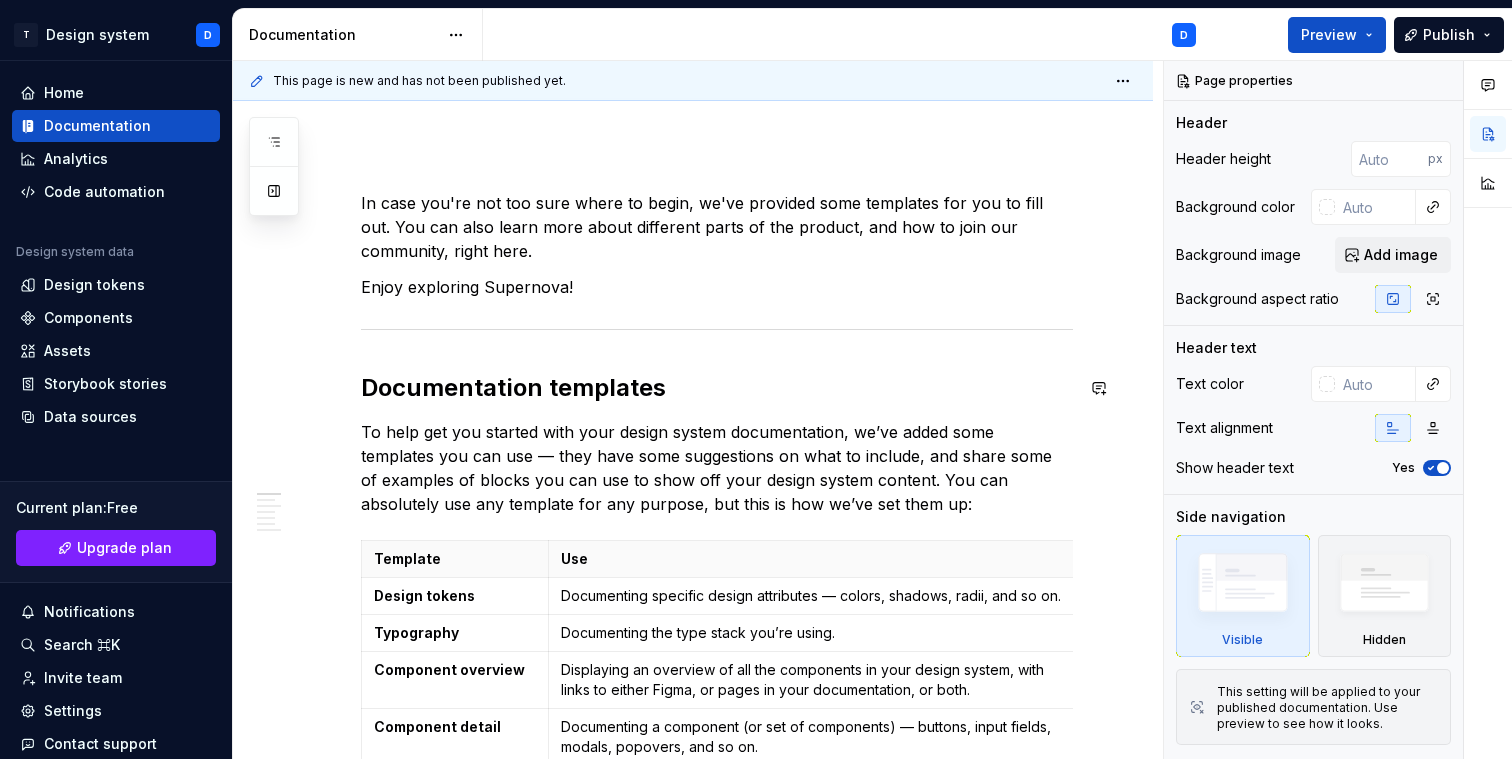 scroll, scrollTop: 189, scrollLeft: 0, axis: vertical 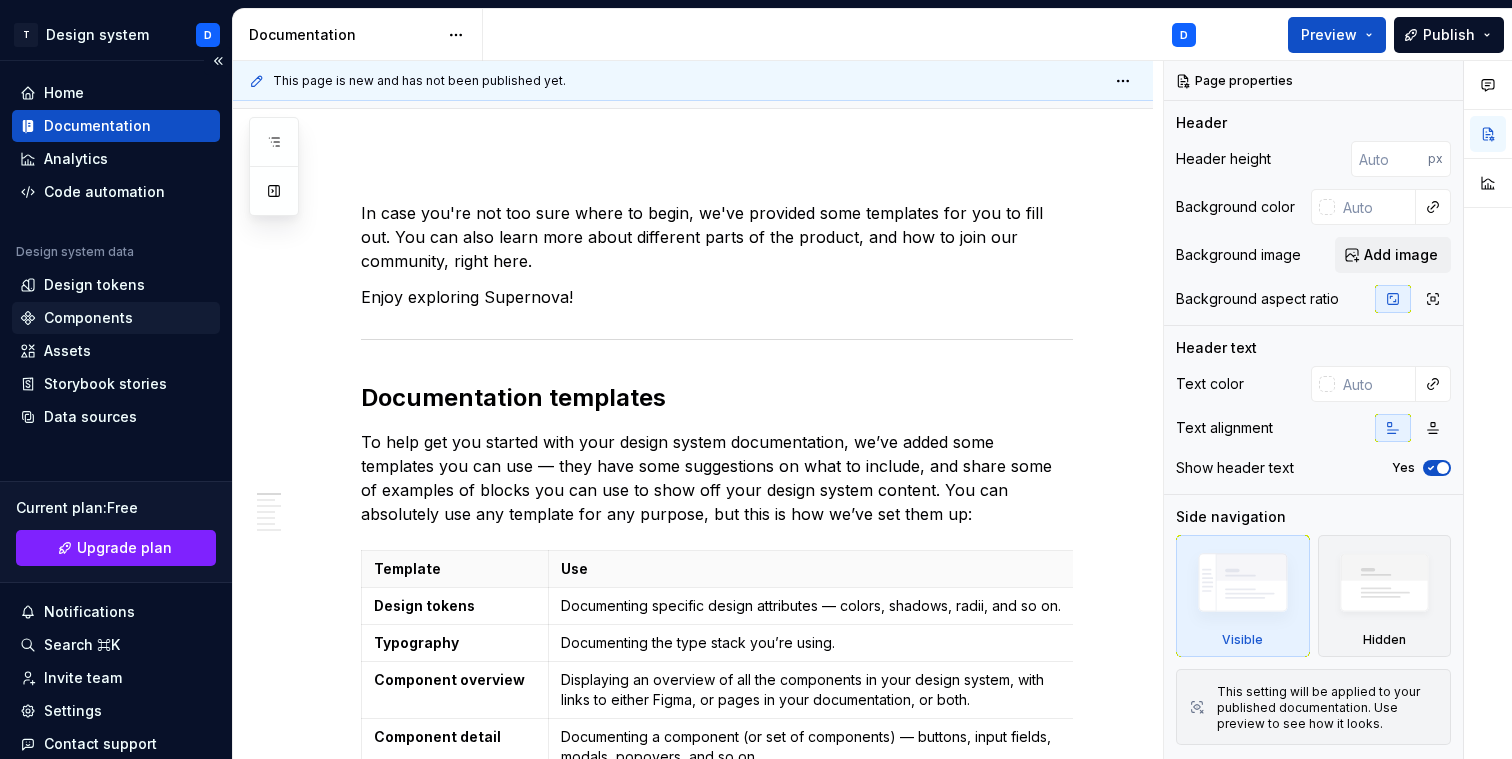 click on "Components" at bounding box center [88, 318] 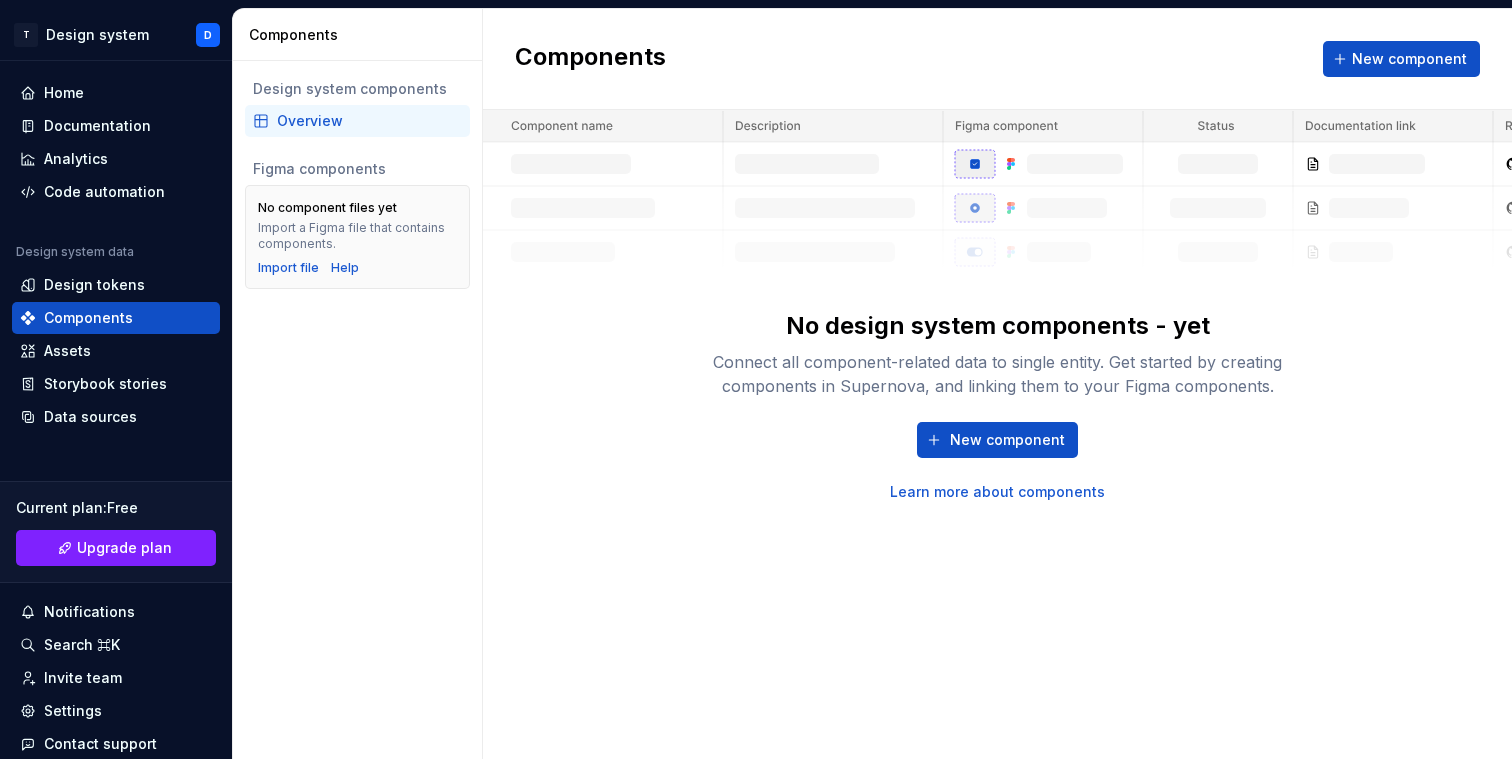 click on "No design system components - yet Connect all component-related data to single entity. Get started by creating components in Supernova, and linking them to your Figma components. New component Learn more about components" at bounding box center (997, 306) 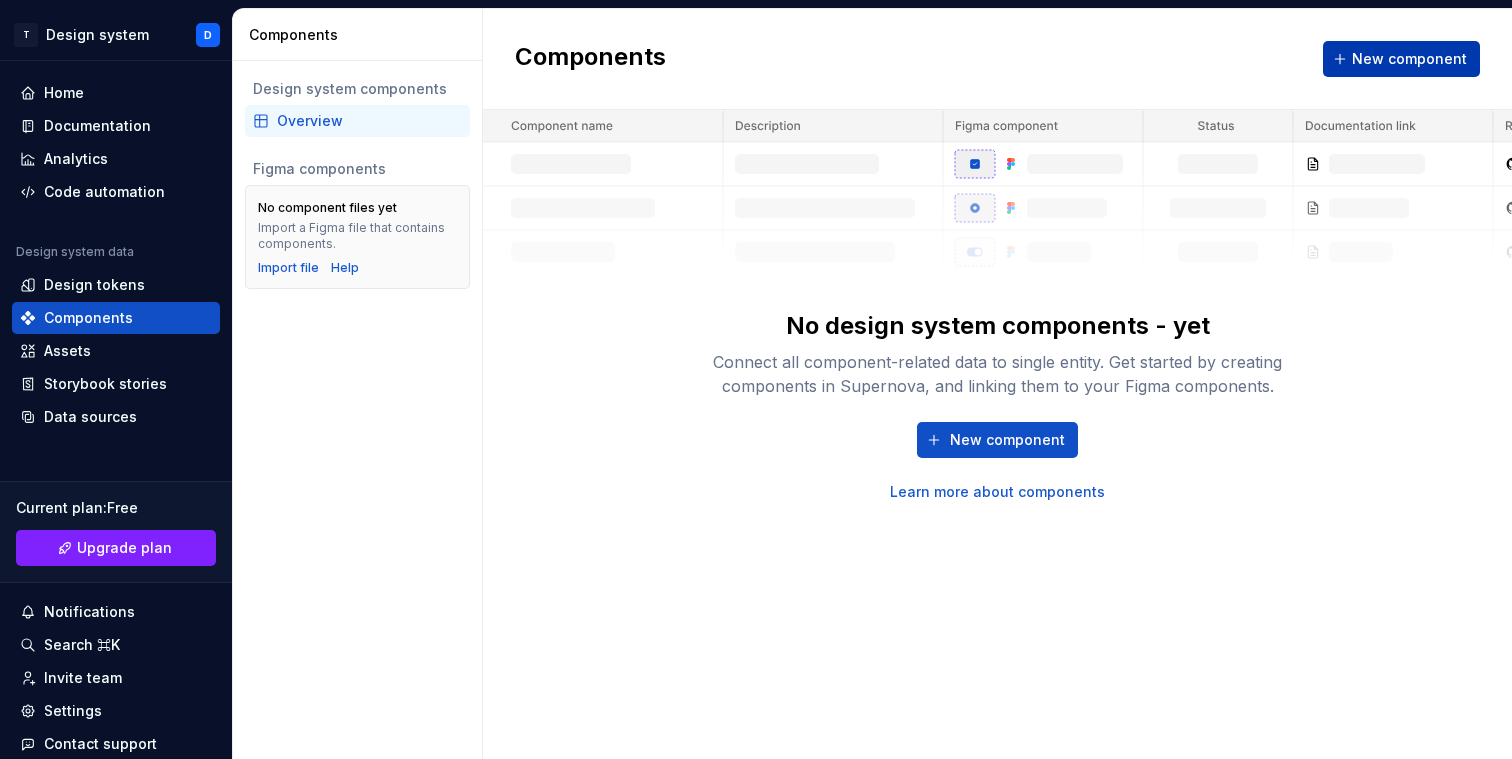 click on "New component" at bounding box center (1401, 59) 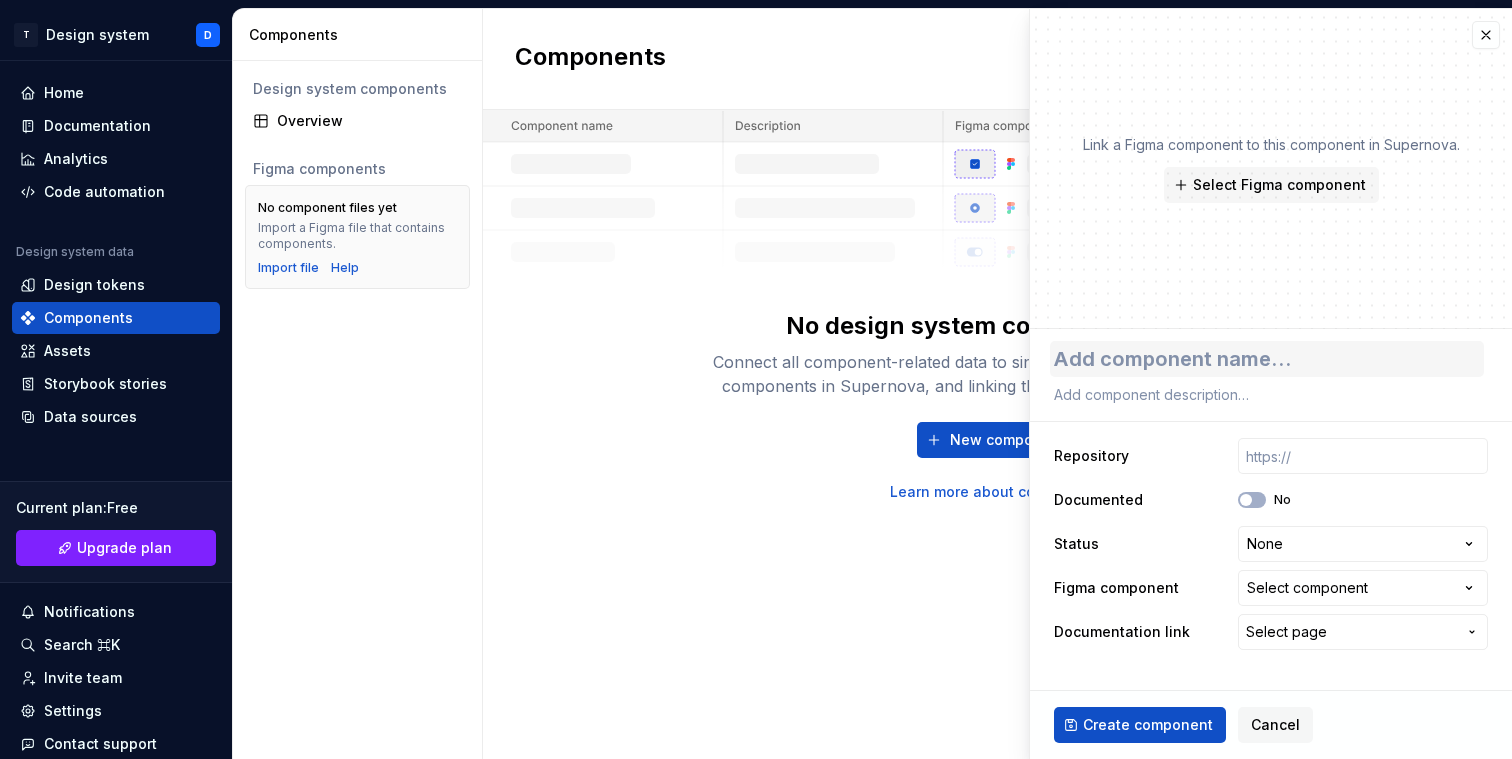 click at bounding box center (1267, 359) 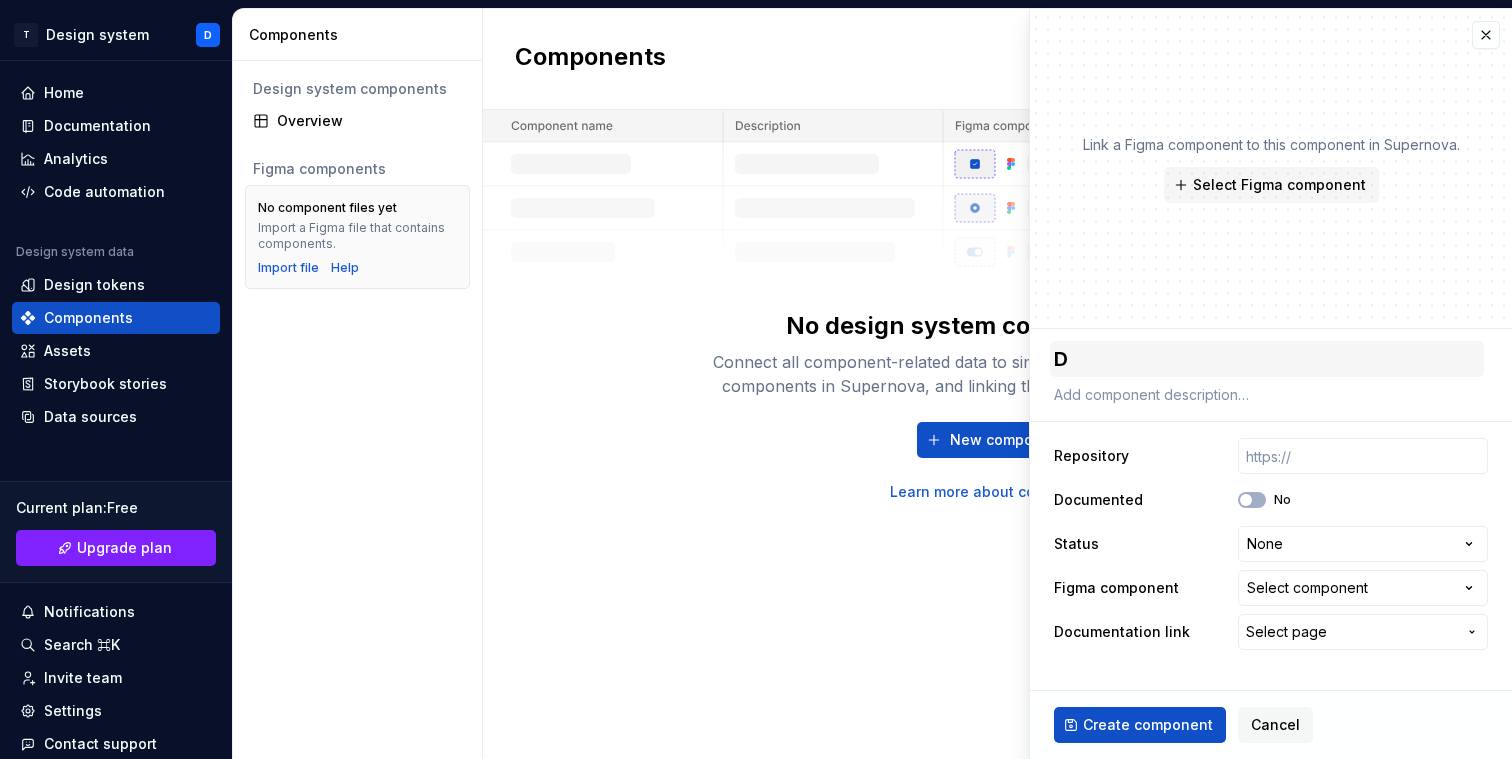 type on "*" 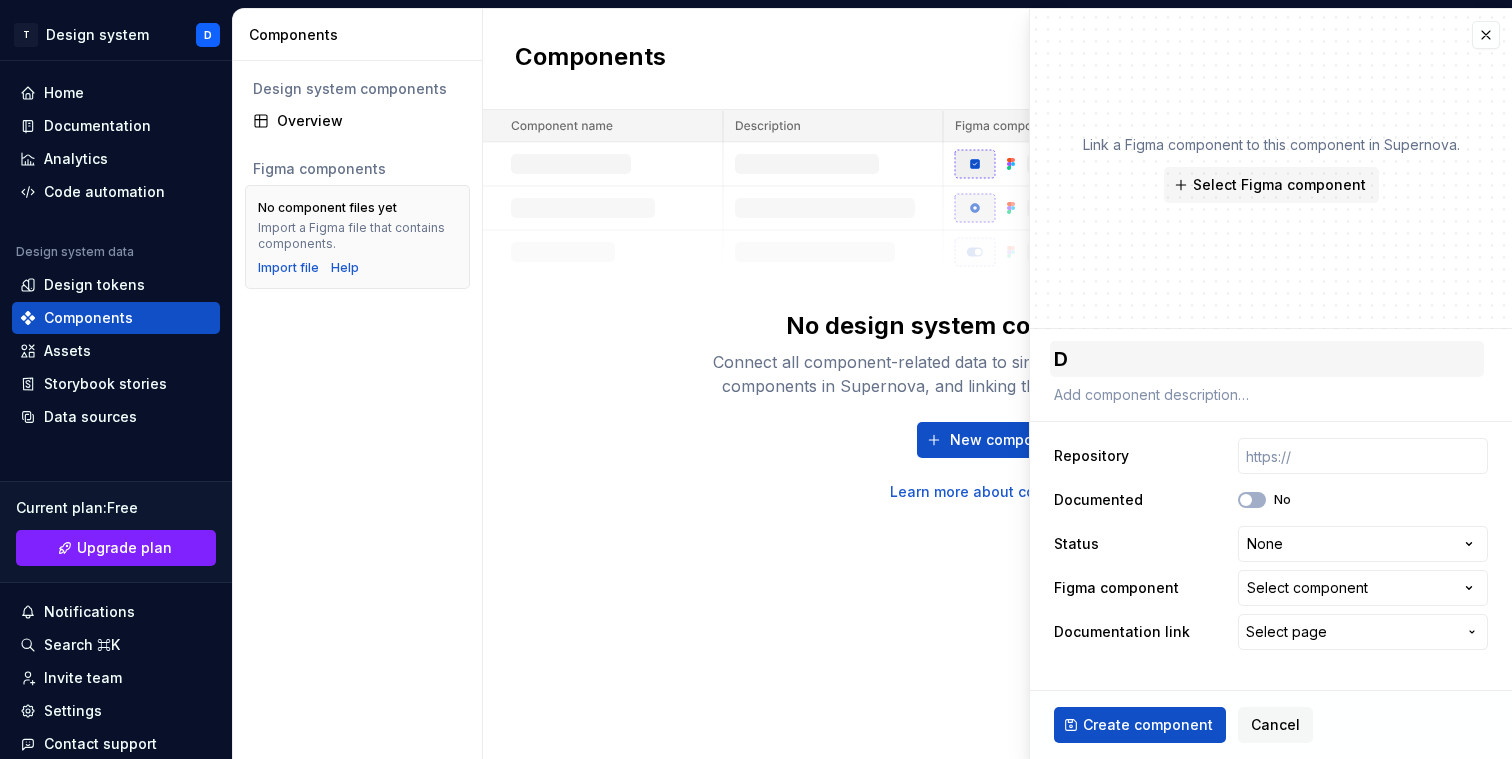 type 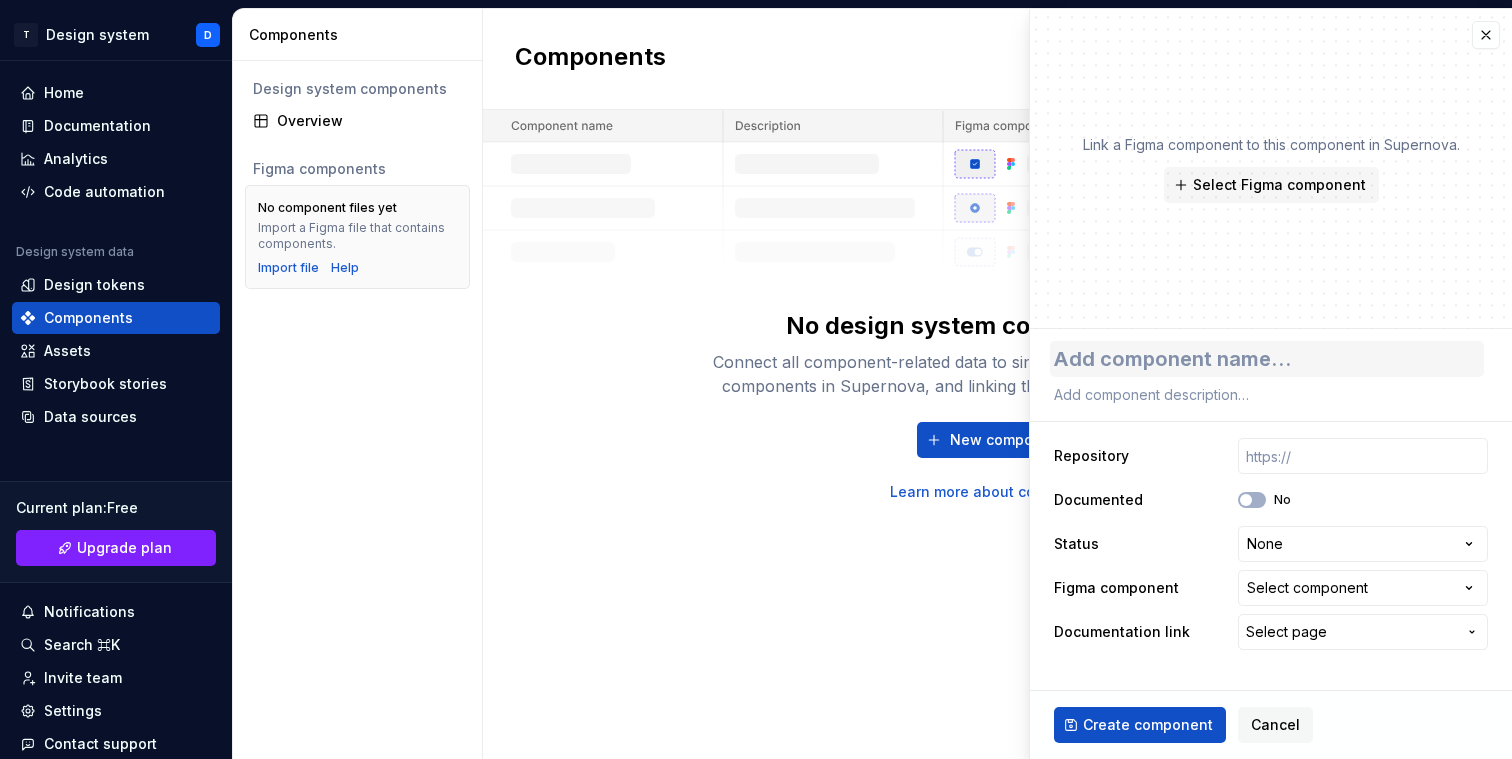 type on "*" 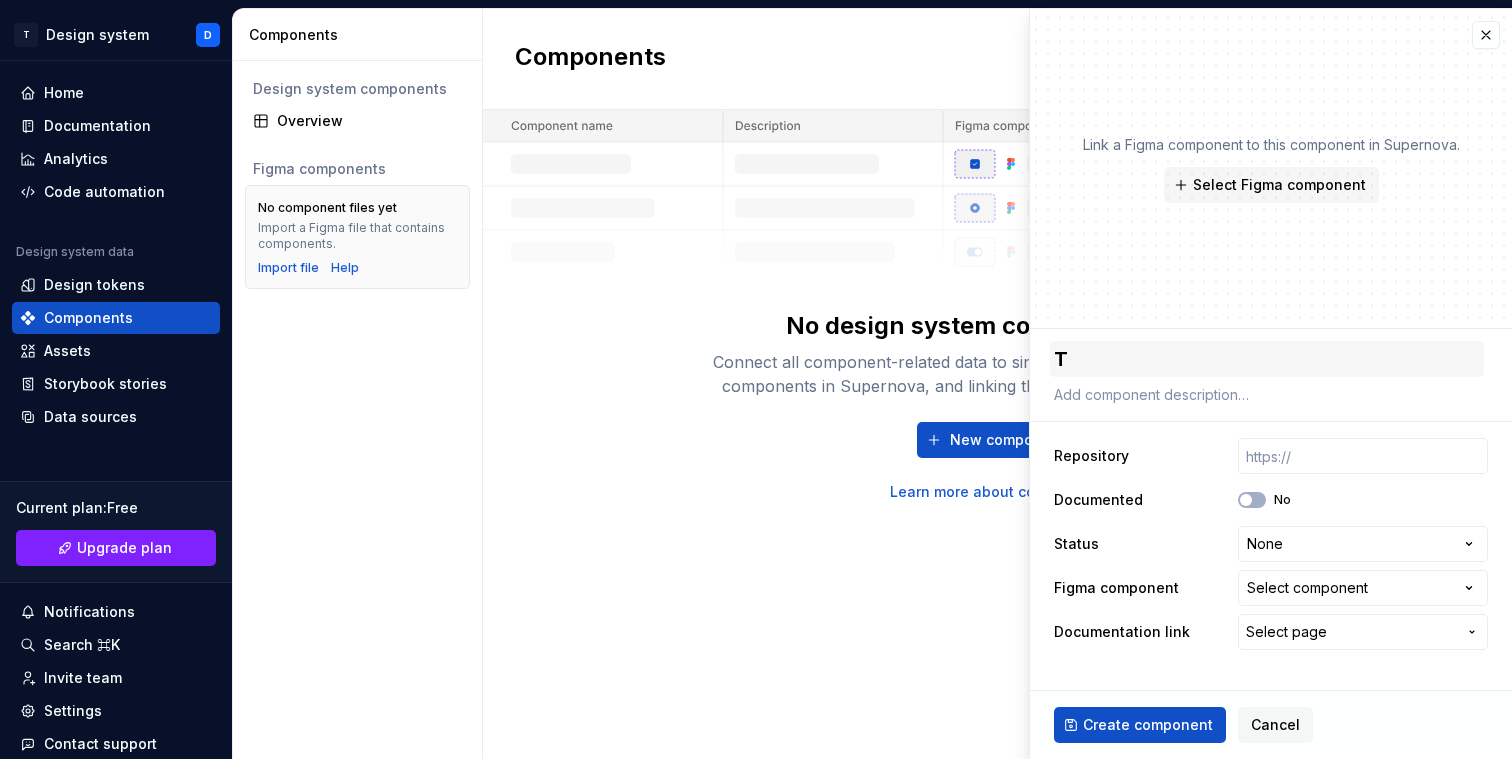 type on "*" 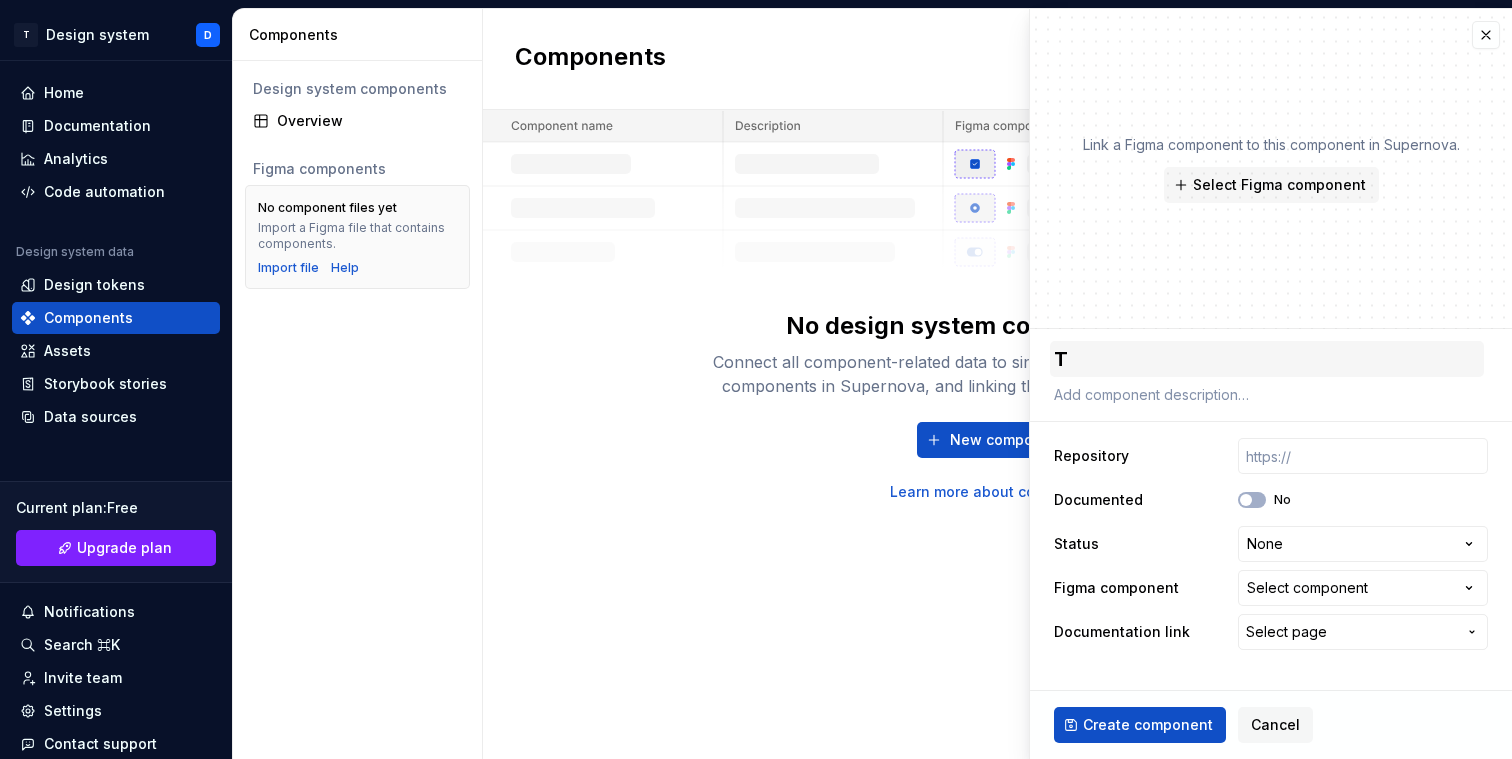 type on "Te" 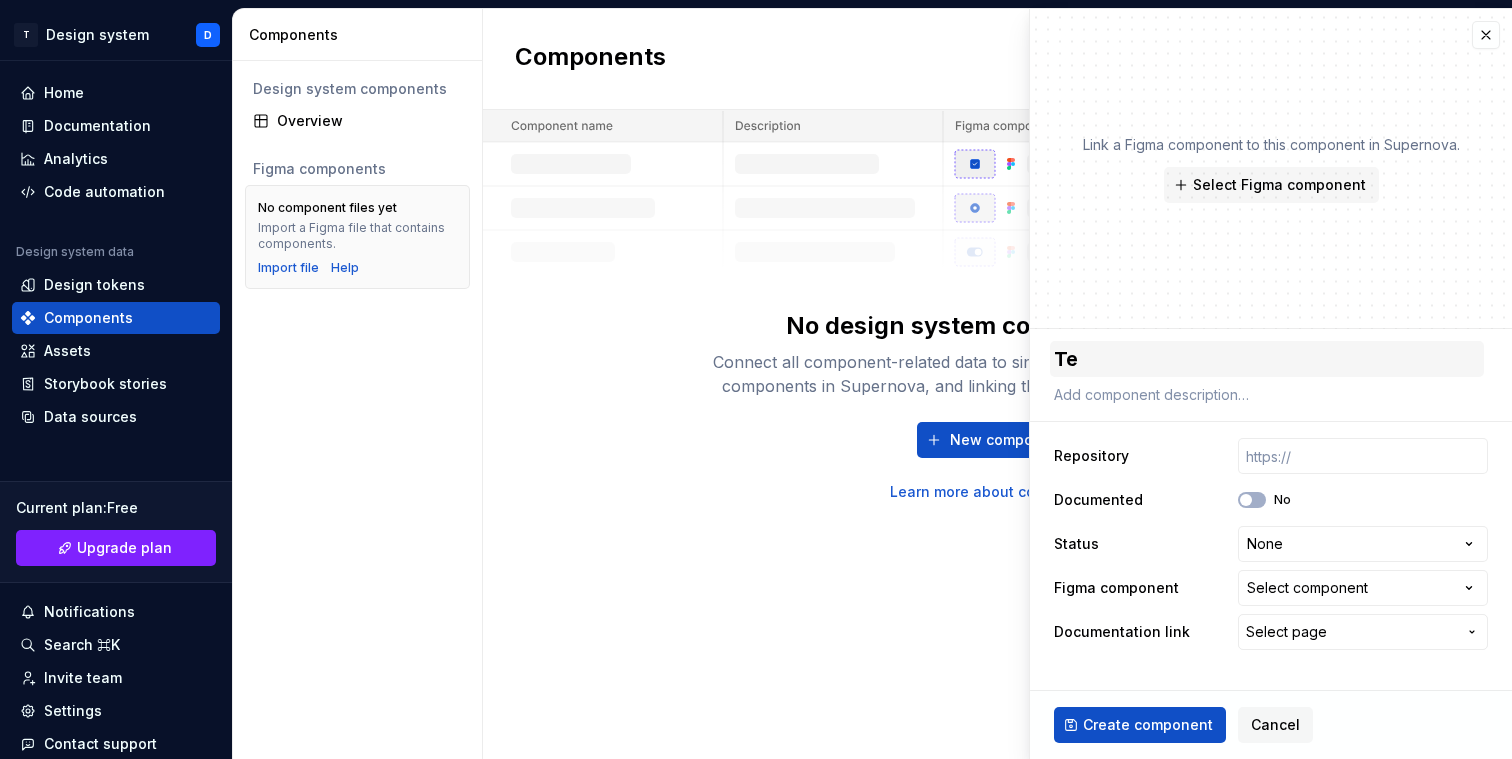 type on "*" 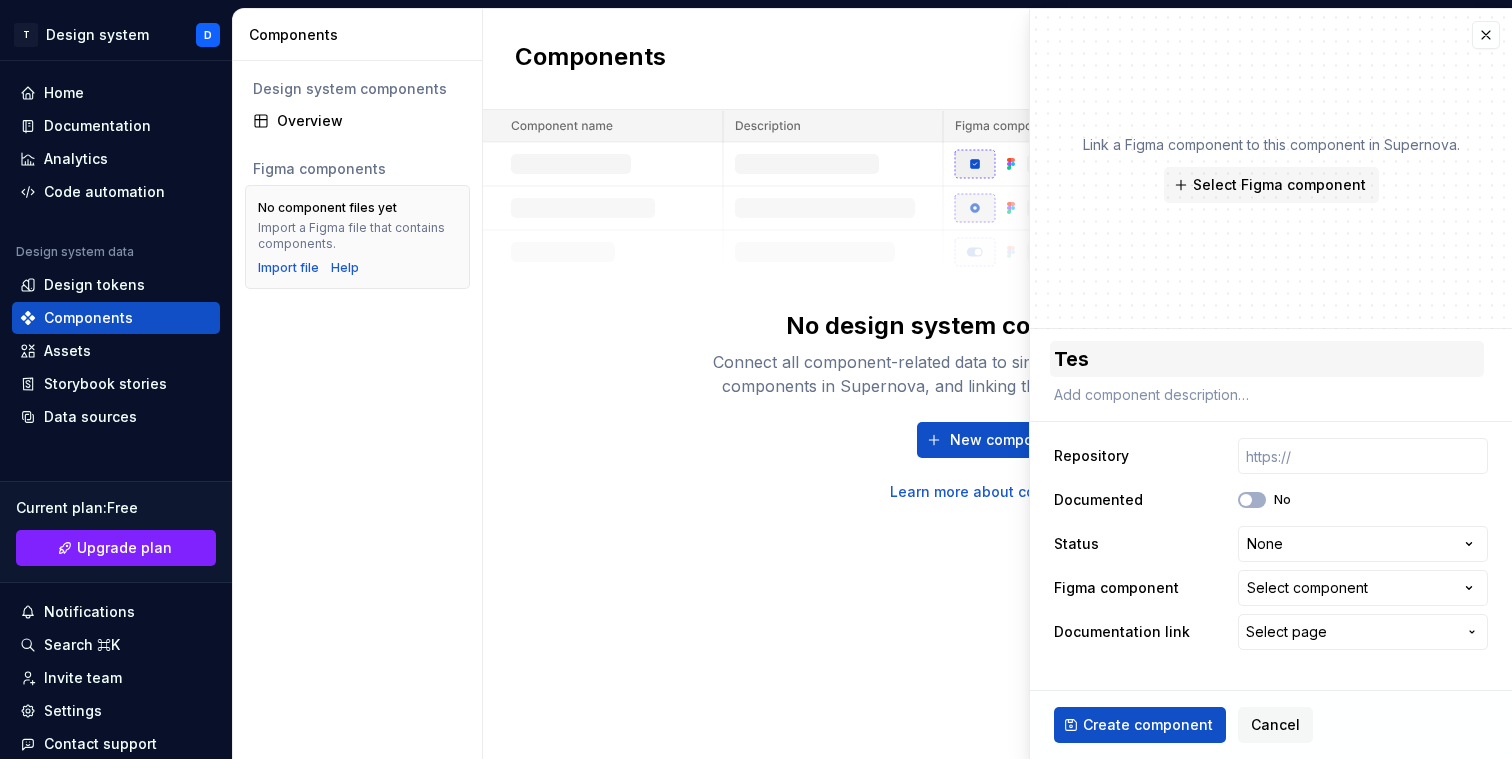 type on "*" 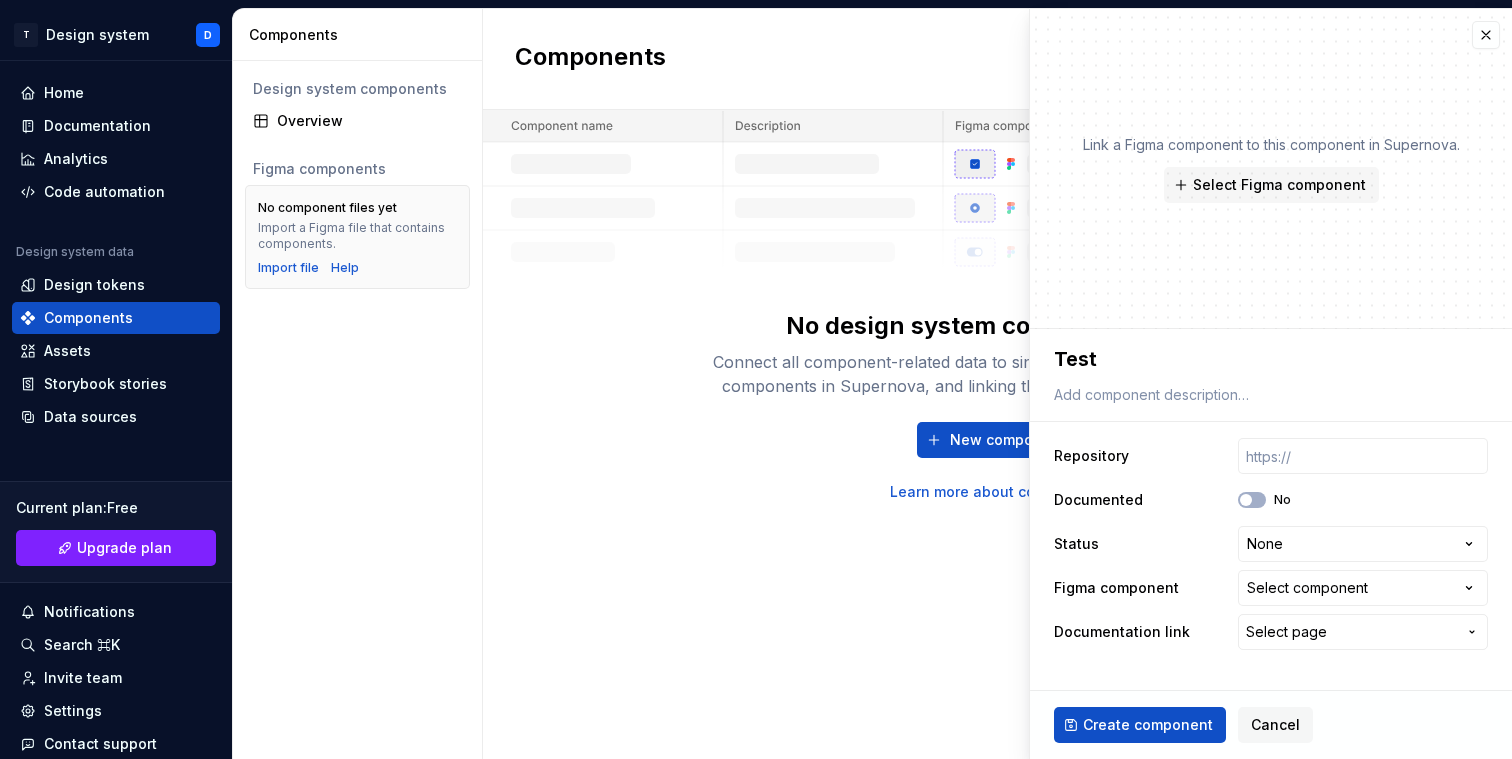 type on "Test" 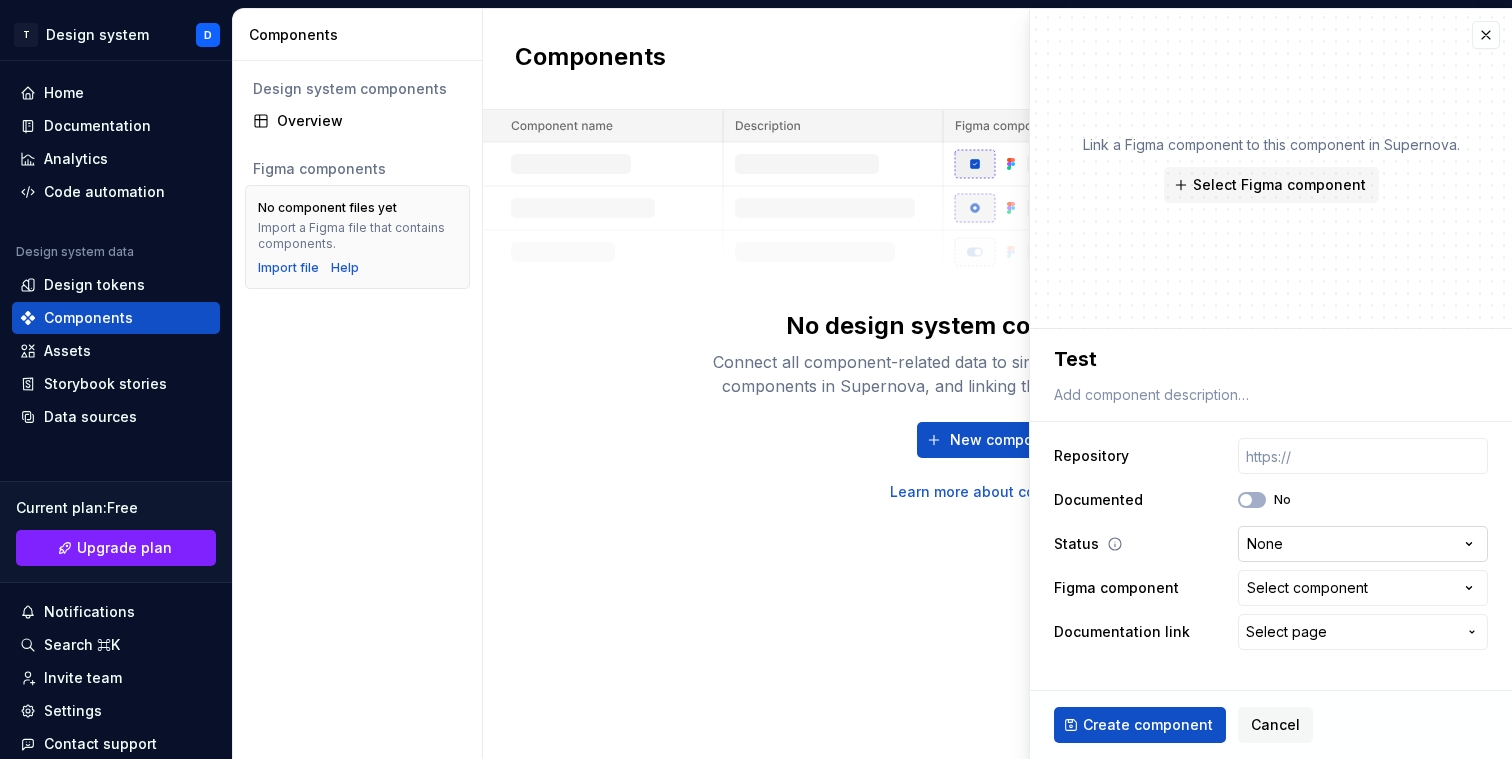 type on "*" 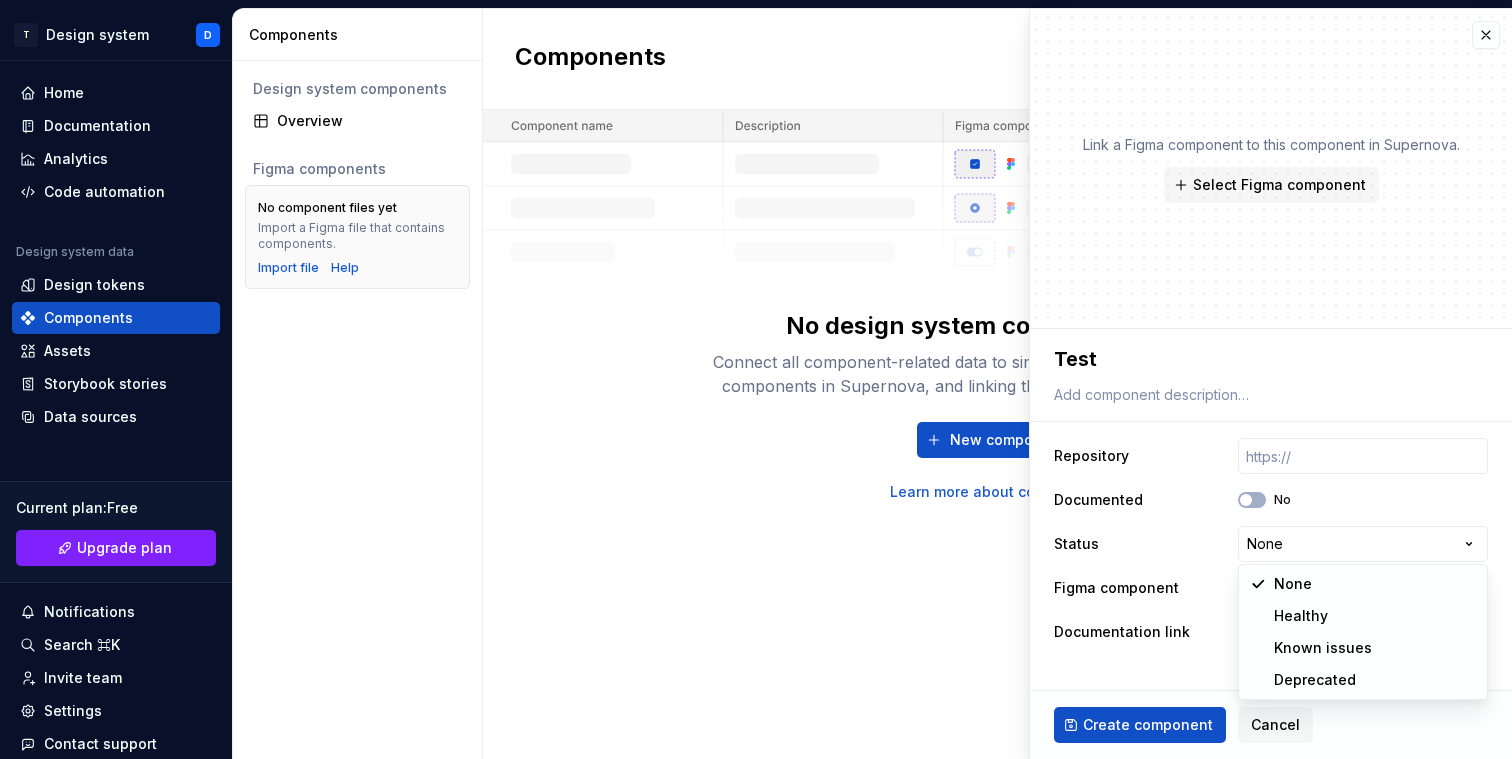 select on "**********" 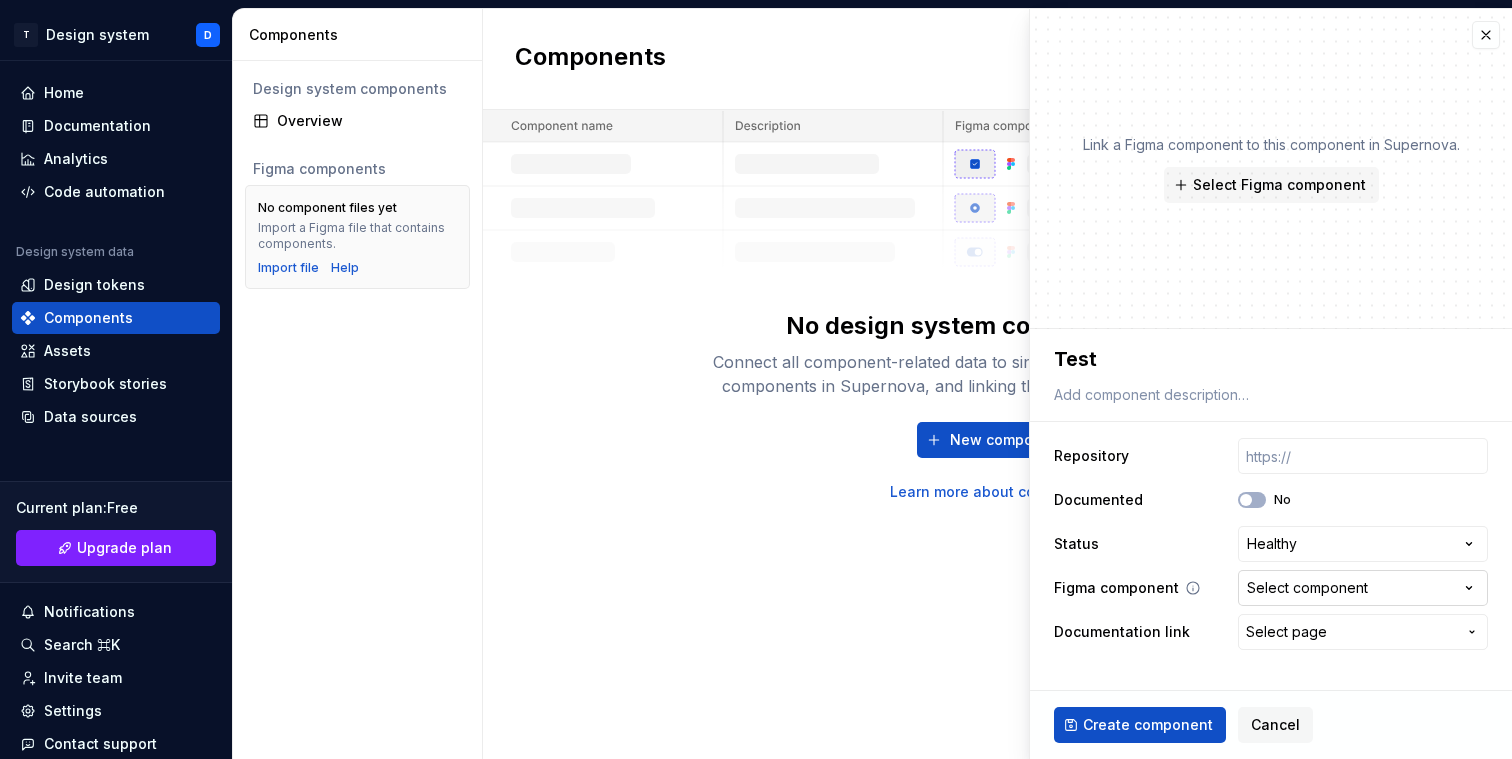 click on "Select component" at bounding box center [1307, 588] 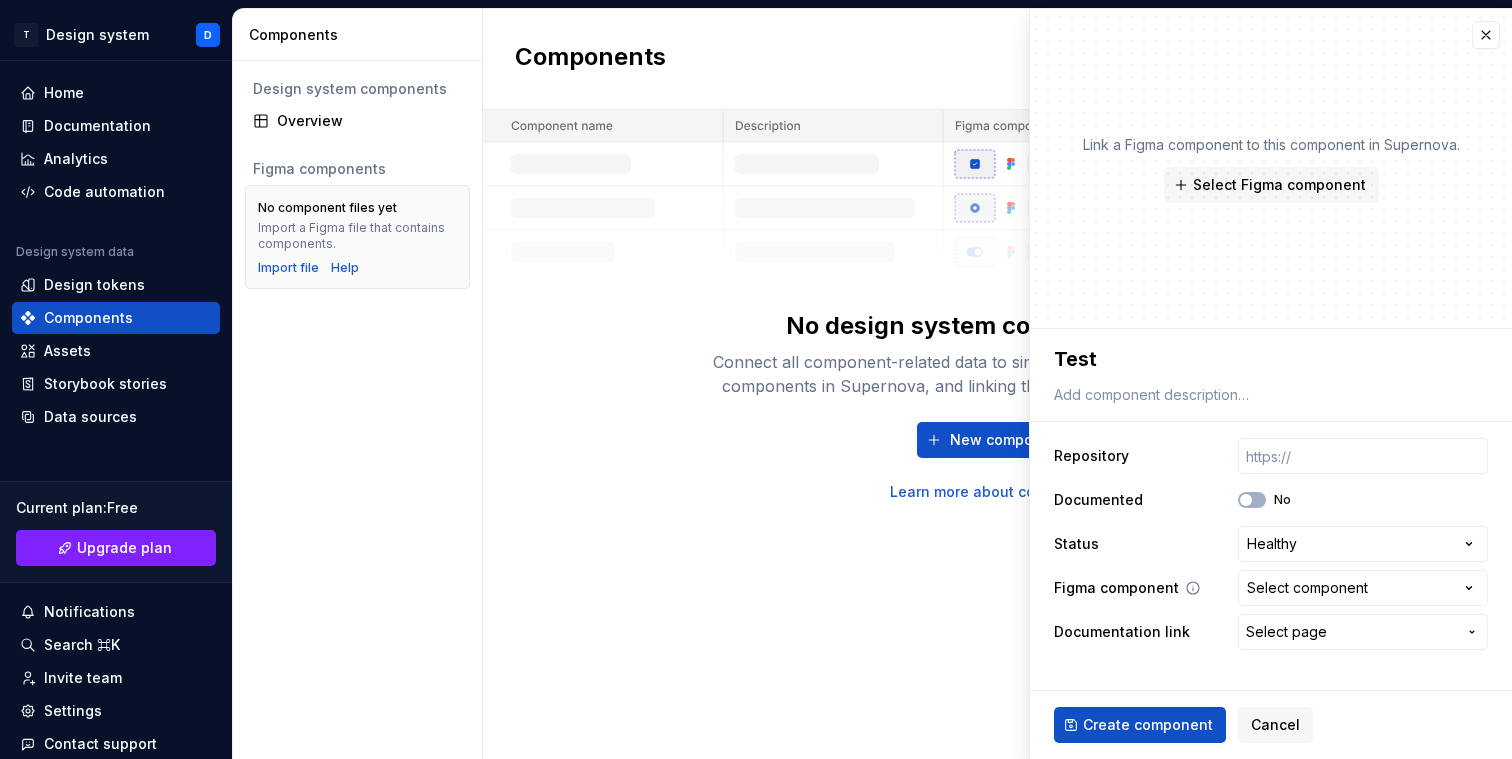 click on "**********" at bounding box center (756, 379) 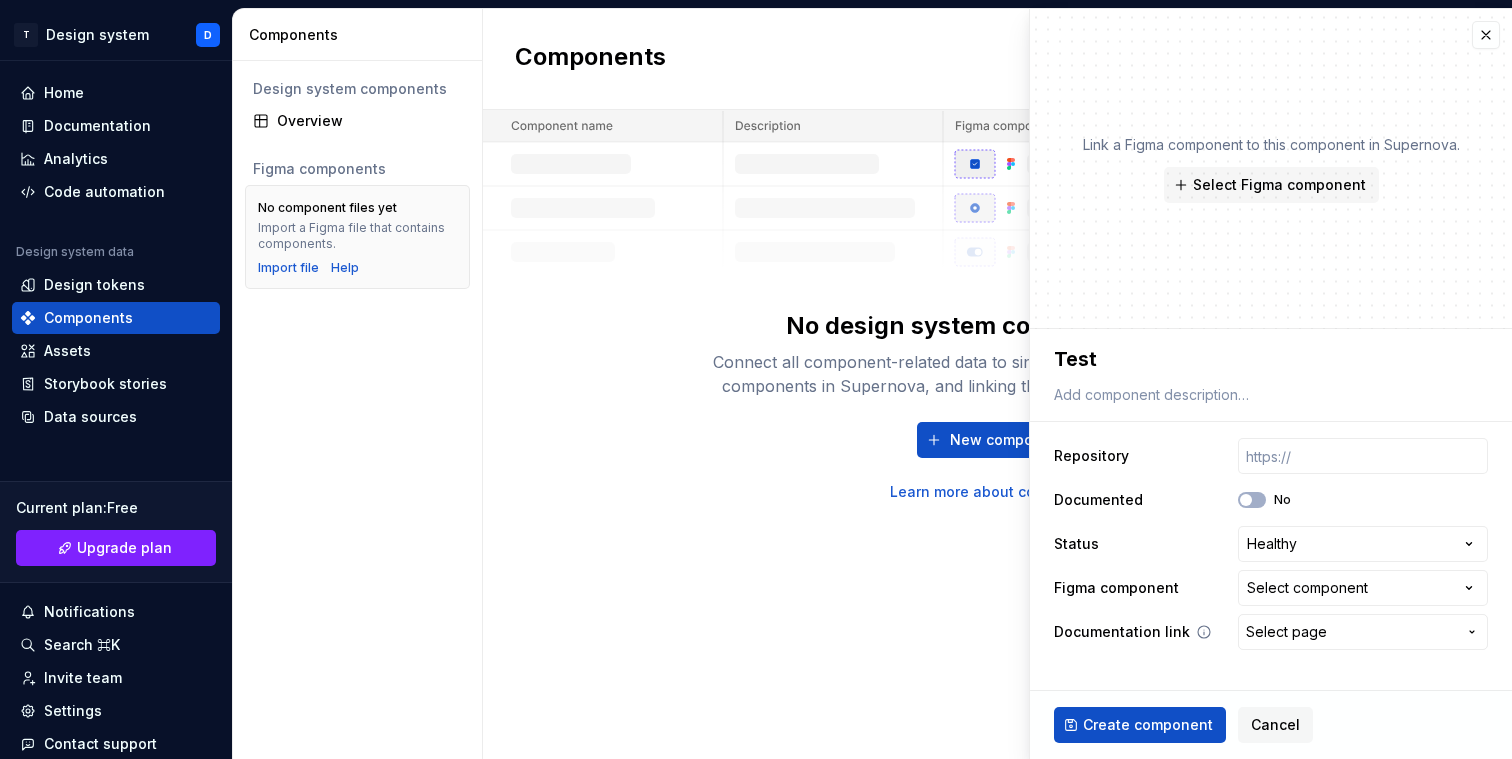 click on "Select page" at bounding box center [1286, 632] 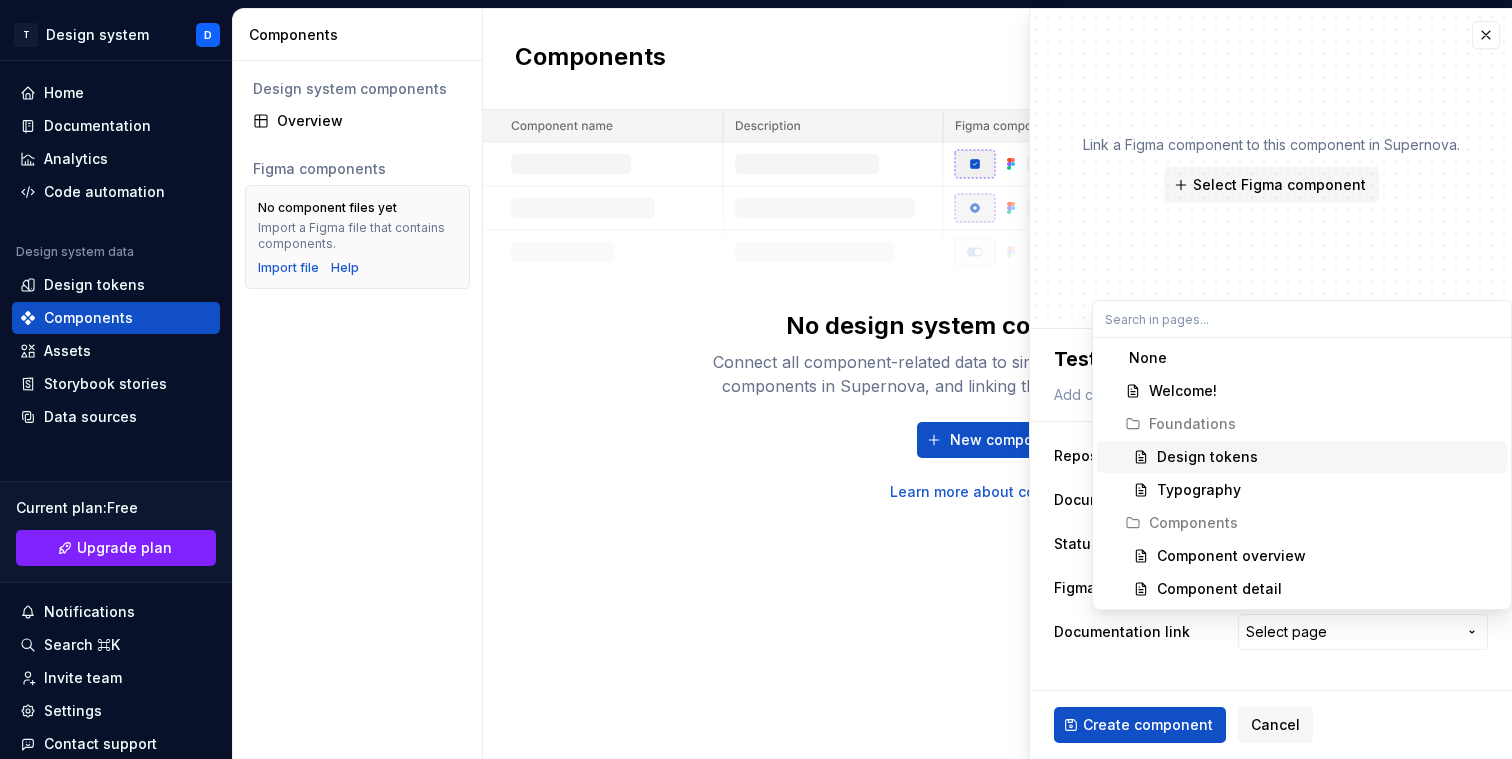 click on "Design tokens" at bounding box center [1207, 457] 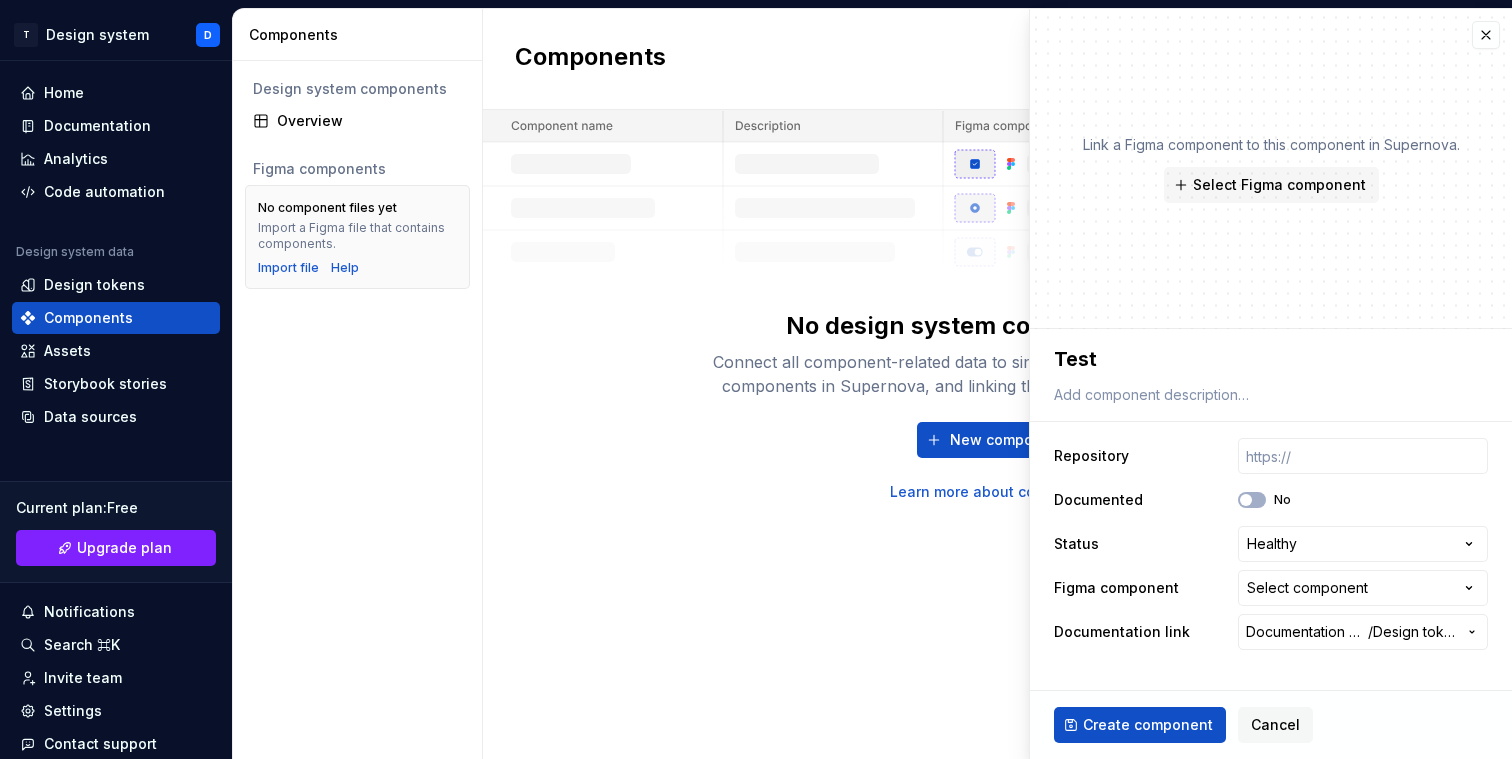 drag, startPoint x: 1185, startPoint y: 572, endPoint x: 1206, endPoint y: 679, distance: 109.041275 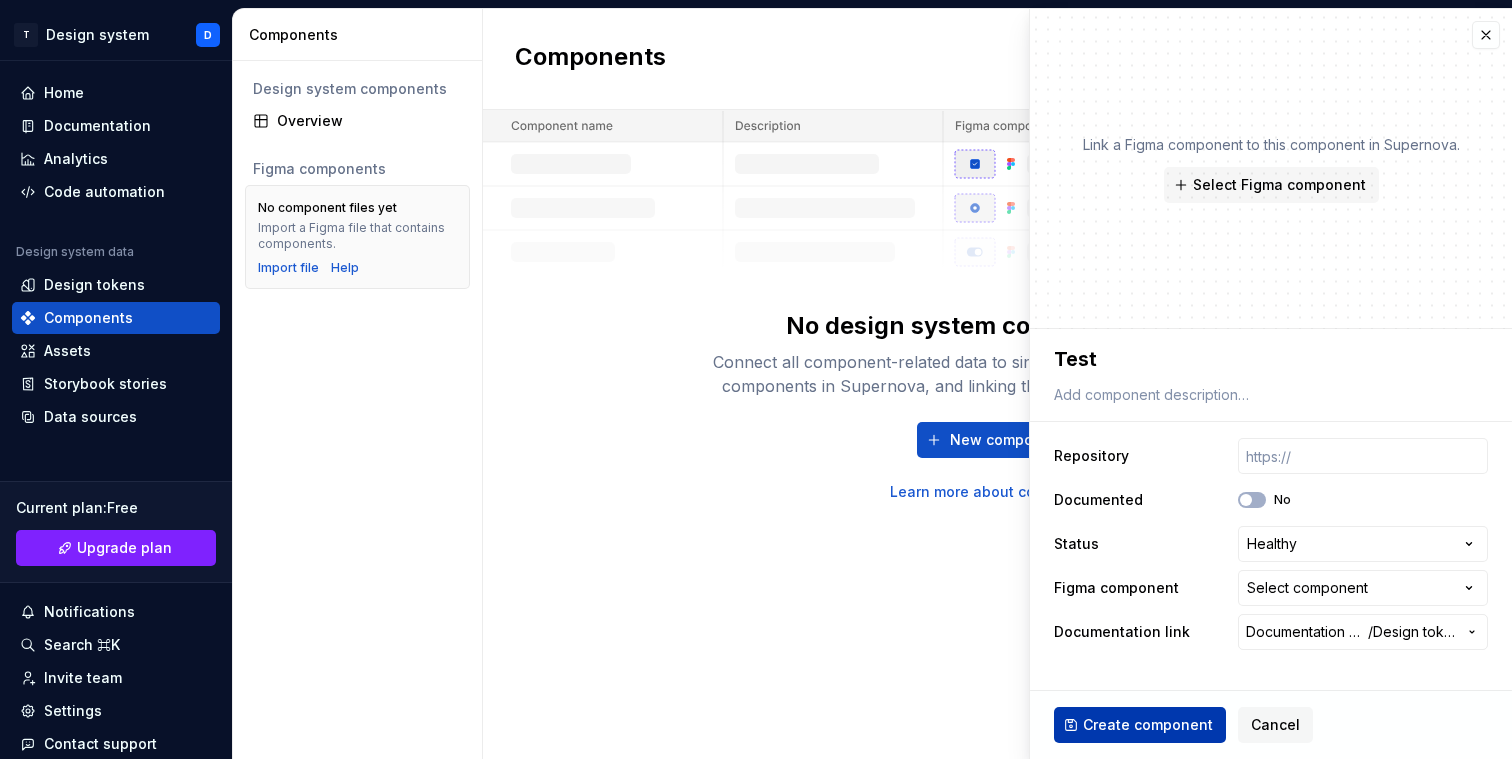 click on "Create component" at bounding box center (1148, 725) 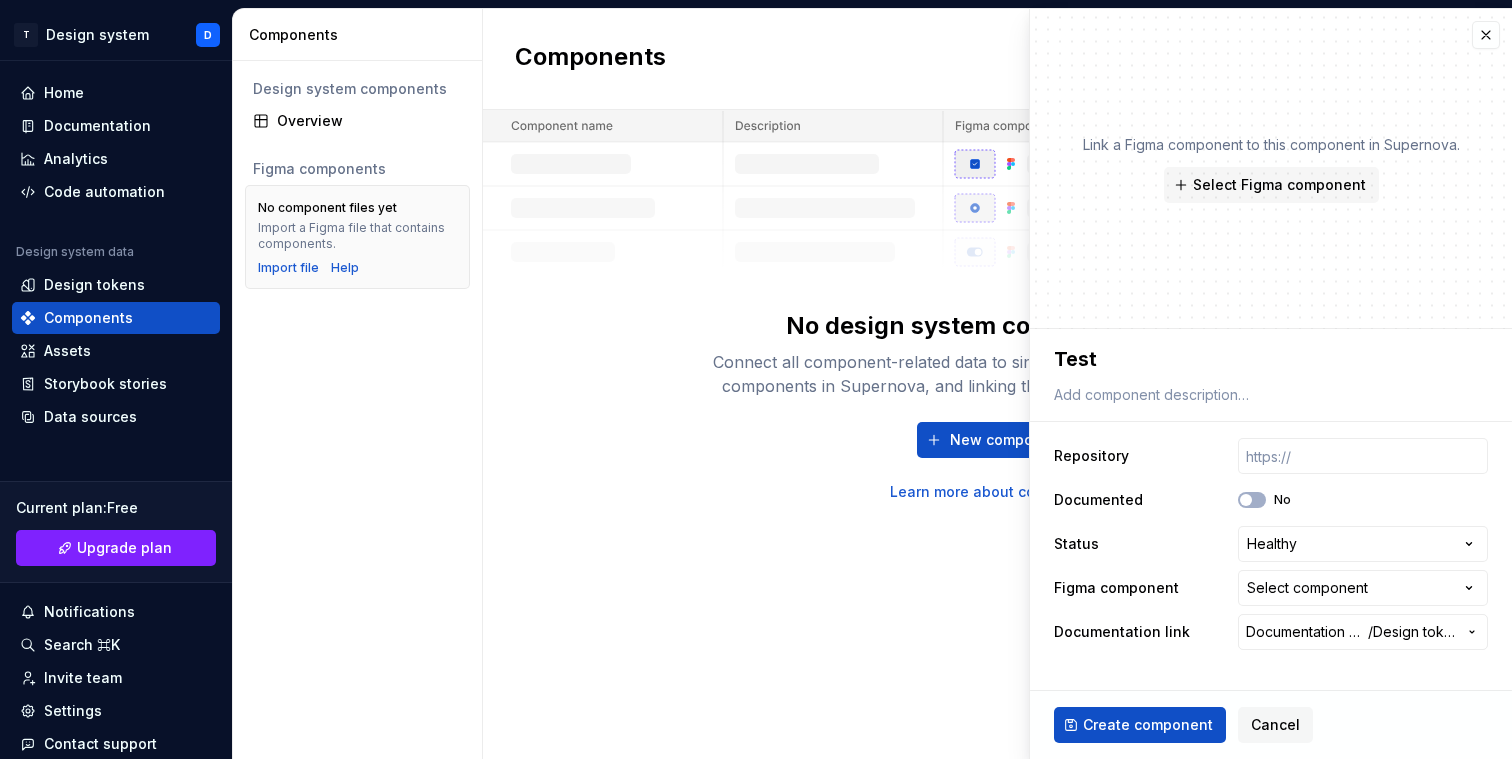 type on "*" 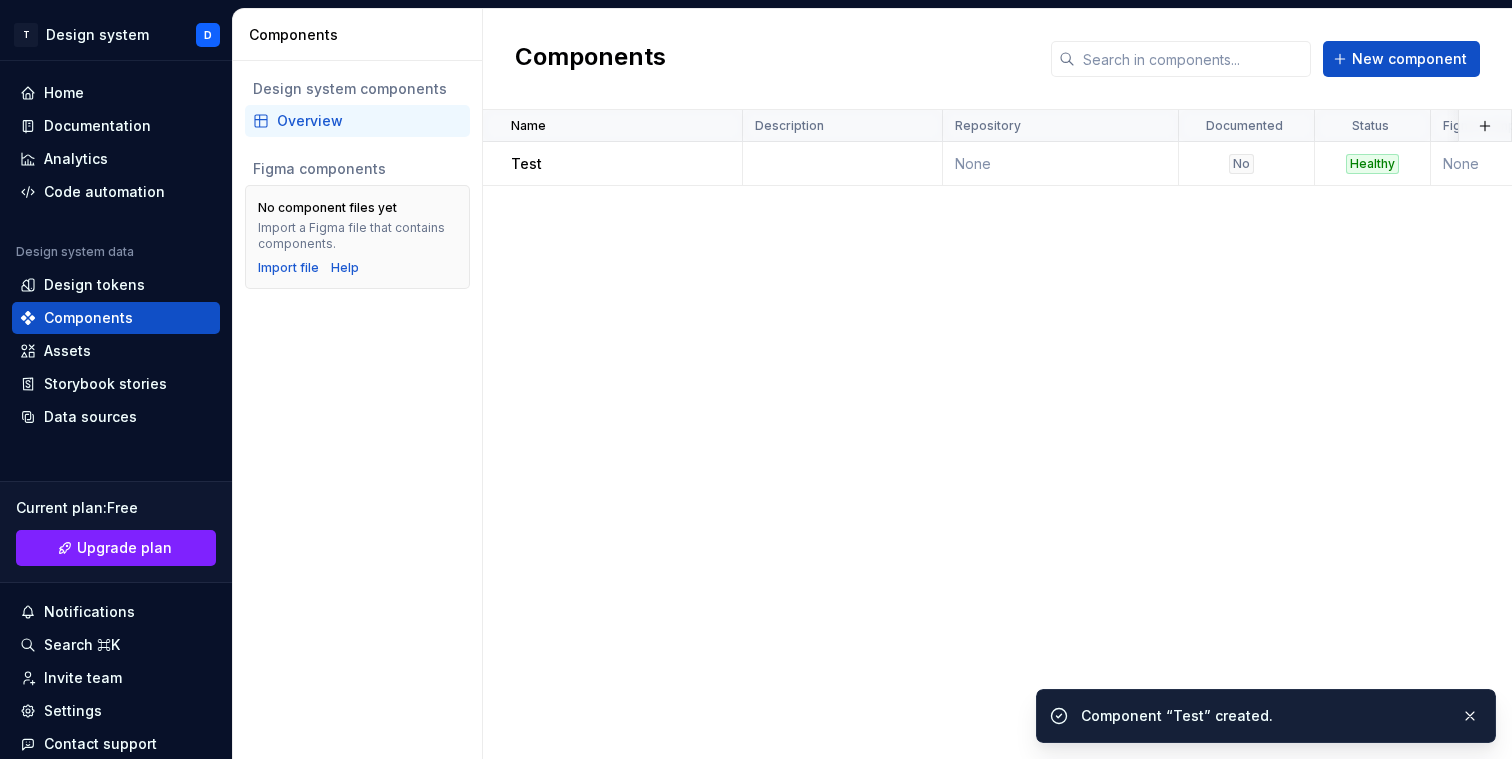 click on "Name Description Repository Documented Status Figma component Documentation link Last updated Test None No Healthy None Foundations / Design tokens less than a minute ago" at bounding box center [997, 434] 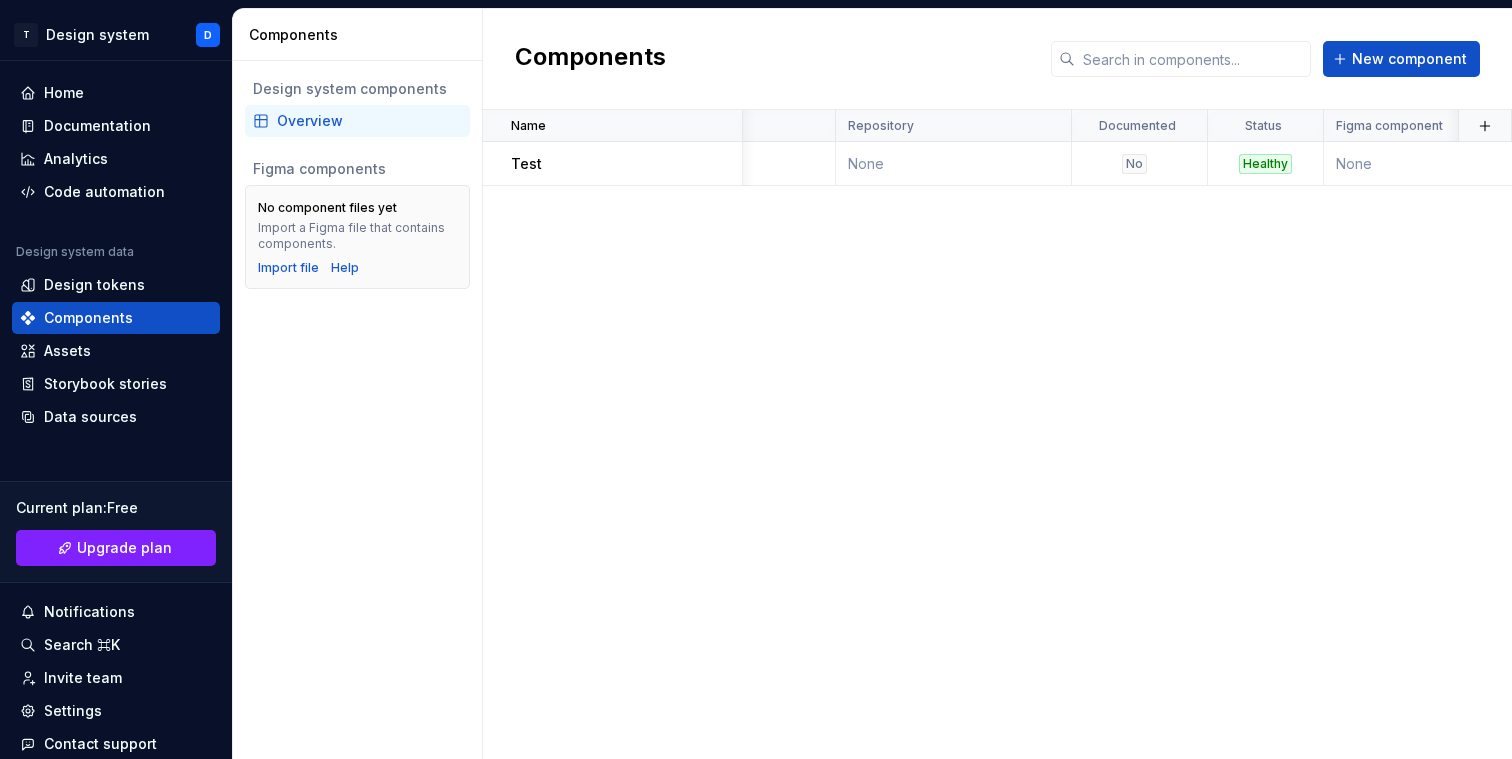 scroll, scrollTop: 0, scrollLeft: 160, axis: horizontal 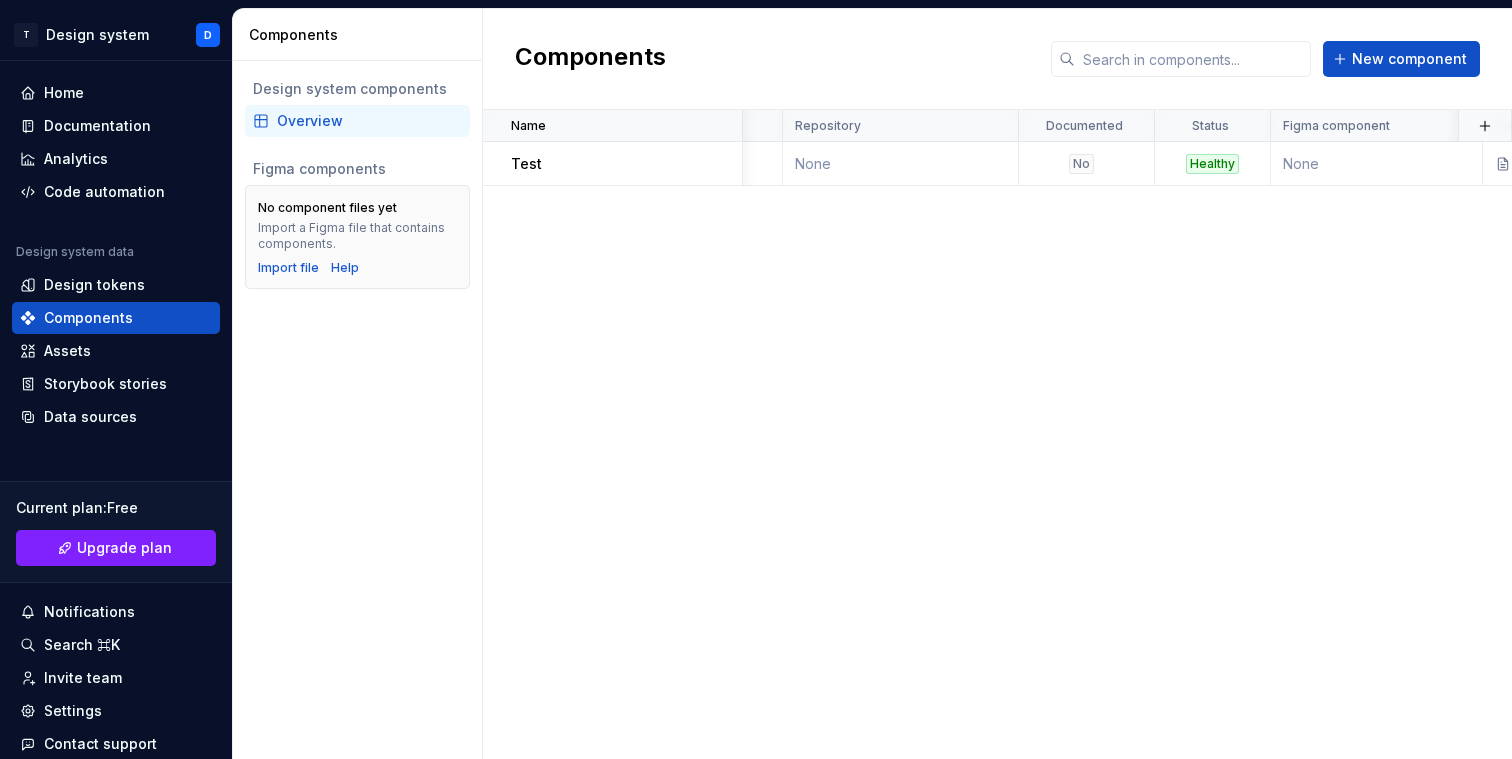 click on "Name Description Repository Documented Status Figma component Documentation link Last updated Test None No Healthy None Foundations / Design tokens less than a minute ago" at bounding box center (997, 434) 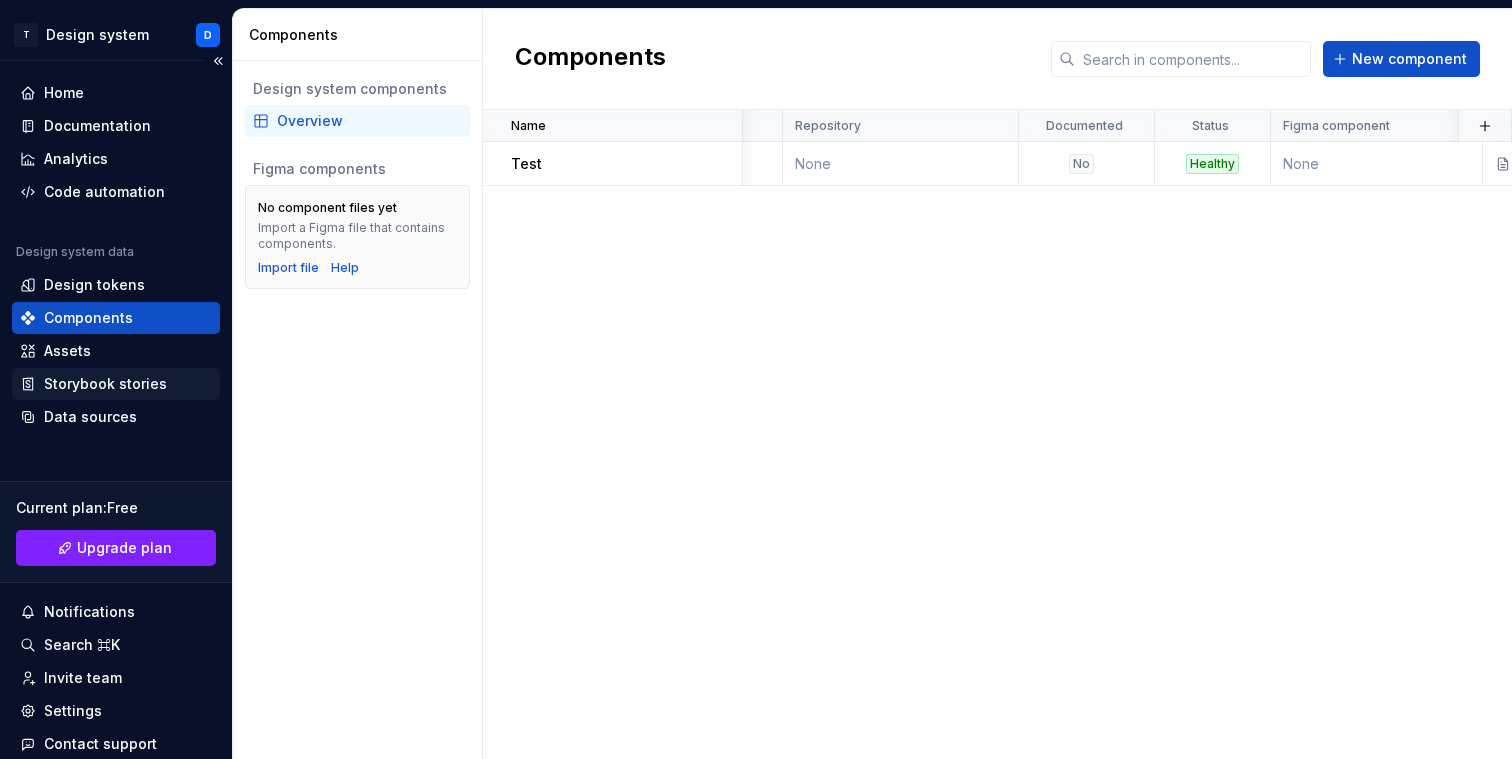 click on "Storybook stories" at bounding box center [105, 384] 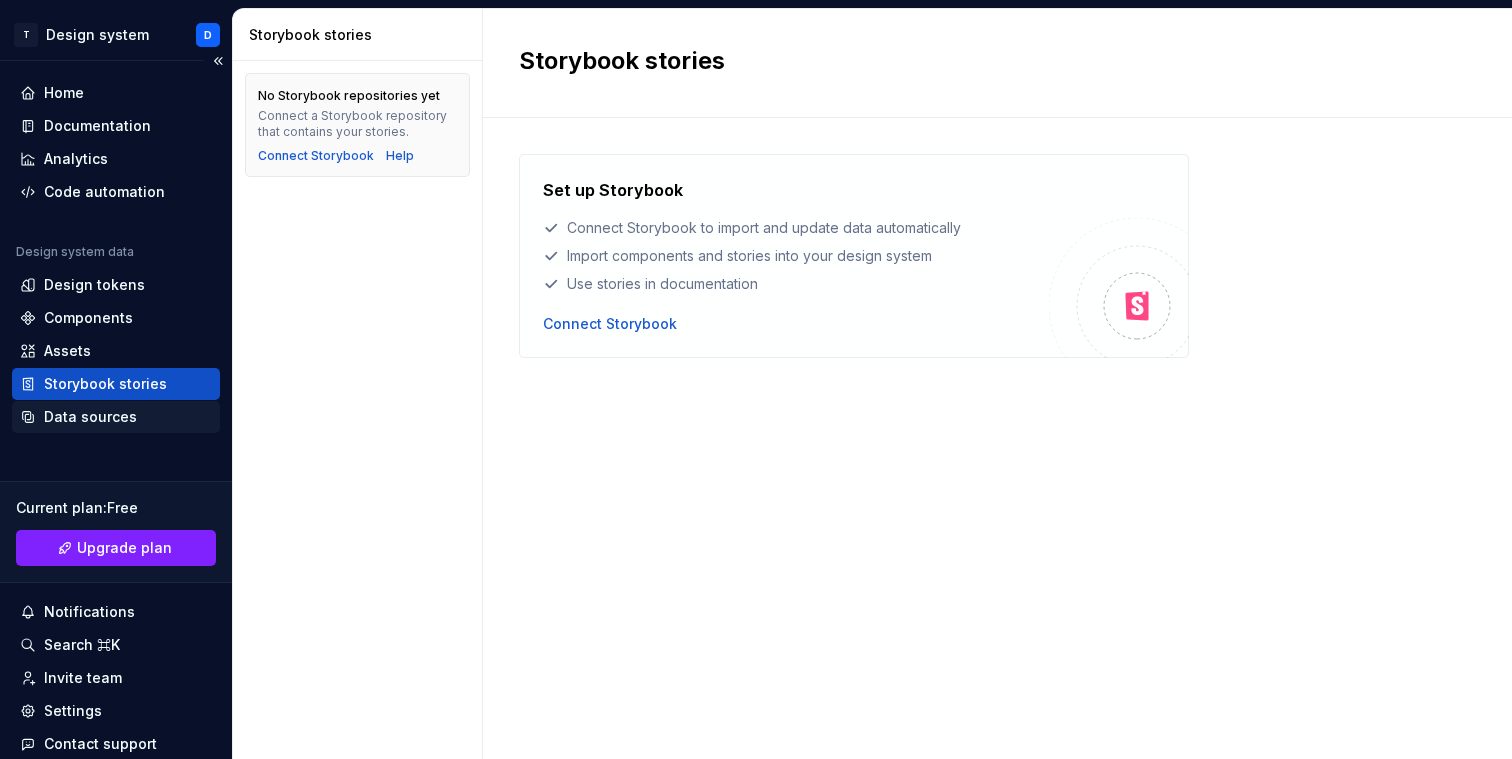 click on "Data sources" at bounding box center [90, 417] 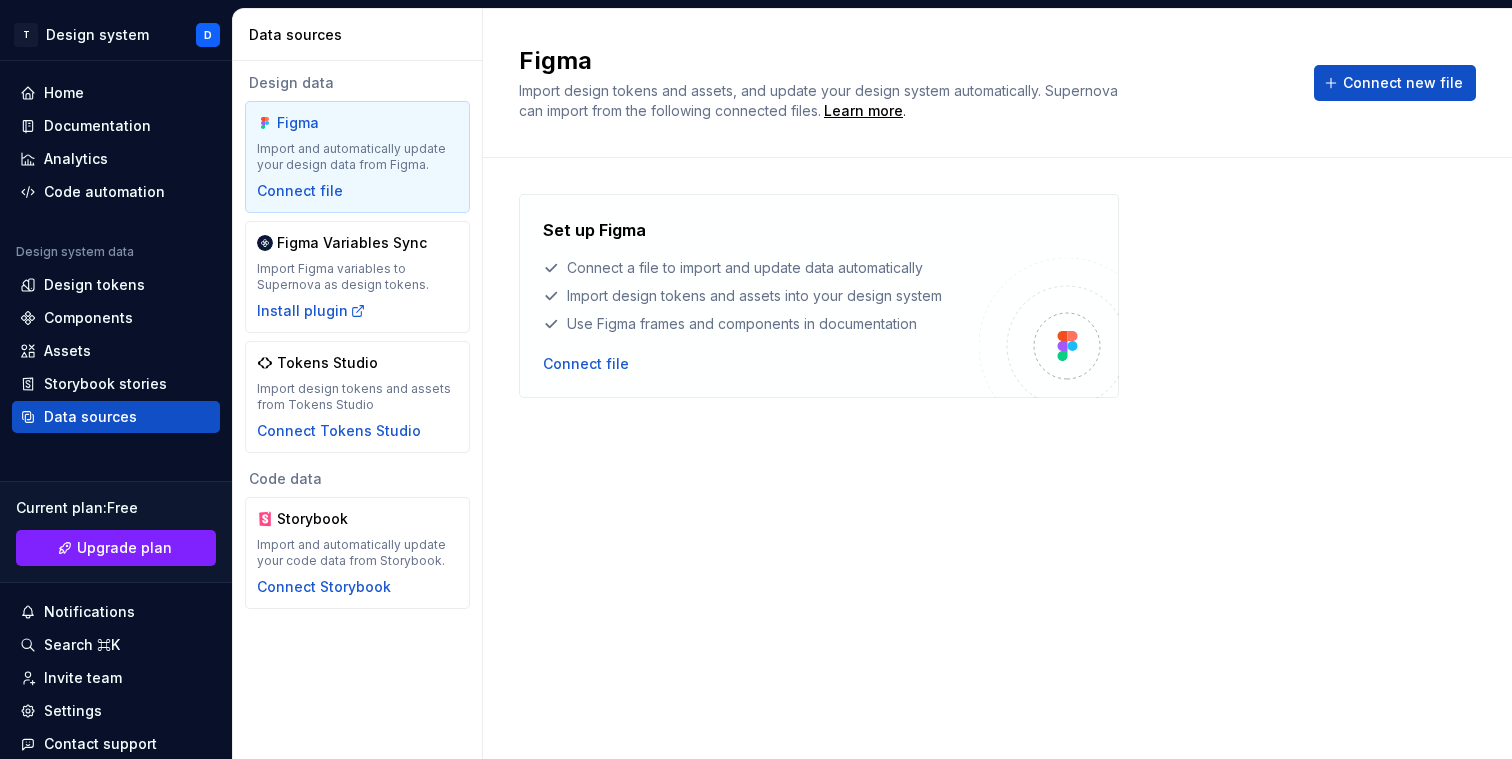 click on "Set up Figma Connect a file to import and update data automatically Import design tokens and assets into your design system Use Figma frames and components in documentation Connect file" at bounding box center (997, 438) 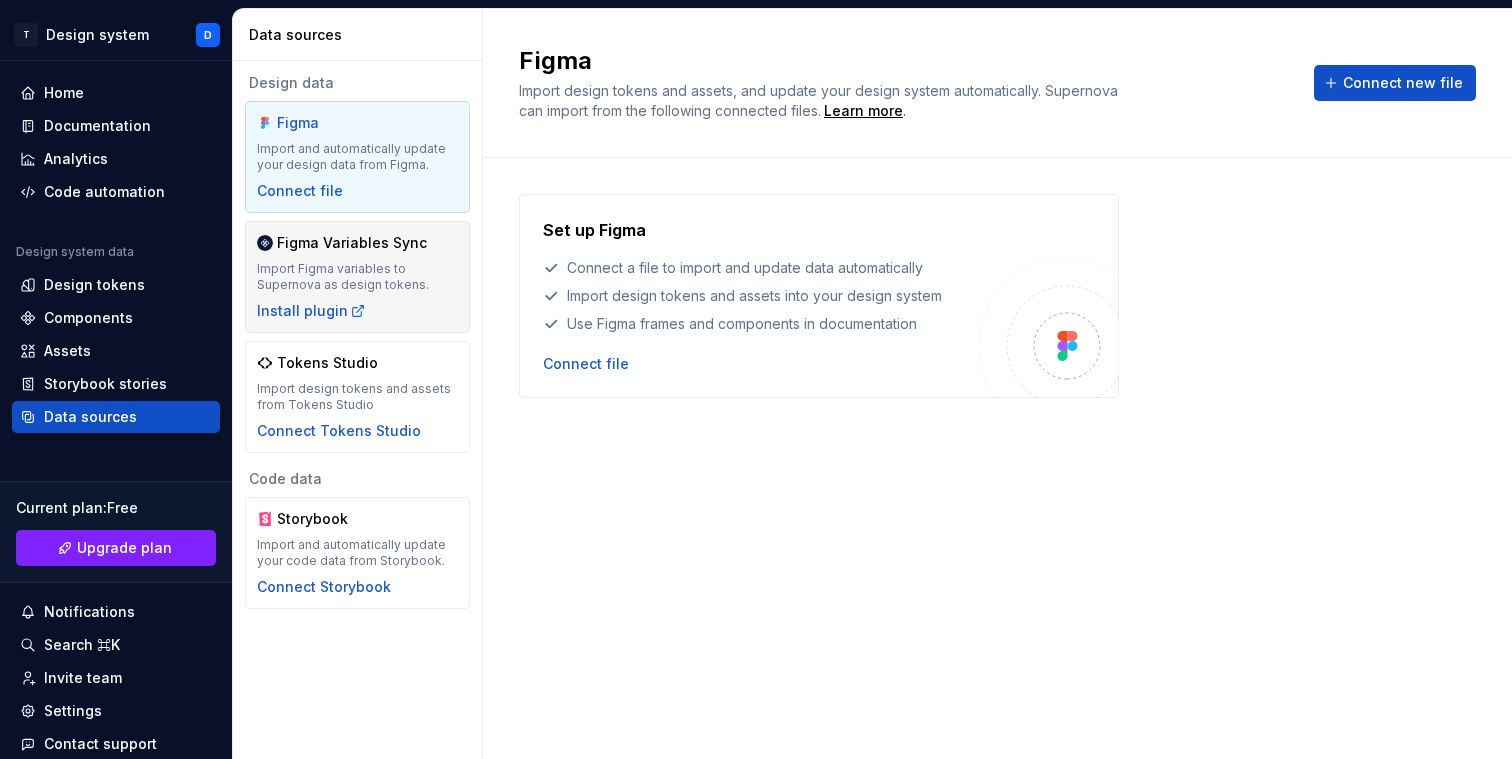 click on "Import Figma variables to Supernova as design tokens." at bounding box center (357, 277) 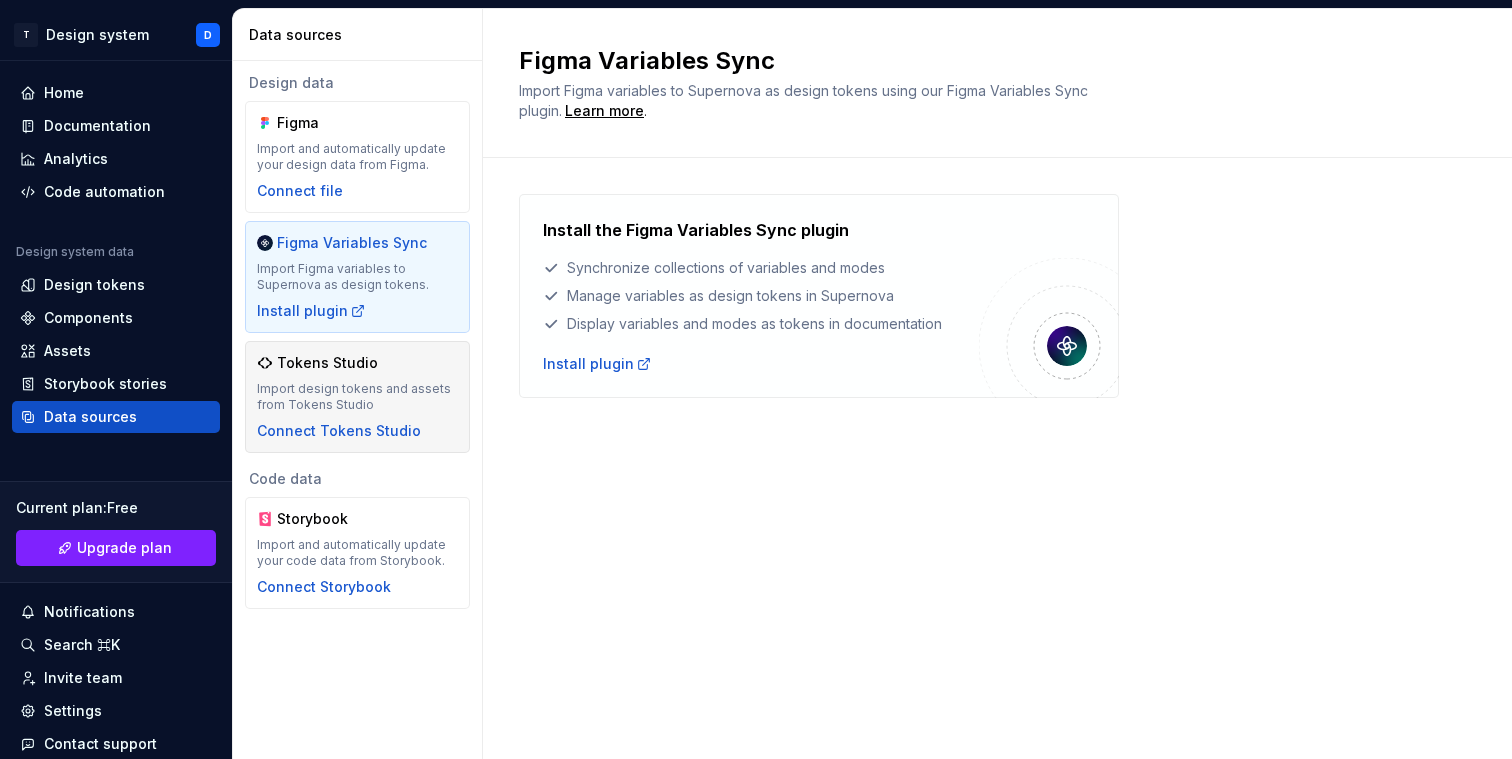 click on "Tokens Studio Import design tokens and assets from Tokens Studio Connect Tokens Studio" at bounding box center [357, 397] 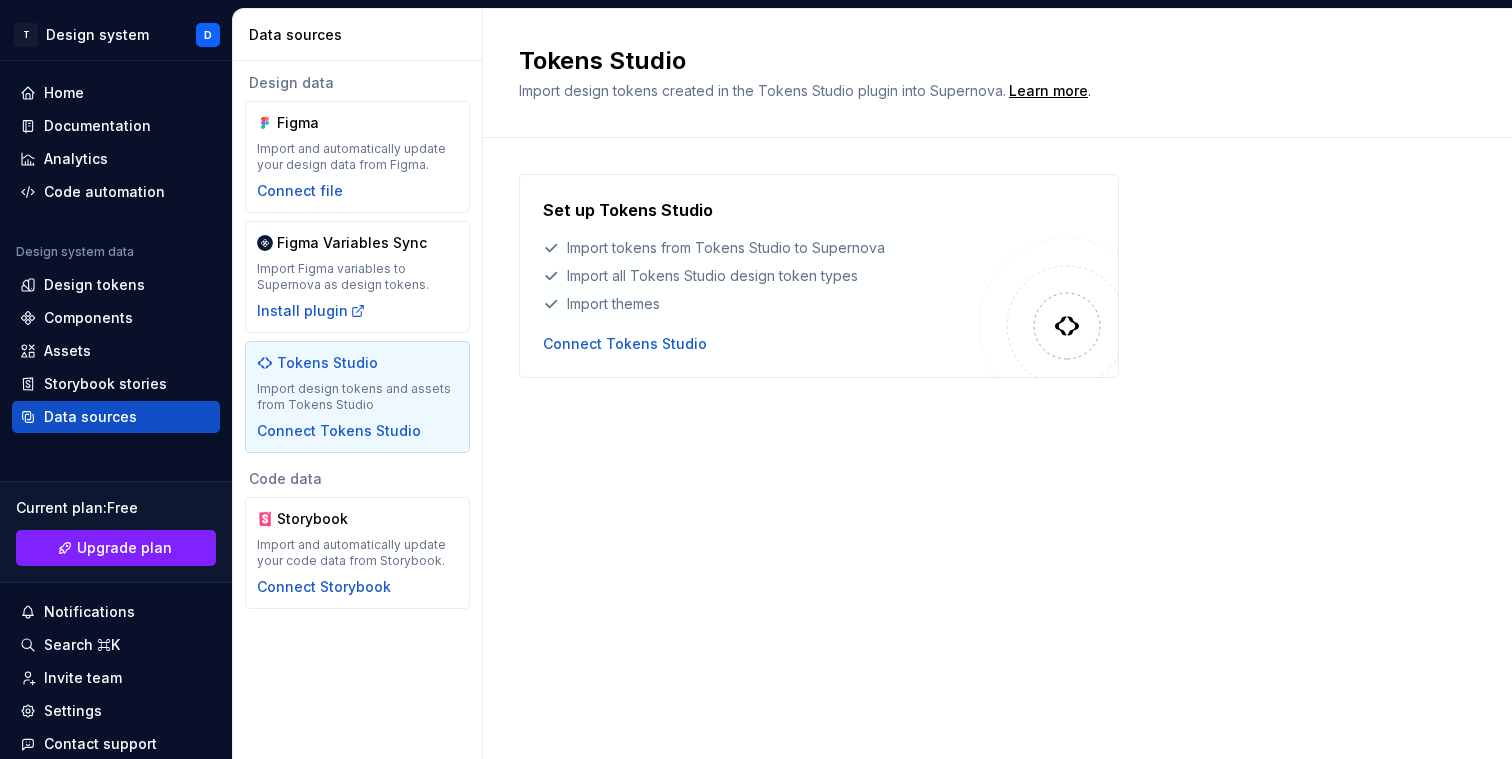 click on "Set up Tokens Studio Import tokens from Tokens Studio to Supernova Import all Tokens Studio design token types Import themes Connect Tokens Studio" at bounding box center [997, 296] 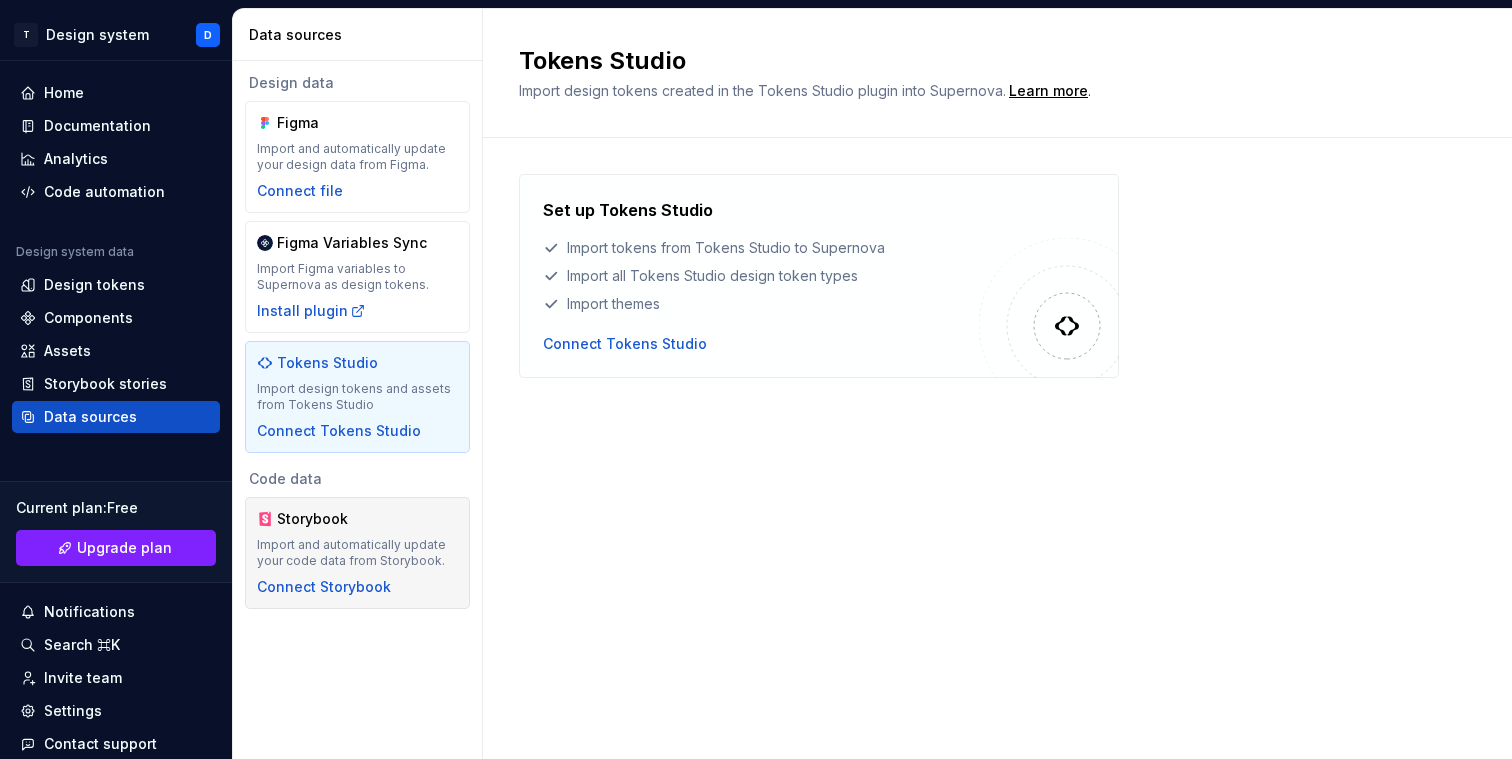 click on "Storybook Import and automatically update your code data from Storybook. Connect Storybook" at bounding box center [357, 553] 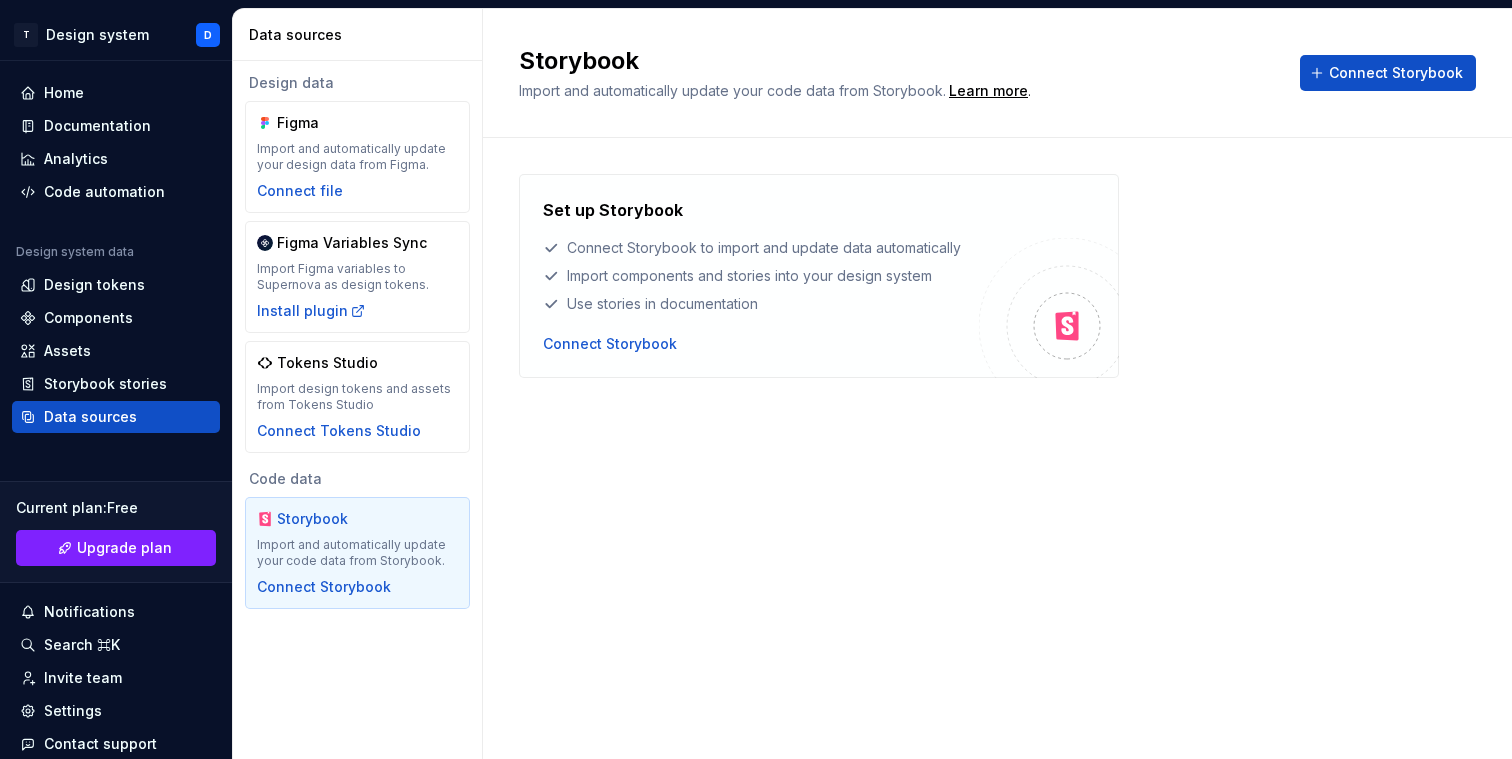 click on "Storybook Import and automatically update your code data from Storybook. Learn more . Connect Storybook Set up Storybook Connect Storybook to import and update data automatically Import components and stories into your design system Use stories in documentation Connect Storybook" at bounding box center (997, 384) 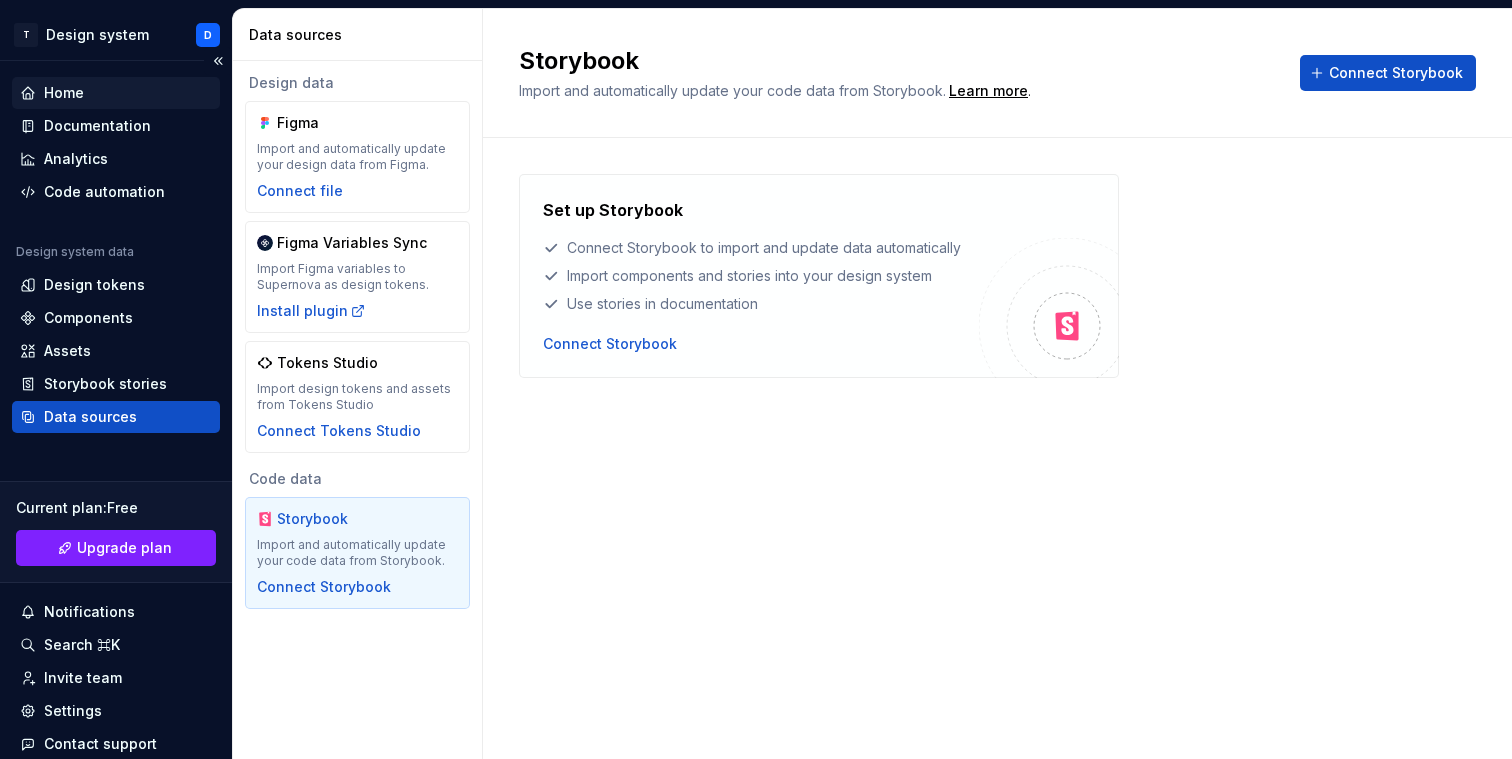 click on "Home" at bounding box center (64, 93) 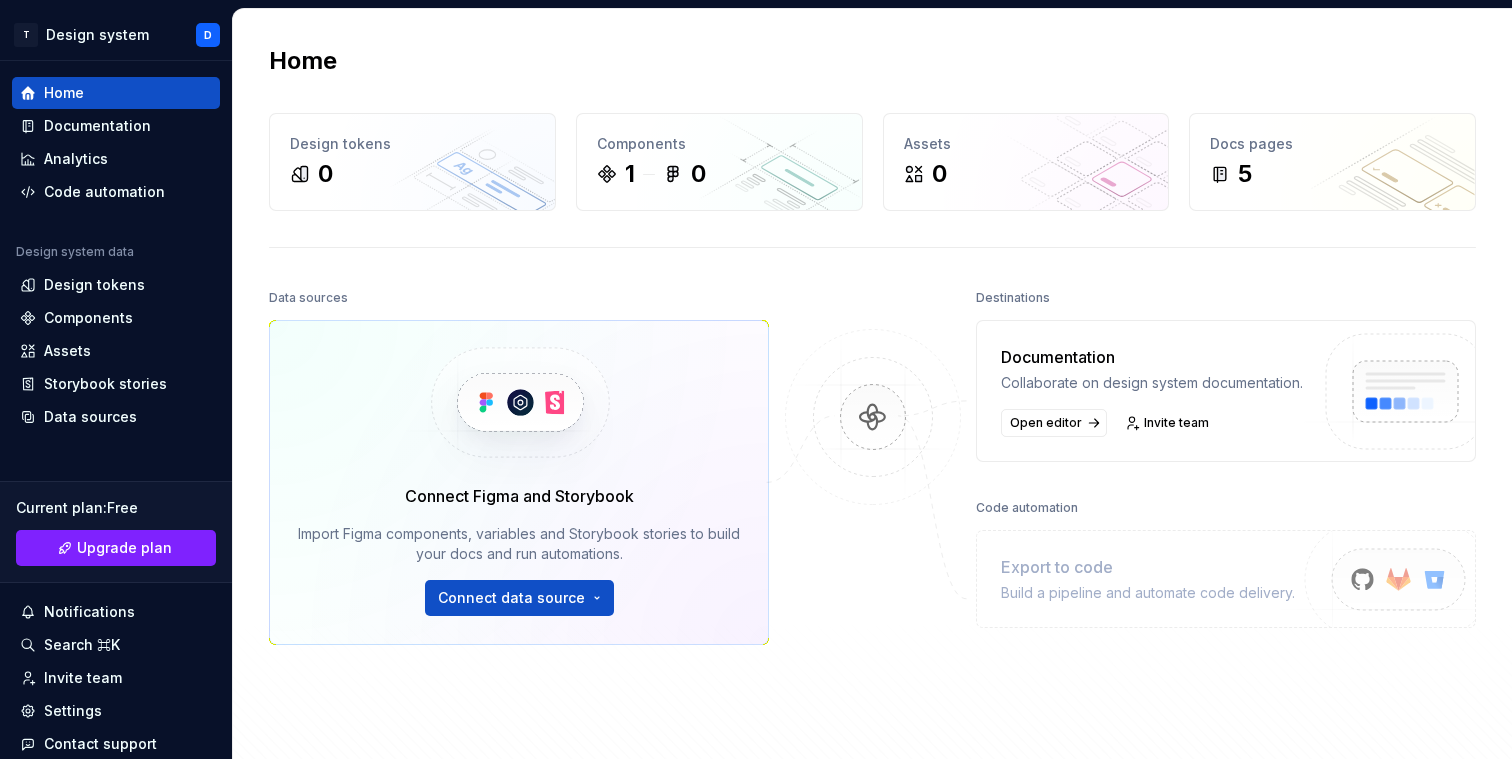 click on "Home" at bounding box center (872, 61) 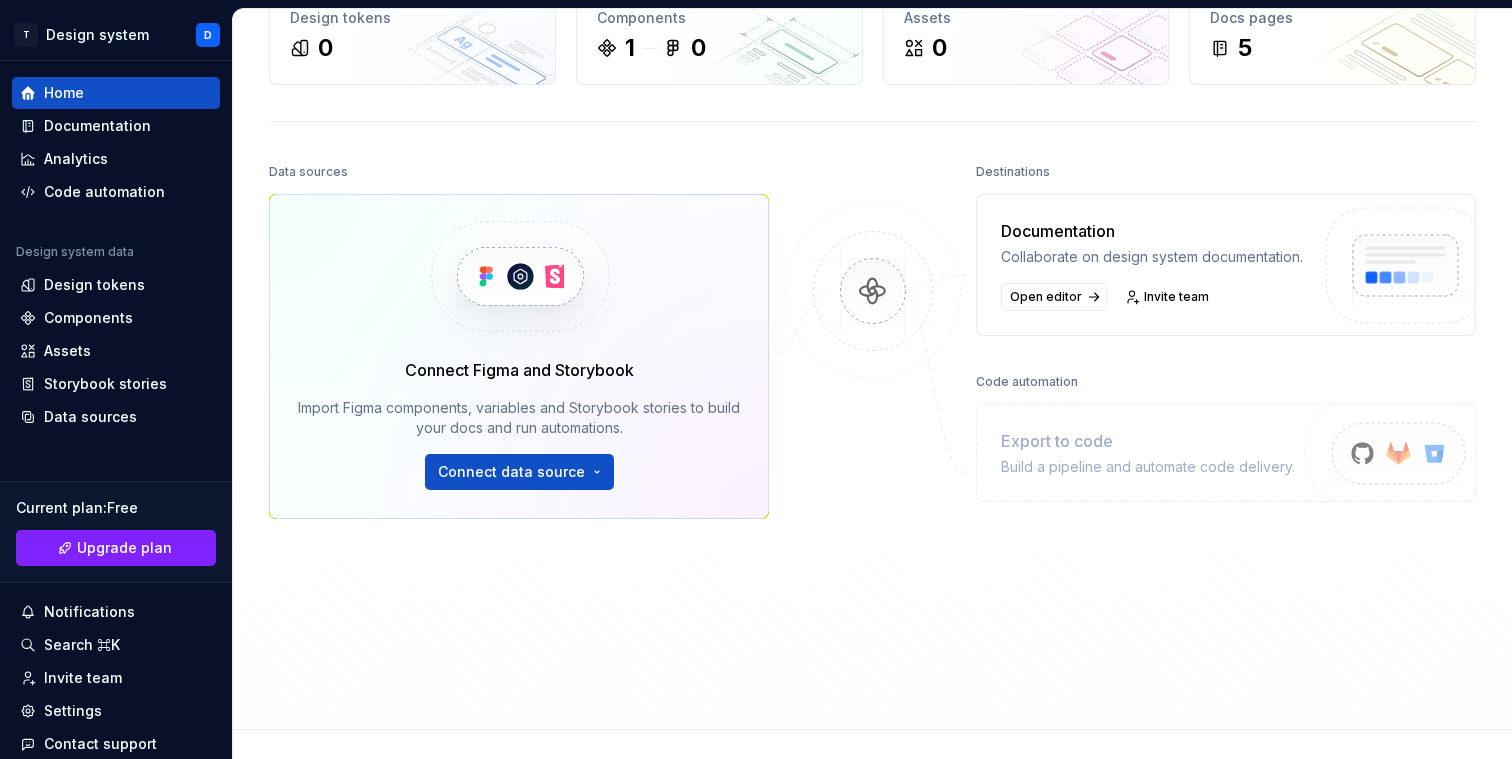 scroll, scrollTop: 267, scrollLeft: 0, axis: vertical 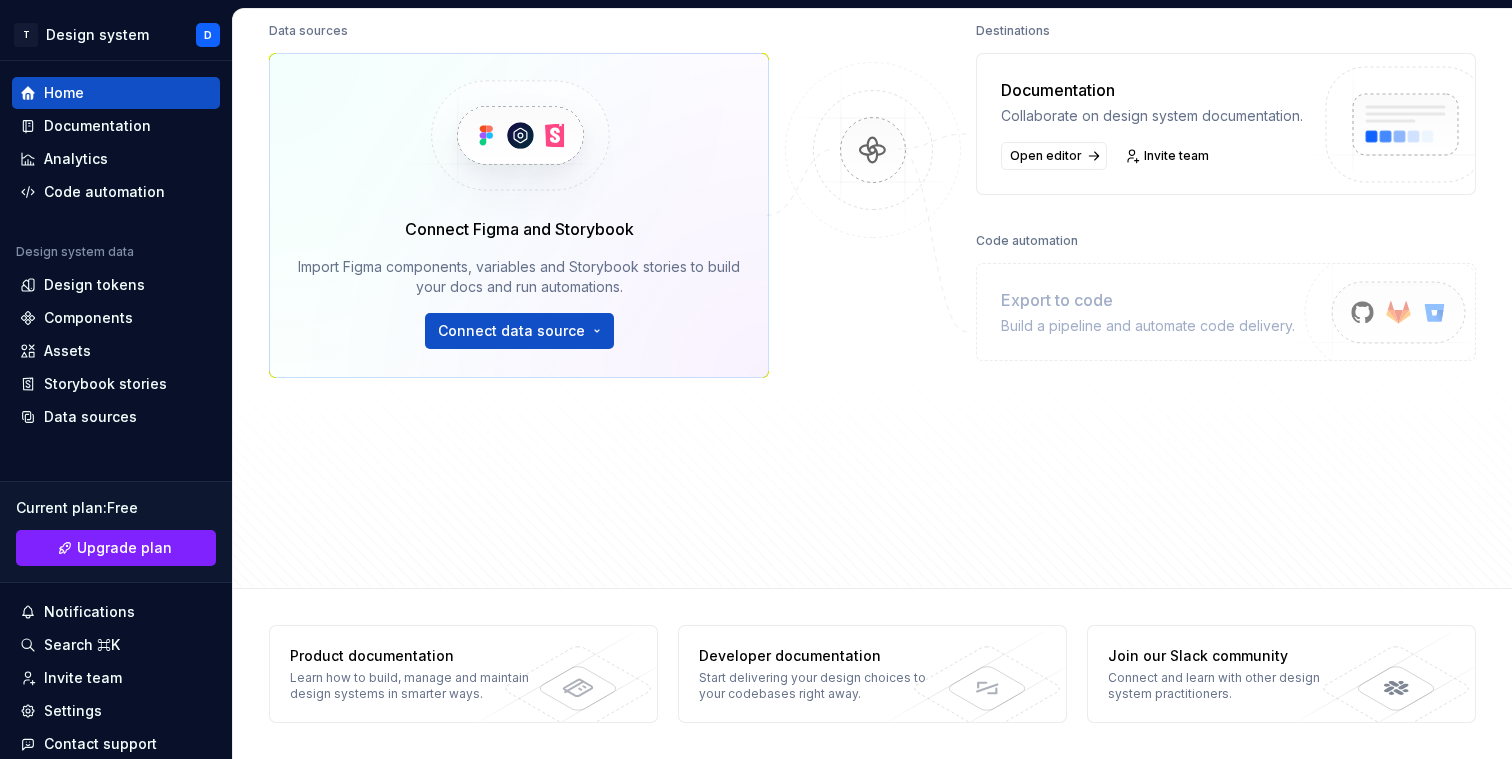 click at bounding box center [873, 244] 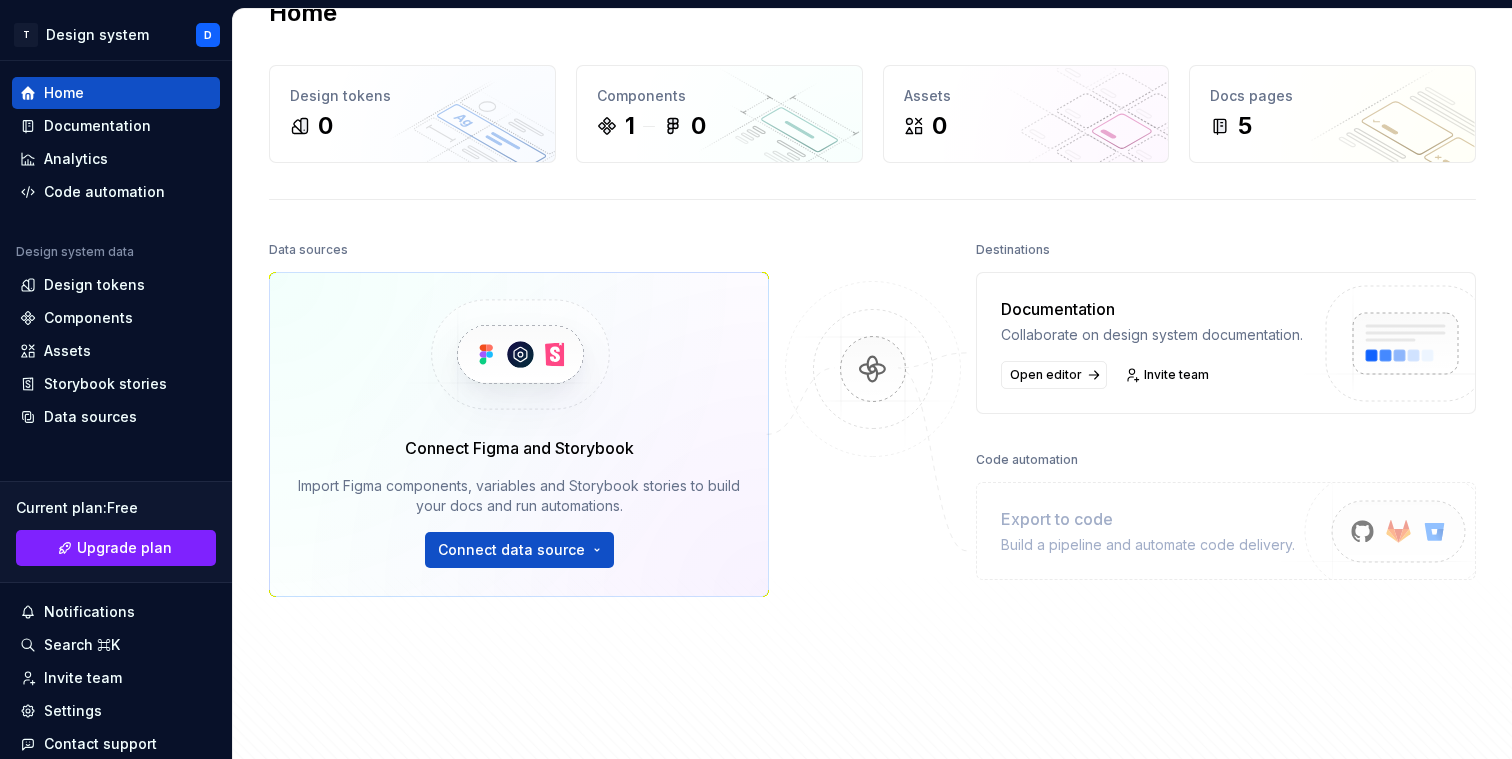 scroll, scrollTop: 27, scrollLeft: 0, axis: vertical 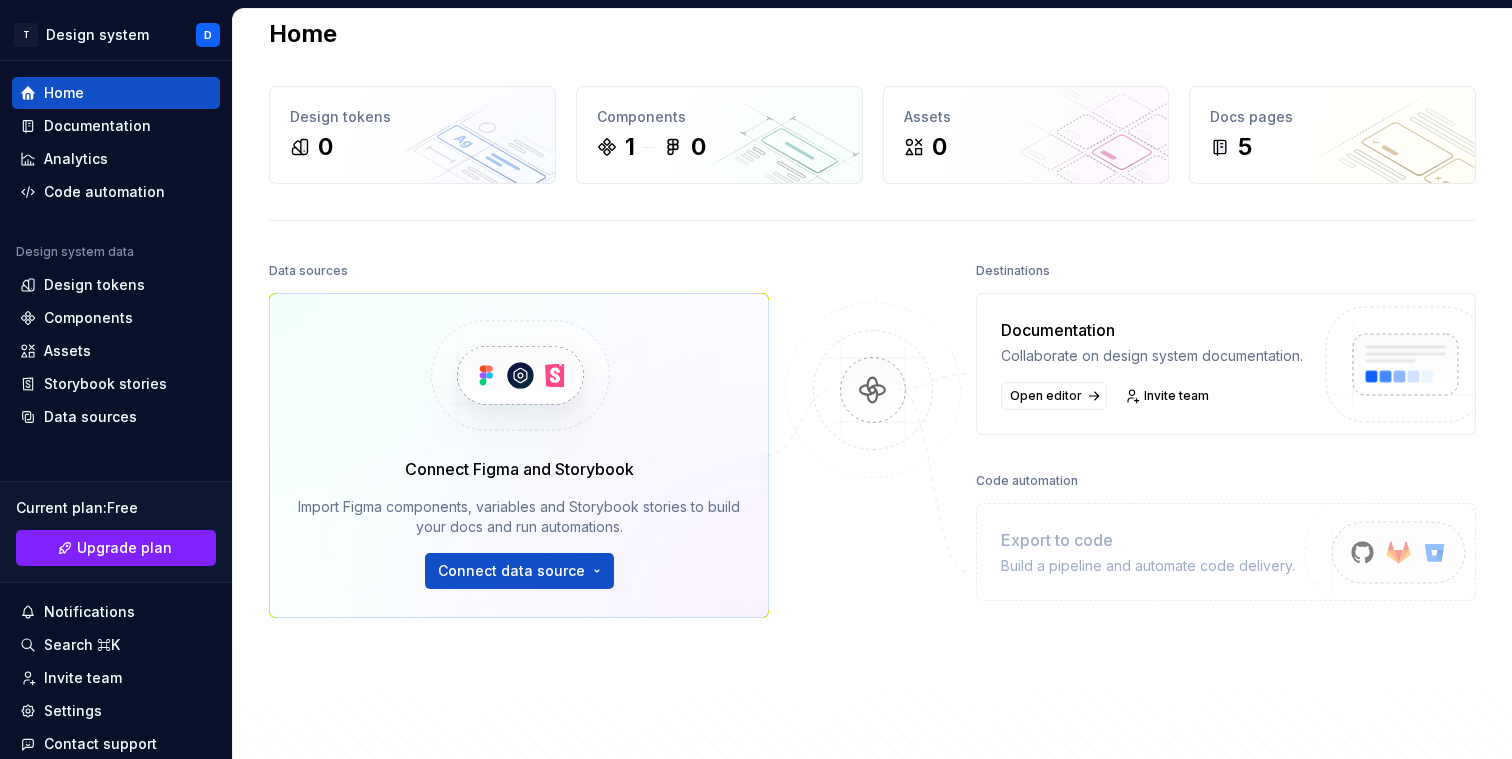 click at bounding box center (873, 410) 